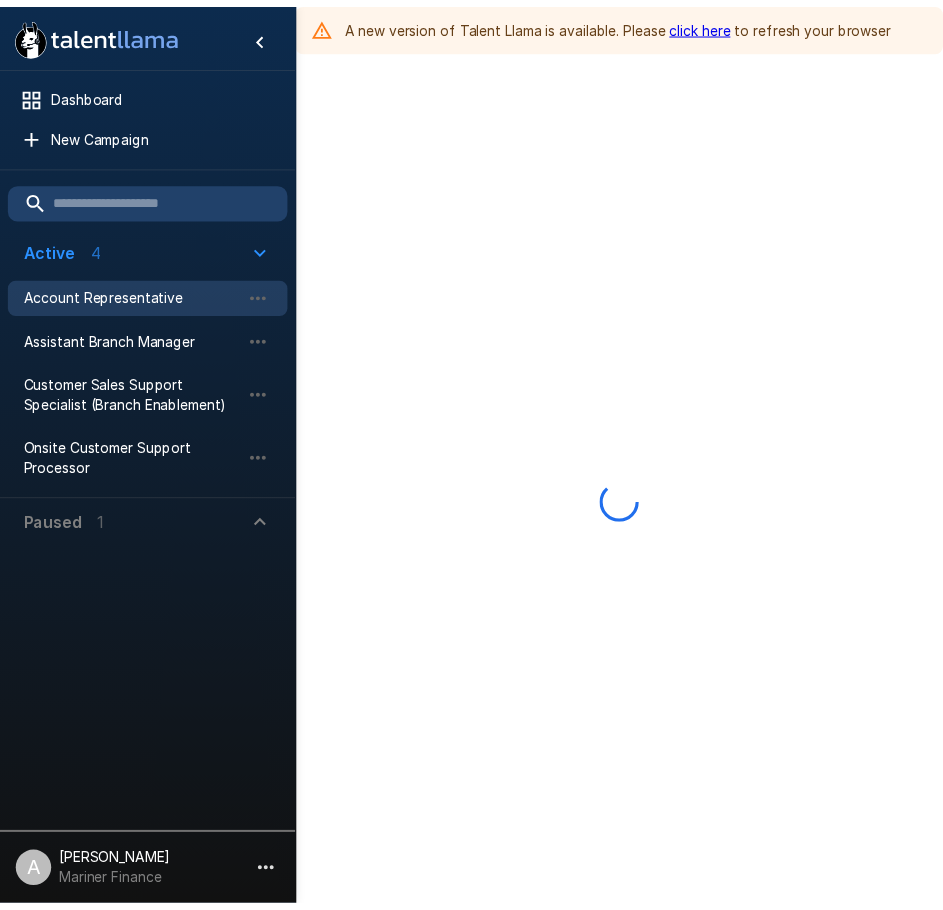 scroll, scrollTop: 0, scrollLeft: 0, axis: both 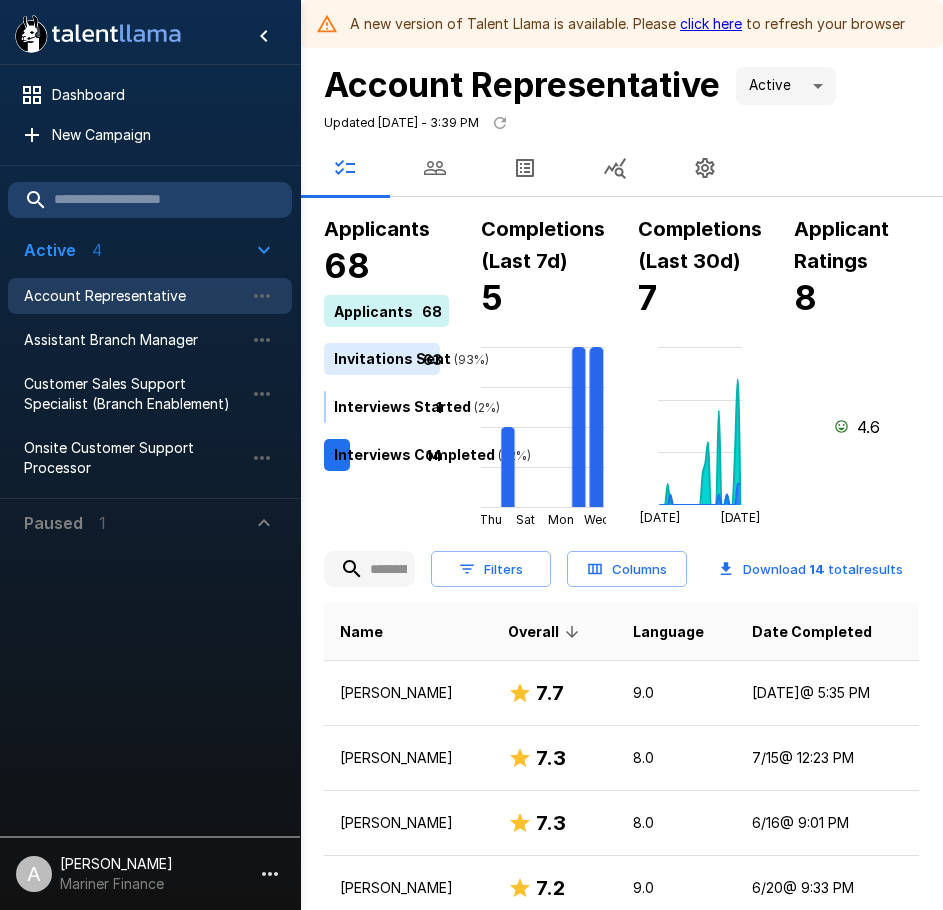 click on "A new version of Talent Llama is available. Please   click here   to refresh your browser
.st0{fill:#FFFFFF;}
.st1{fill:#76a4ed;}
Dashboard New Campaign Active 4 Account Representative Assistant Branch Manager Customer Sales Support Specialist (Branch Enablement) Onsite Customer Support Processor Paused 1 Customer Sales Support Specialist (Branch Enablement) A Amy Wroblewski Mariner Finance Account Representative Active **** Updated Today - 3:39 PM Applicants 68 Applicants 68 Invitations Sent    ( 93 %) 63 Interviews Started    ( 2 %) 1 Interviews Completed    ( 22 %) 14 Completions (Last 7d) 5 Thu Sat Mon Wed Completions (Last 30d) 7 Jun 23 Jul 23 Applicant Ratings 8 4.6 Filters Columns Download   14   total  results Name Overall Language Date Completed Jeremy Walden   7.7 9.0 Yesterday  @   5:35 PM Jesse Brown   7.3 8.0 7/15  @   12:23 PM Kai Schowe   7.3 8.0 6/16  @   9:01 PM Jeanee A. Smith   7.2 9.0 6/20  @   9:33 PM Jakei Scott   7.0 9.0 5/9  @   6:07 PM Maya Alston   6.8 9.0 5/8  @   12:15 PM" at bounding box center [471, 455] 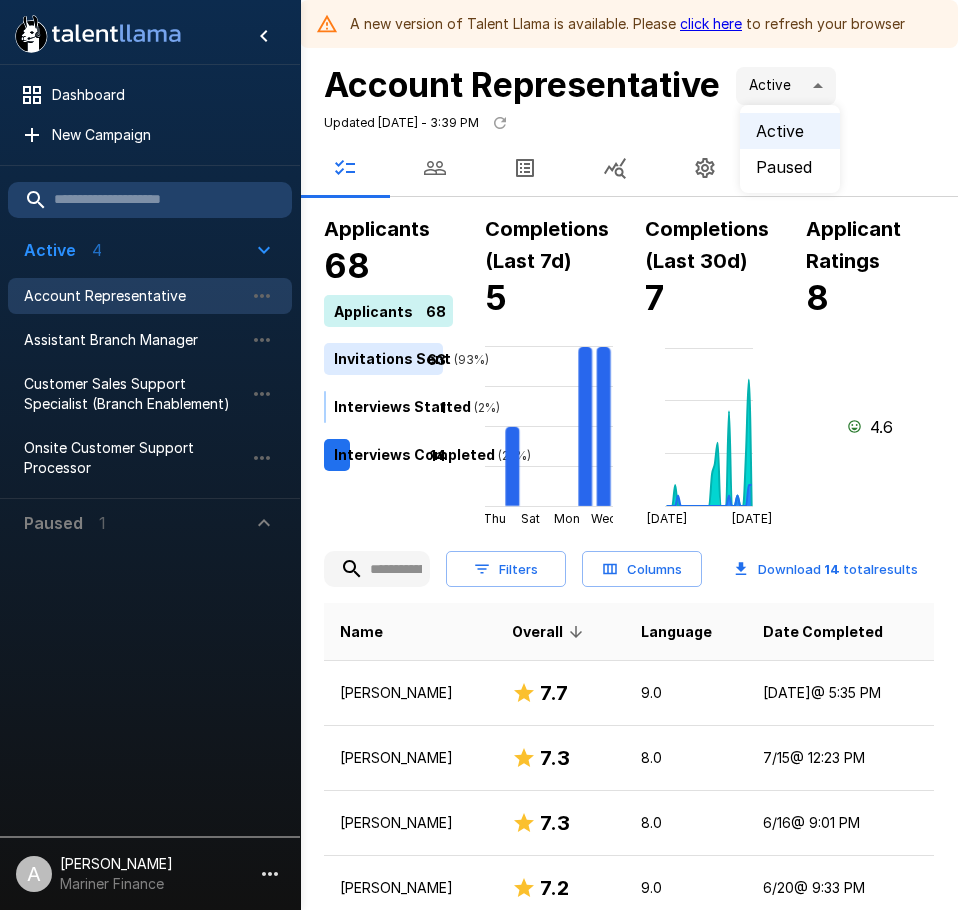 click at bounding box center (479, 455) 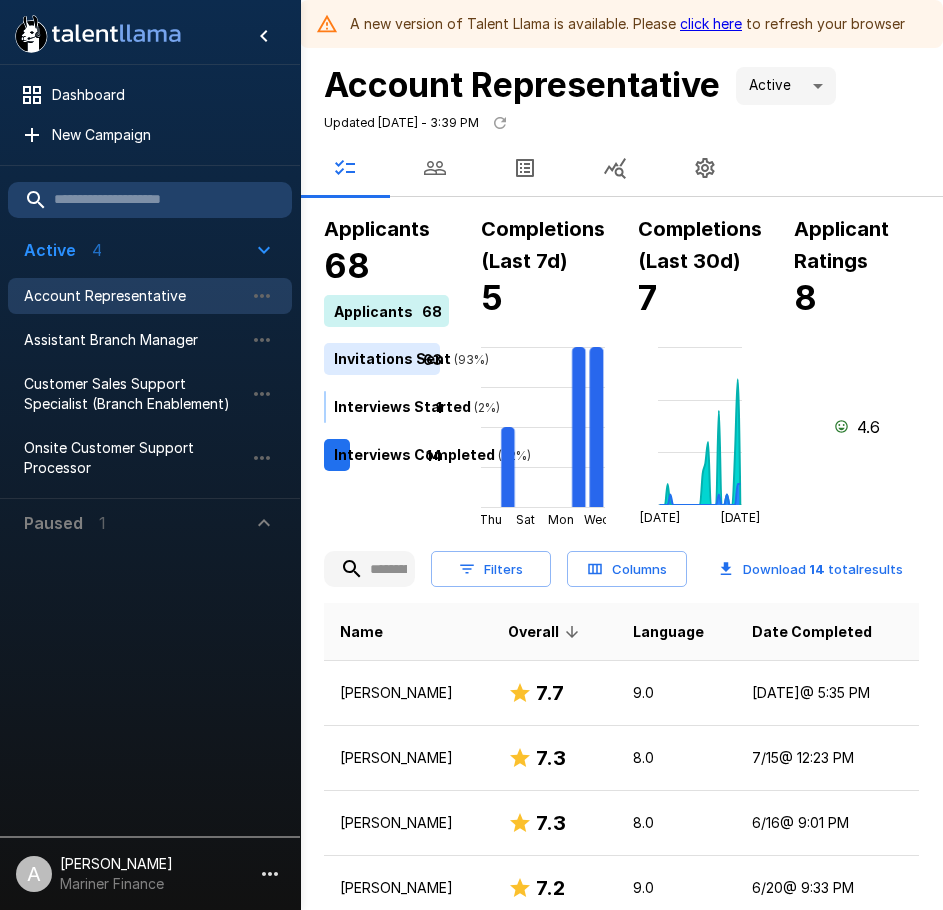 click on "Account Representative" at bounding box center [522, 84] 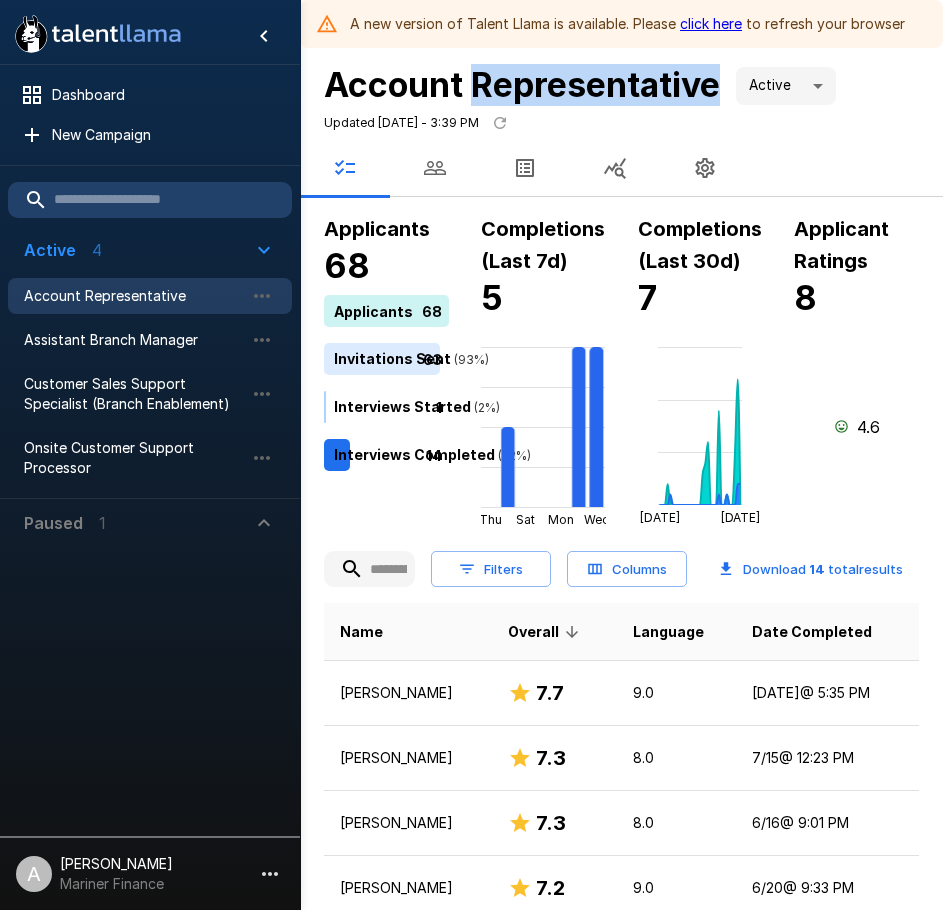 click on "Account Representative" at bounding box center [522, 84] 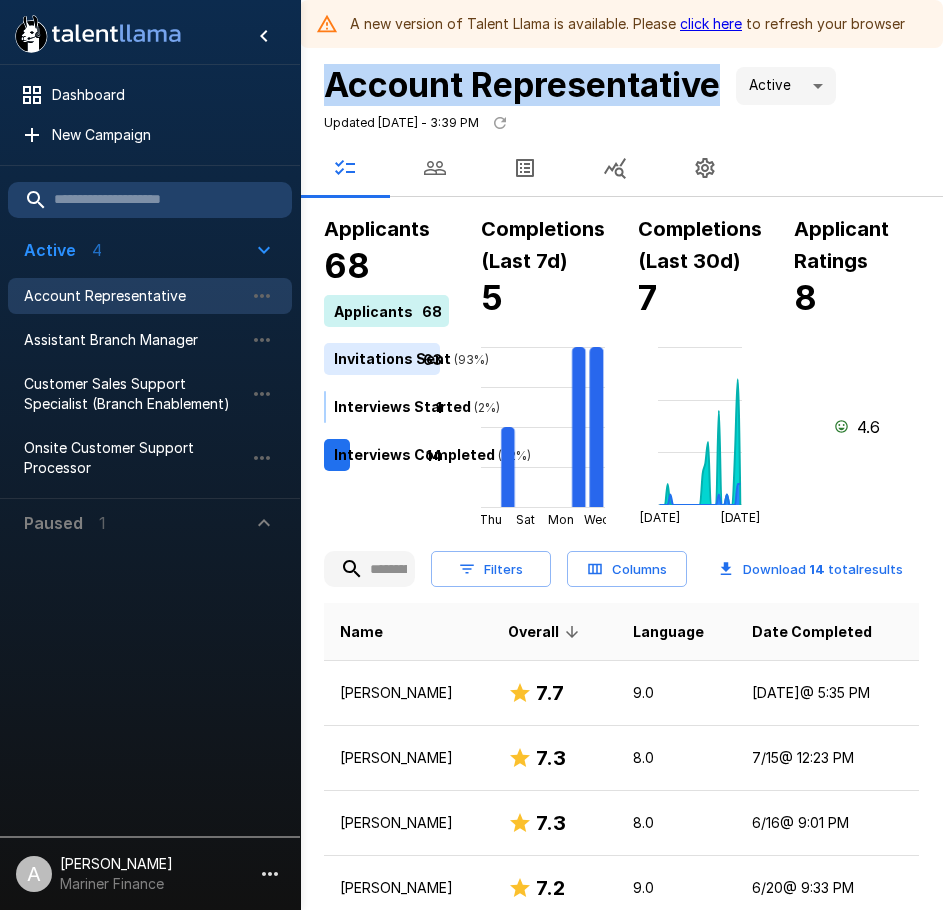 click on "Account Representative" at bounding box center [522, 84] 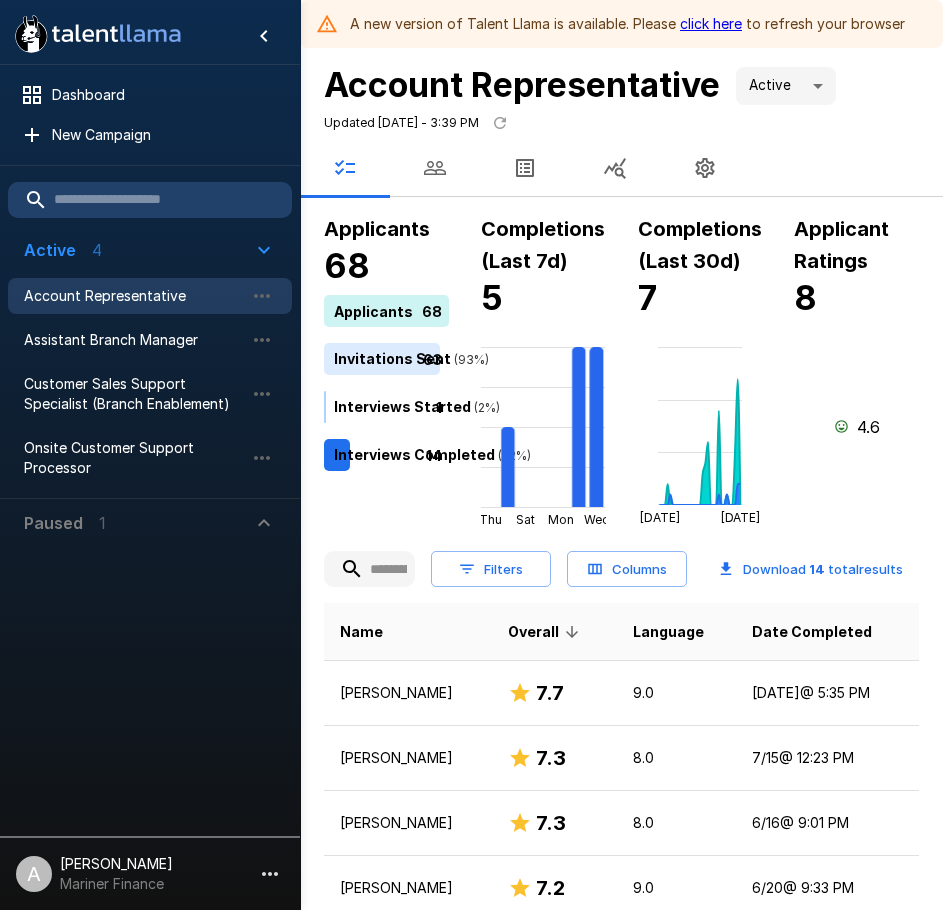 click on "click here" at bounding box center (711, 23) 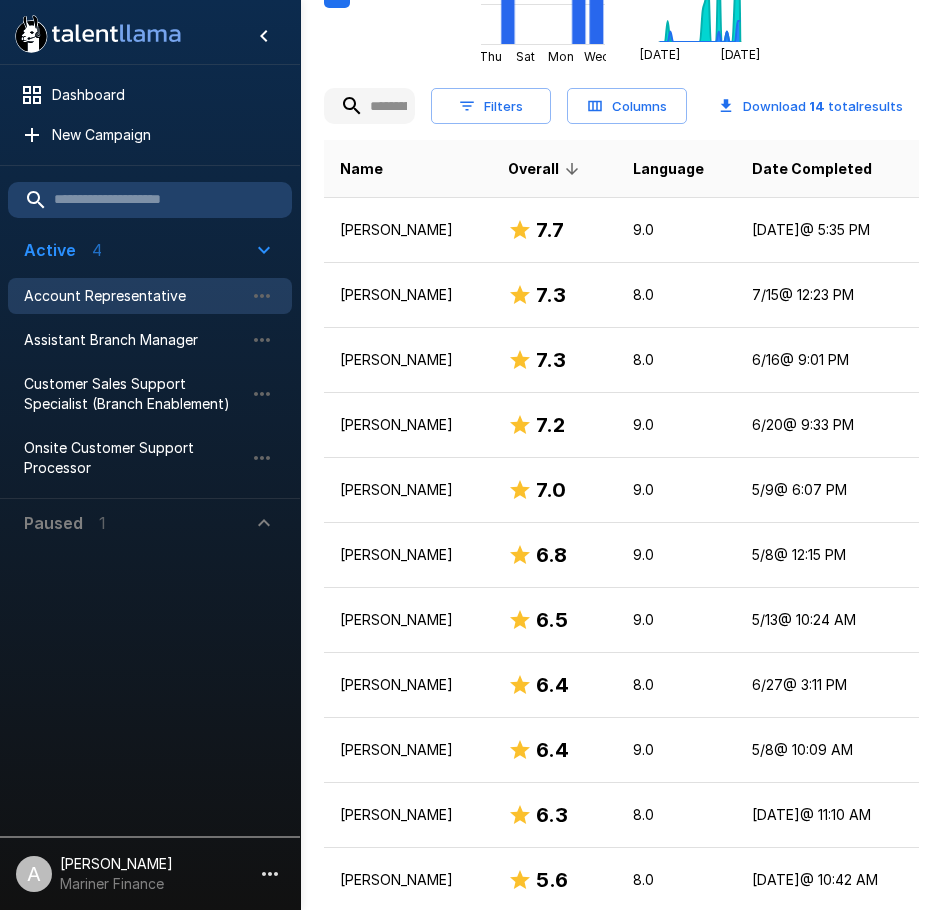 scroll, scrollTop: 500, scrollLeft: 0, axis: vertical 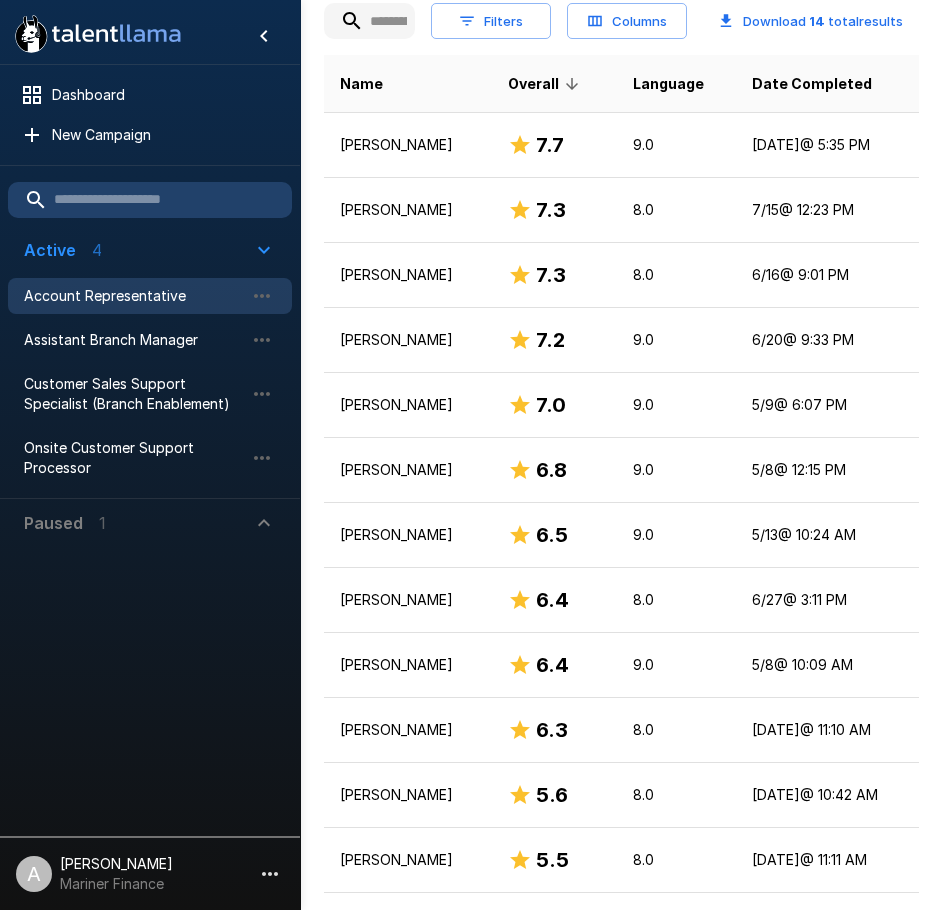 click on "Onsite Customer Support Processor" at bounding box center (150, 458) 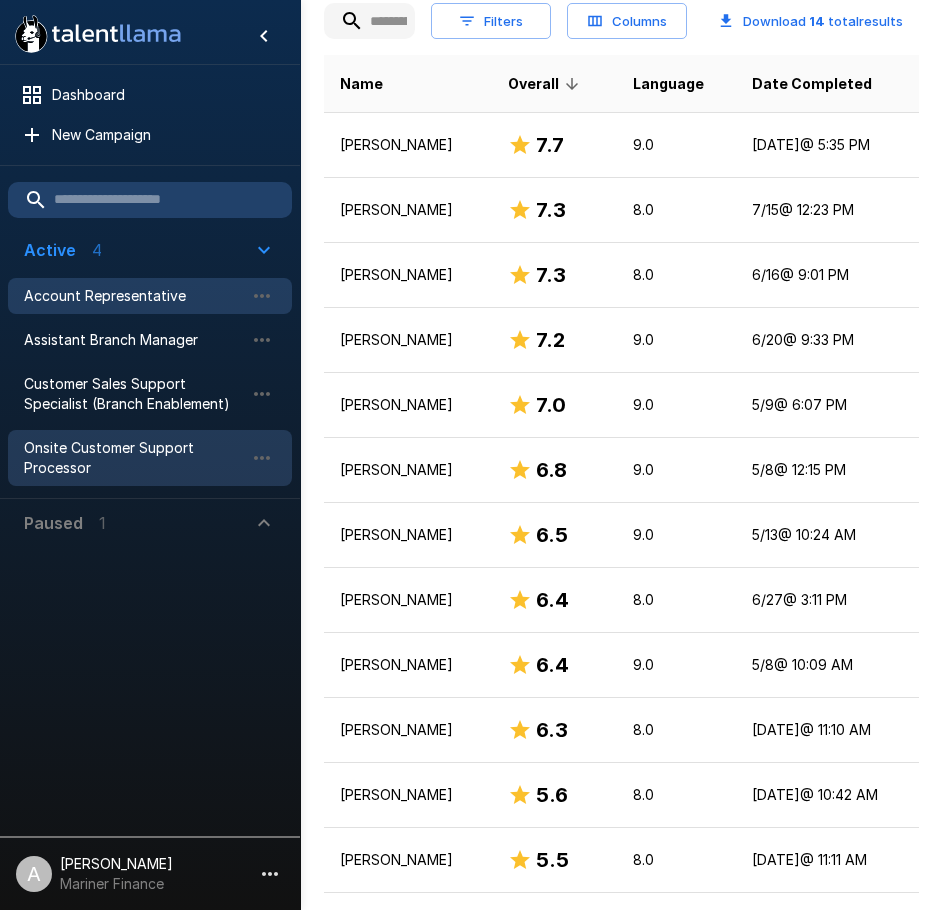 click on "Onsite Customer Support Processor" at bounding box center [134, 458] 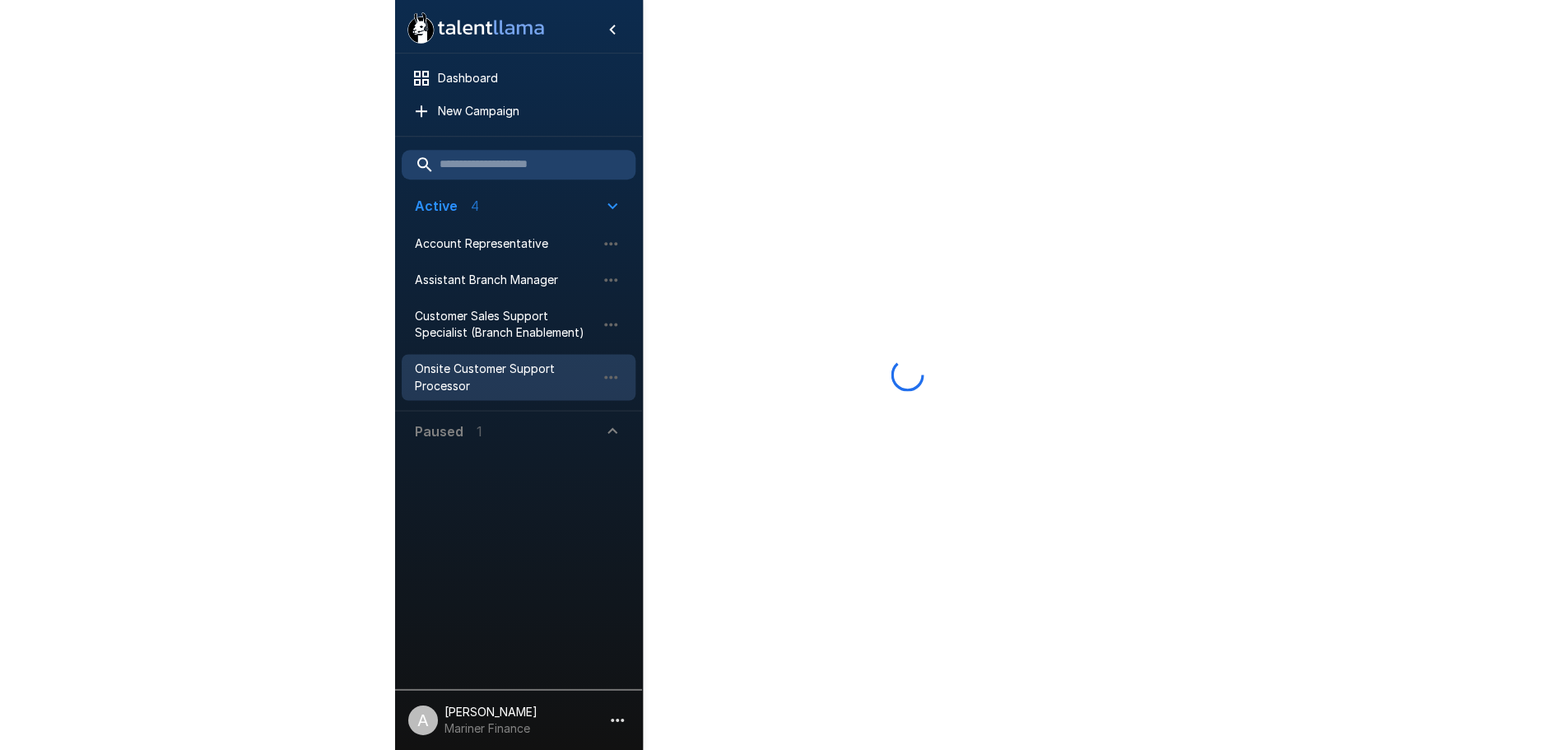 scroll, scrollTop: 0, scrollLeft: 0, axis: both 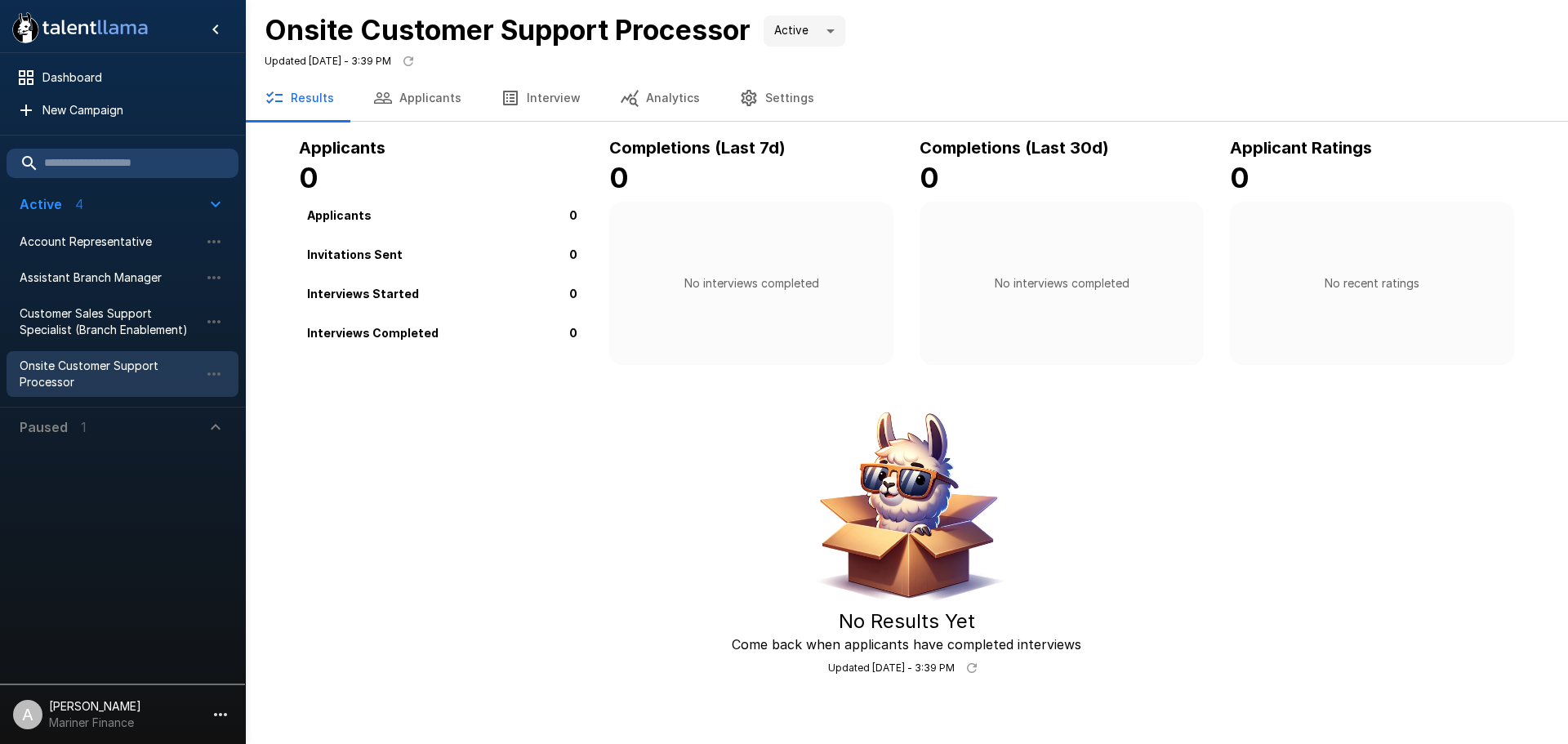 click 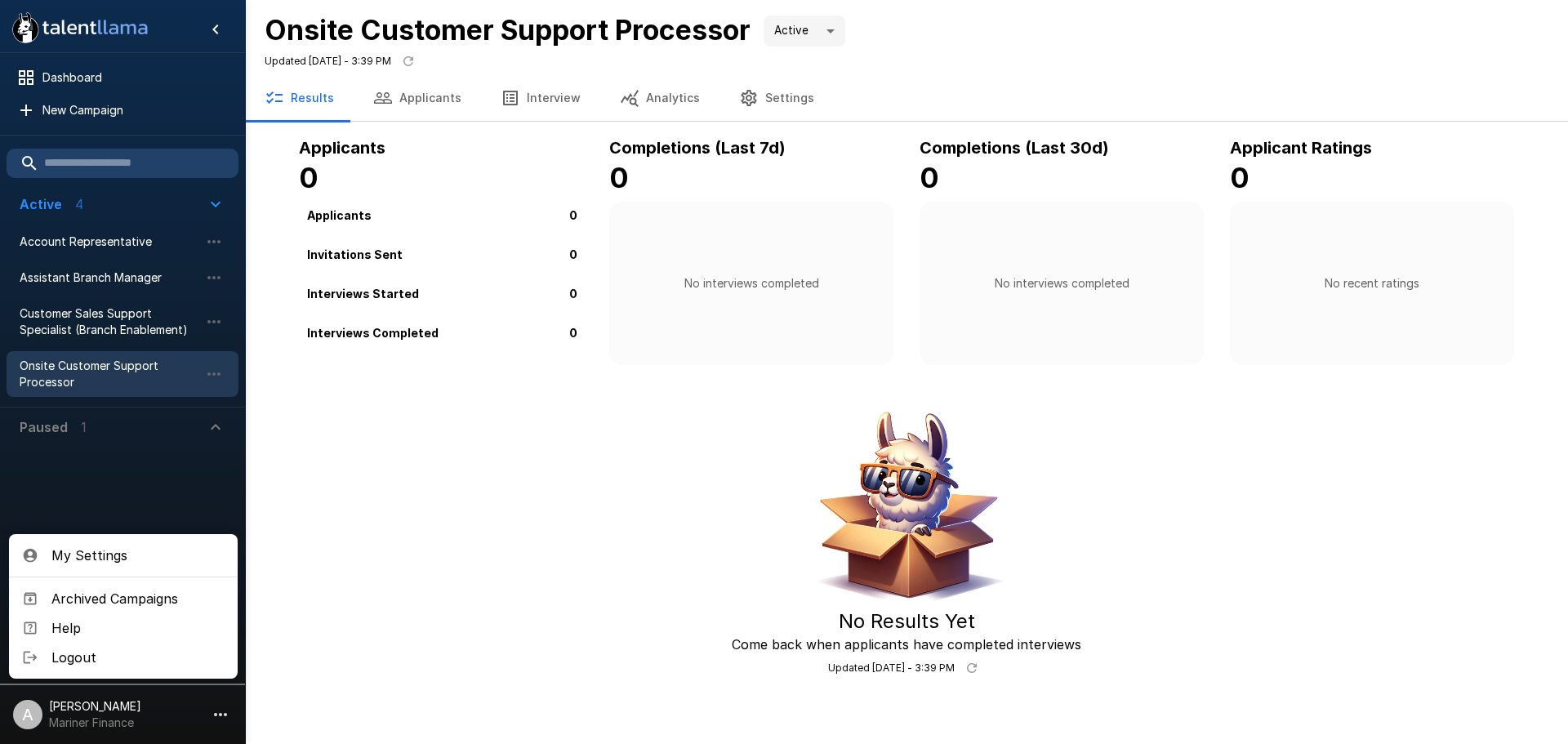click at bounding box center (784, 372) 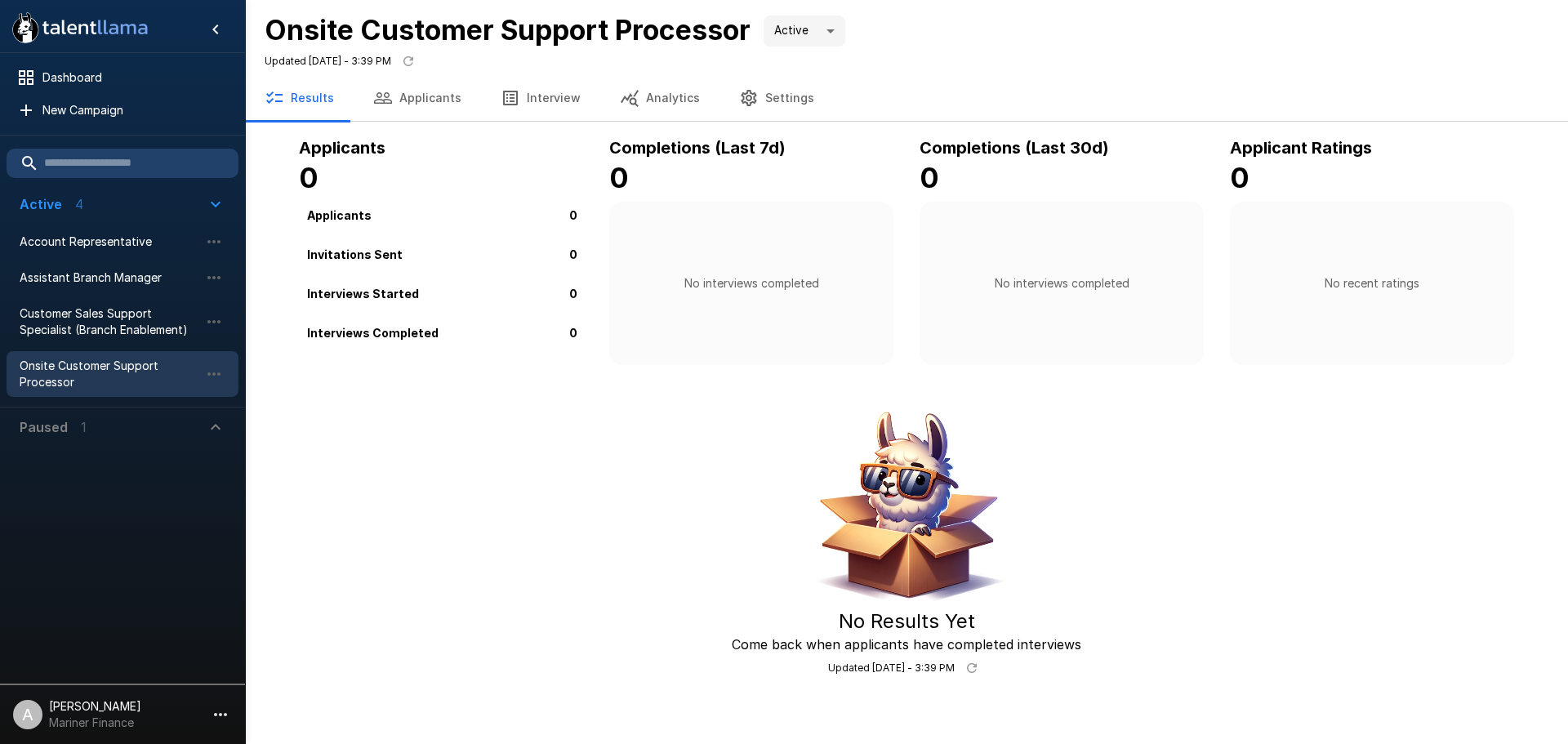 click on "Settings" at bounding box center [777, 98] 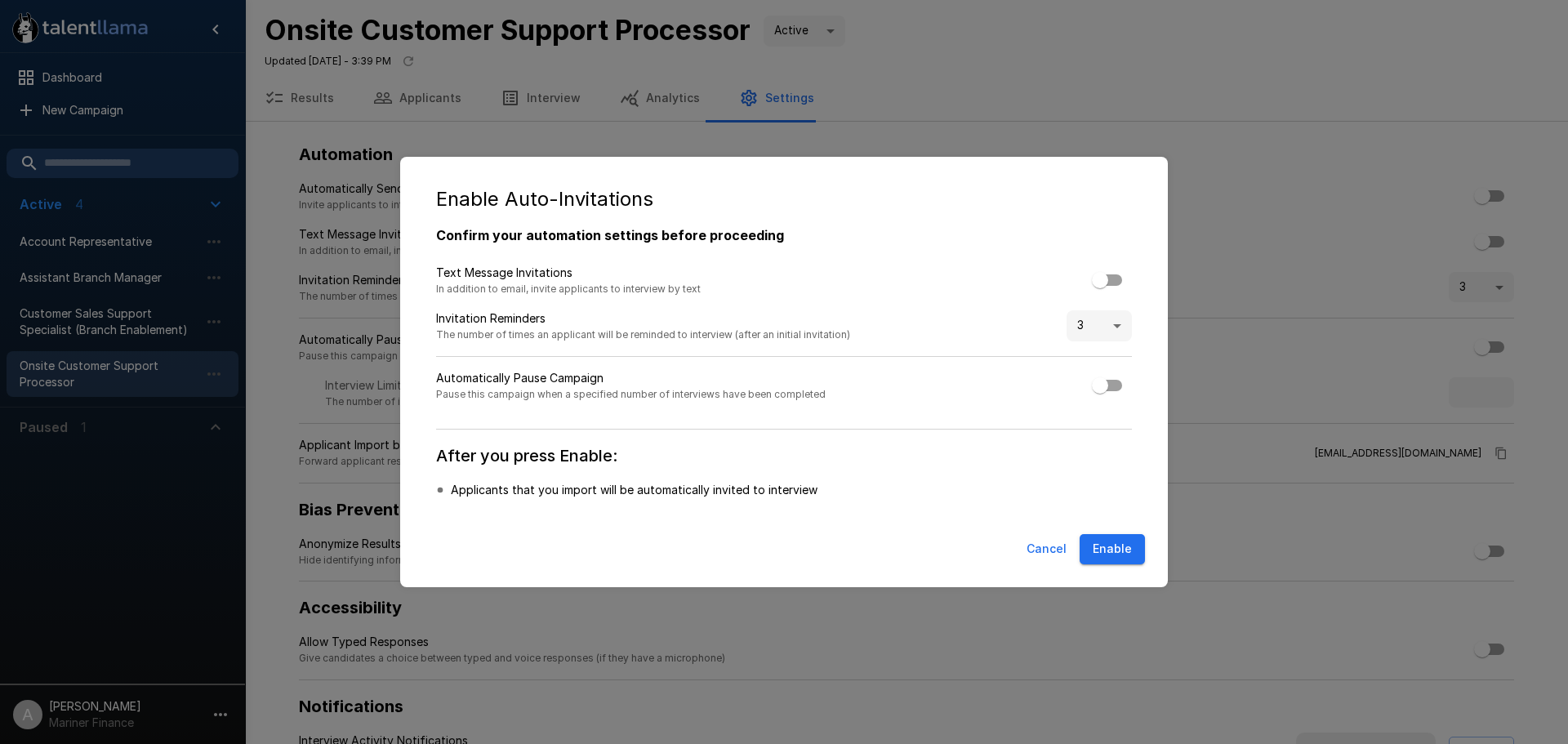 click on "Enable" at bounding box center [1112, 549] 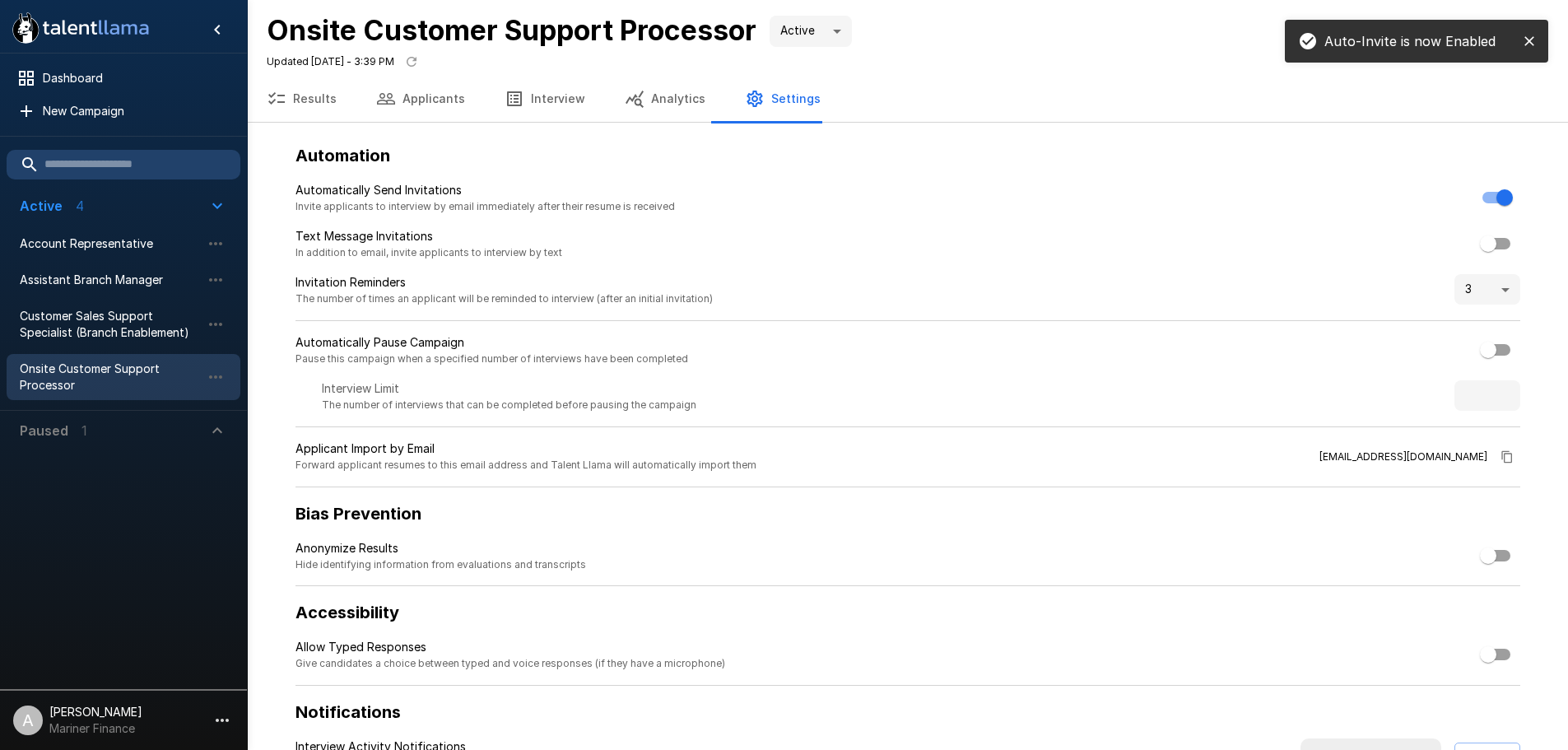 click on "Automation Automatically Send Invitations Invite applicants to interview by email immediately after their resume is received Text Message Invitations In addition to email, invite applicants to interview by text Invitation Reminders The number of times an applicant will be reminded to interview (after an initial invitation) 3 * Automatically Pause Campaign Pause this campaign when a specified number of interviews have been completed Interview Limit The number of interviews that can be completed before pausing the campaign Applicant Import by Email Forward applicant resumes to this email address and Talent Llama will automatically import them [EMAIL_ADDRESS][DOMAIN_NAME] Bias Prevention Anonymize Results Hide identifying information from evaluations and transcripts Accessibility Allow Typed Responses Give candidates a choice between typed and voice responses (if they have a microphone) Notifications Interview Activity Notifications Add Email [EMAIL_ADDRESS][DOMAIN_NAME]" at bounding box center [908, 480] 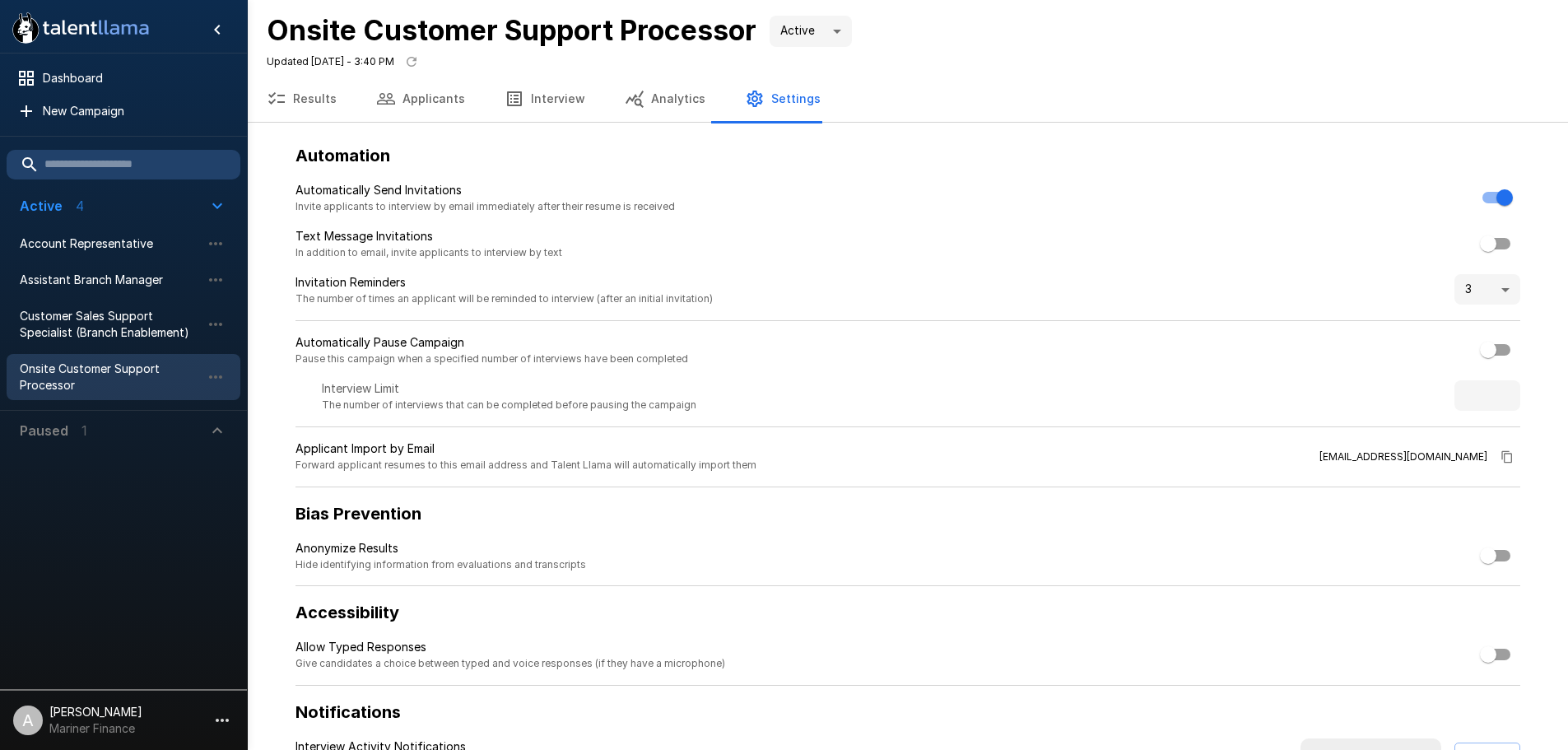 click on "Analytics" at bounding box center [665, 99] 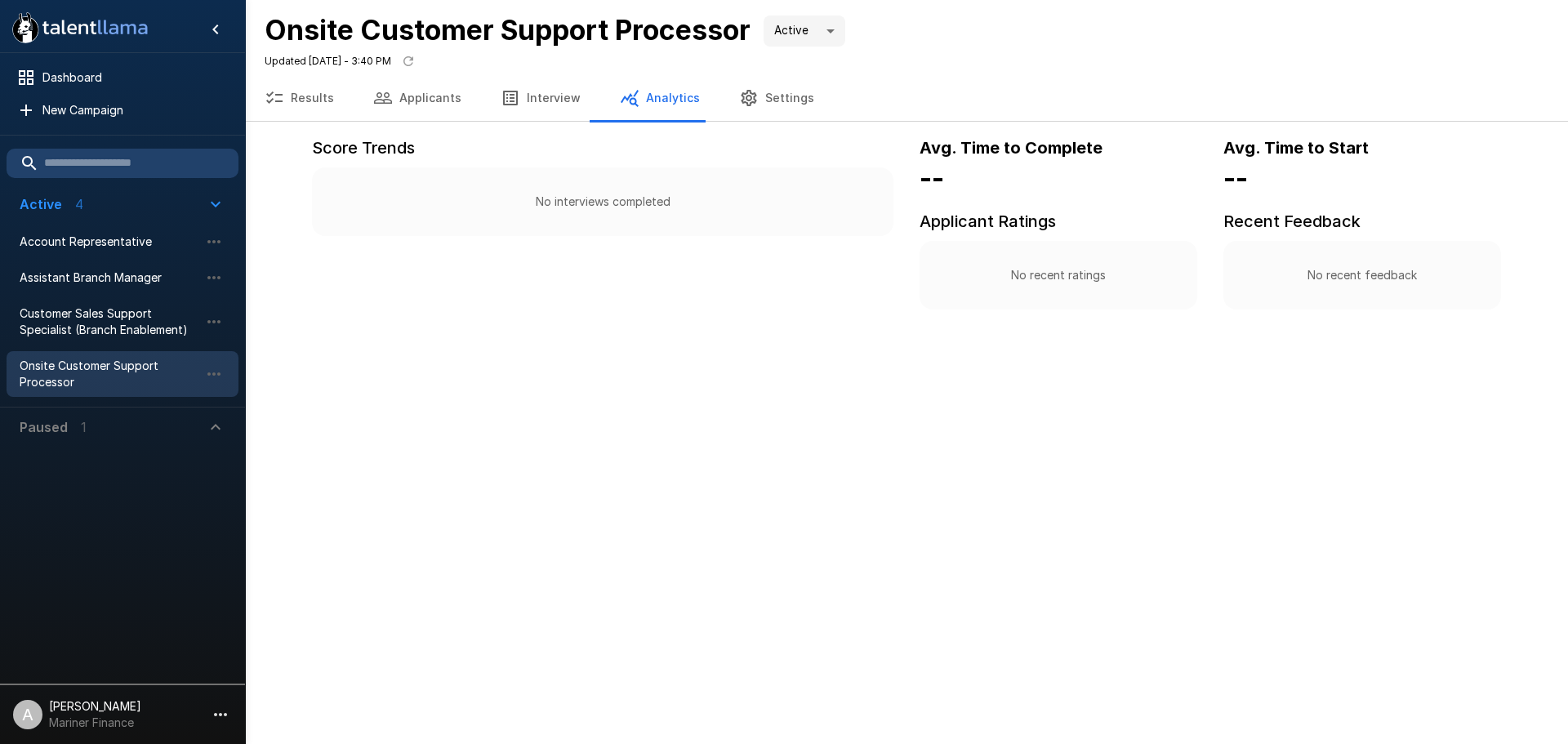 click on "Settings" at bounding box center [777, 98] 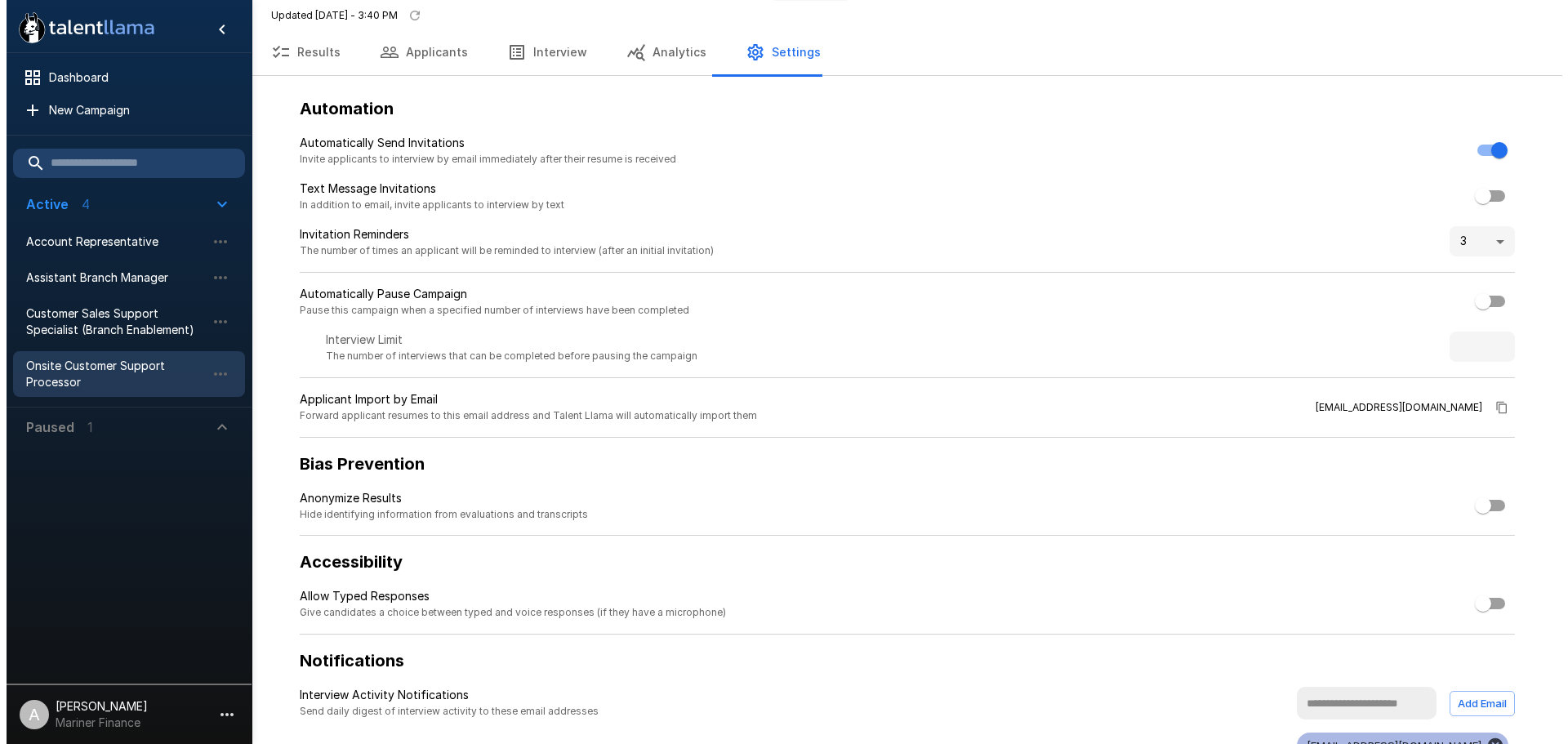 scroll, scrollTop: 0, scrollLeft: 0, axis: both 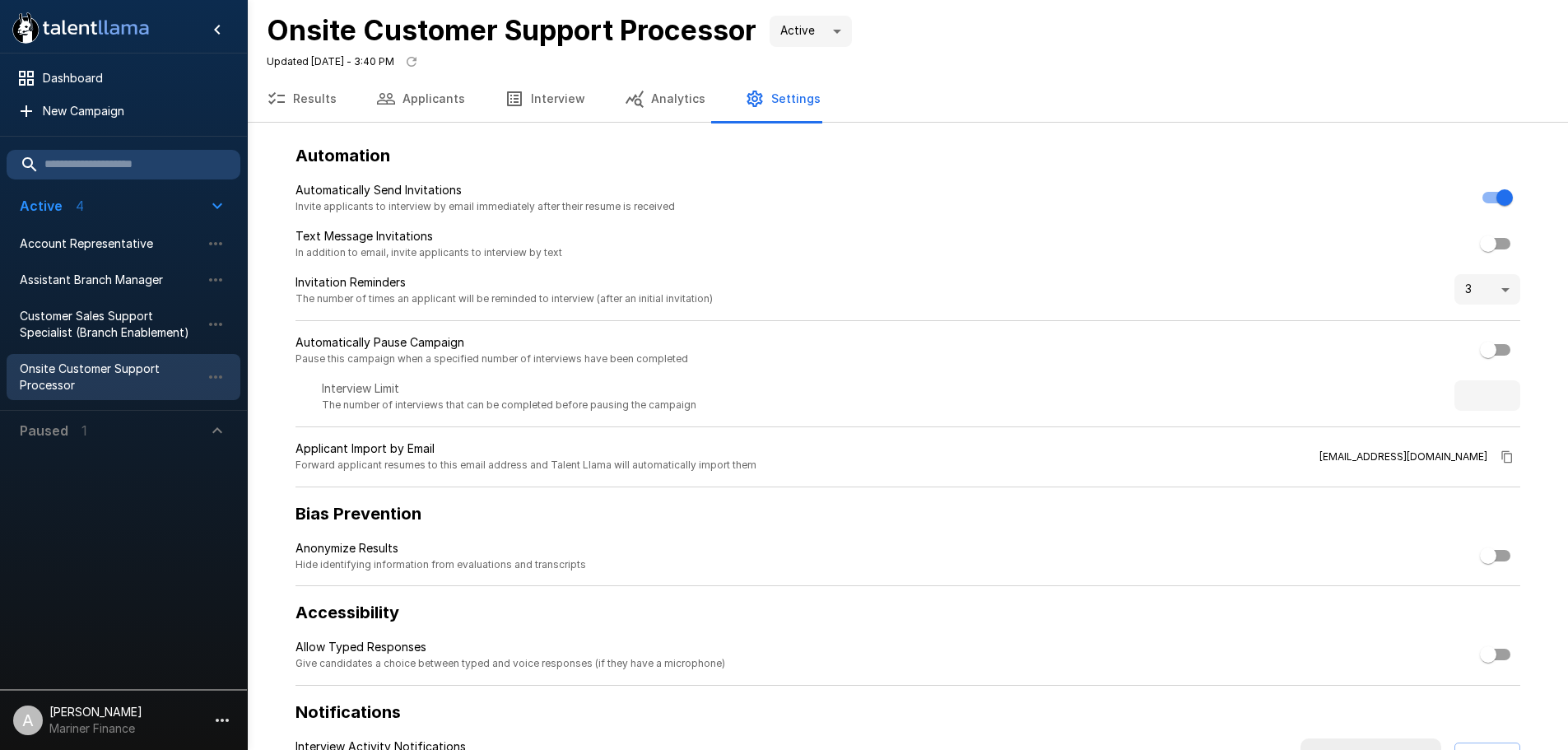 click on "Results" at bounding box center [301, 99] 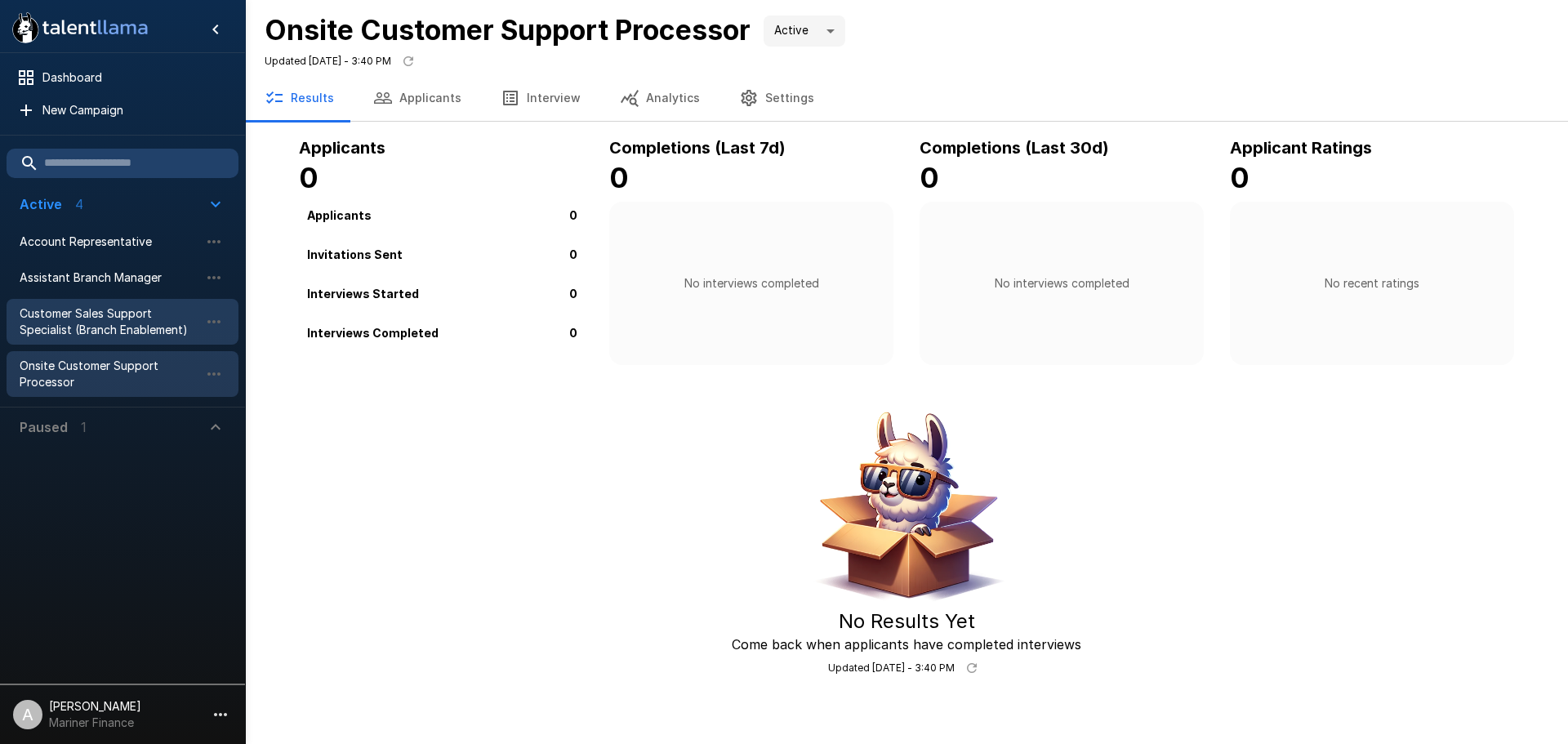 click on "Customer Sales Support Specialist (Branch Enablement)" at bounding box center (109, 322) 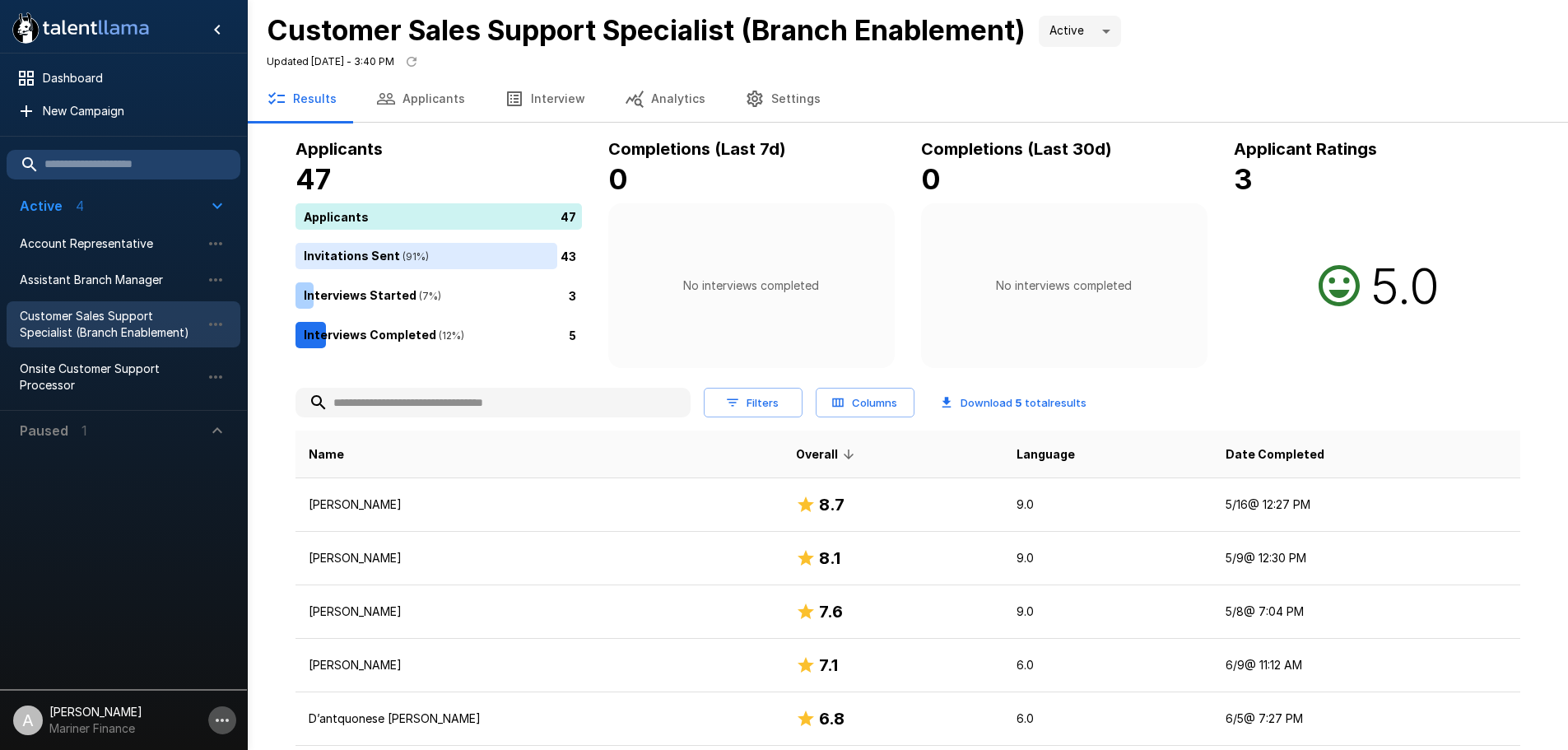 click at bounding box center [222, 720] 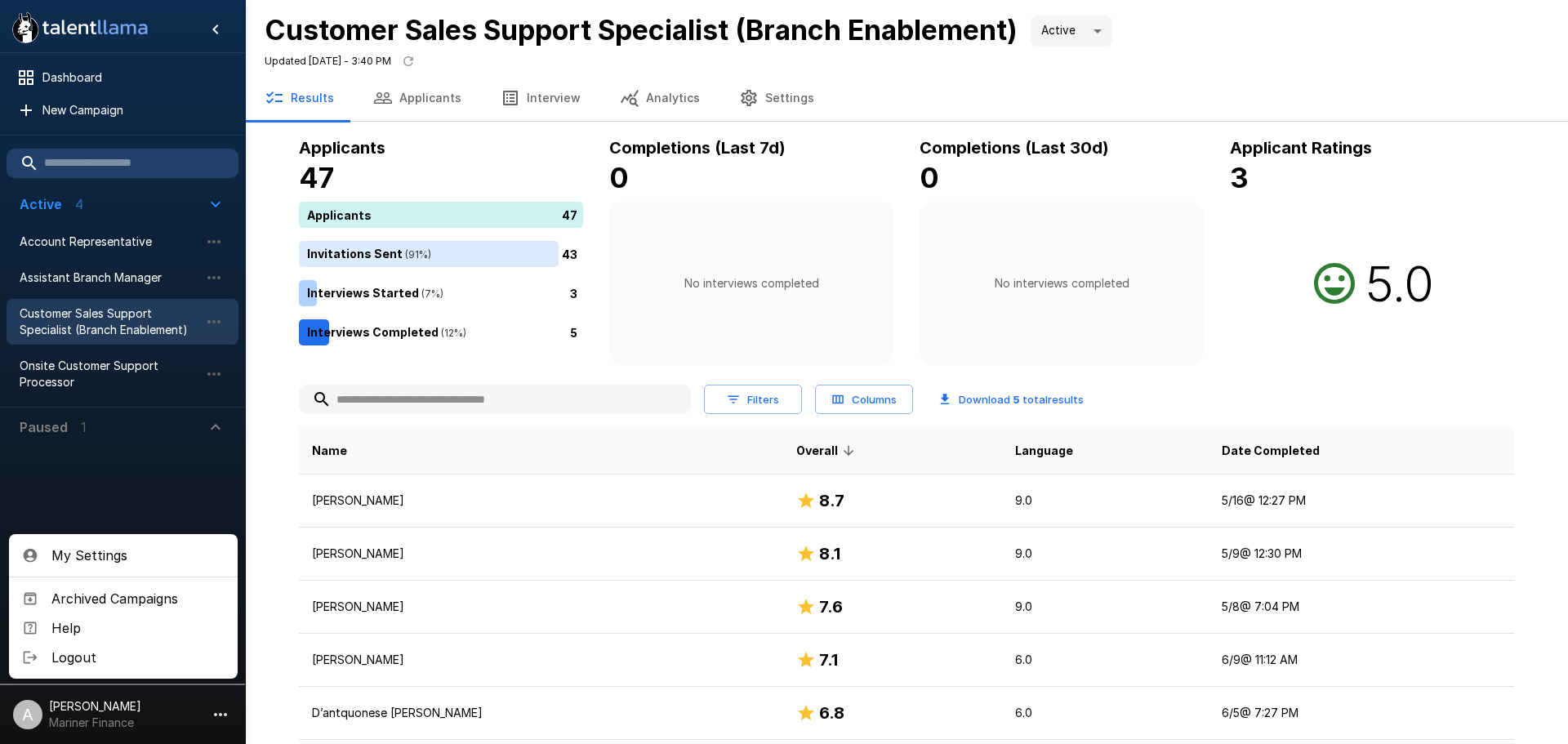 click at bounding box center [784, 372] 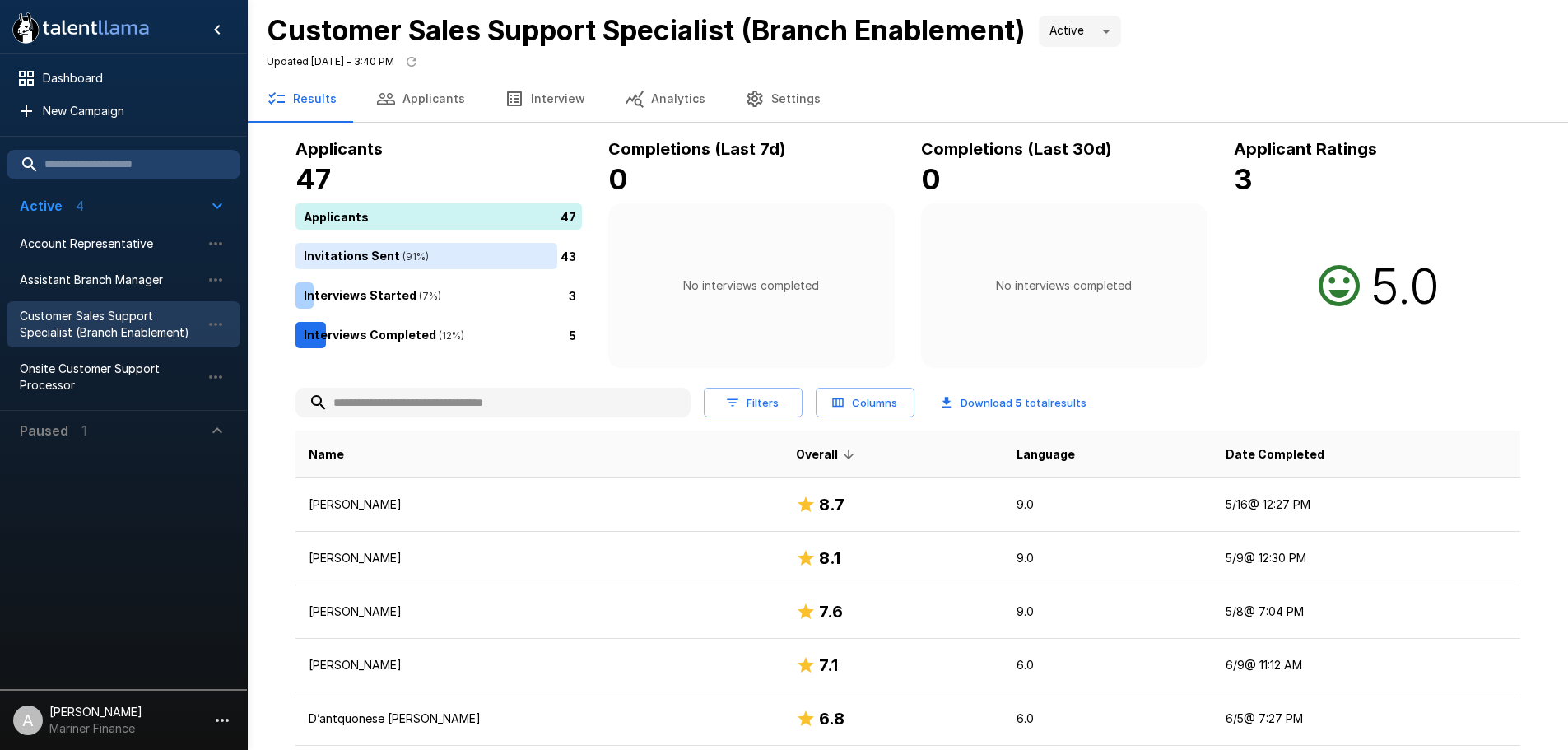 click on "Paused 1" at bounding box center [114, 431] 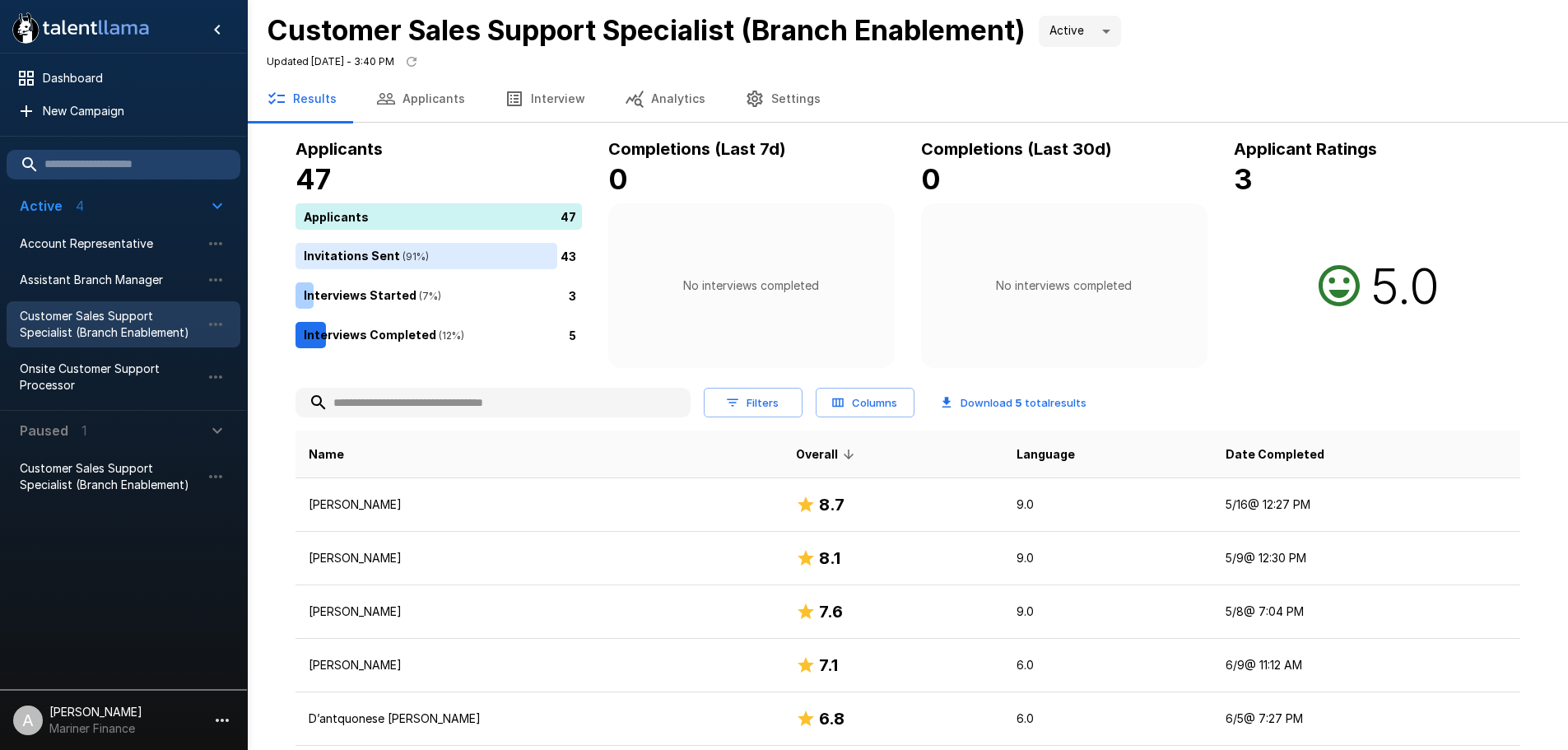 click at bounding box center [123, 596] 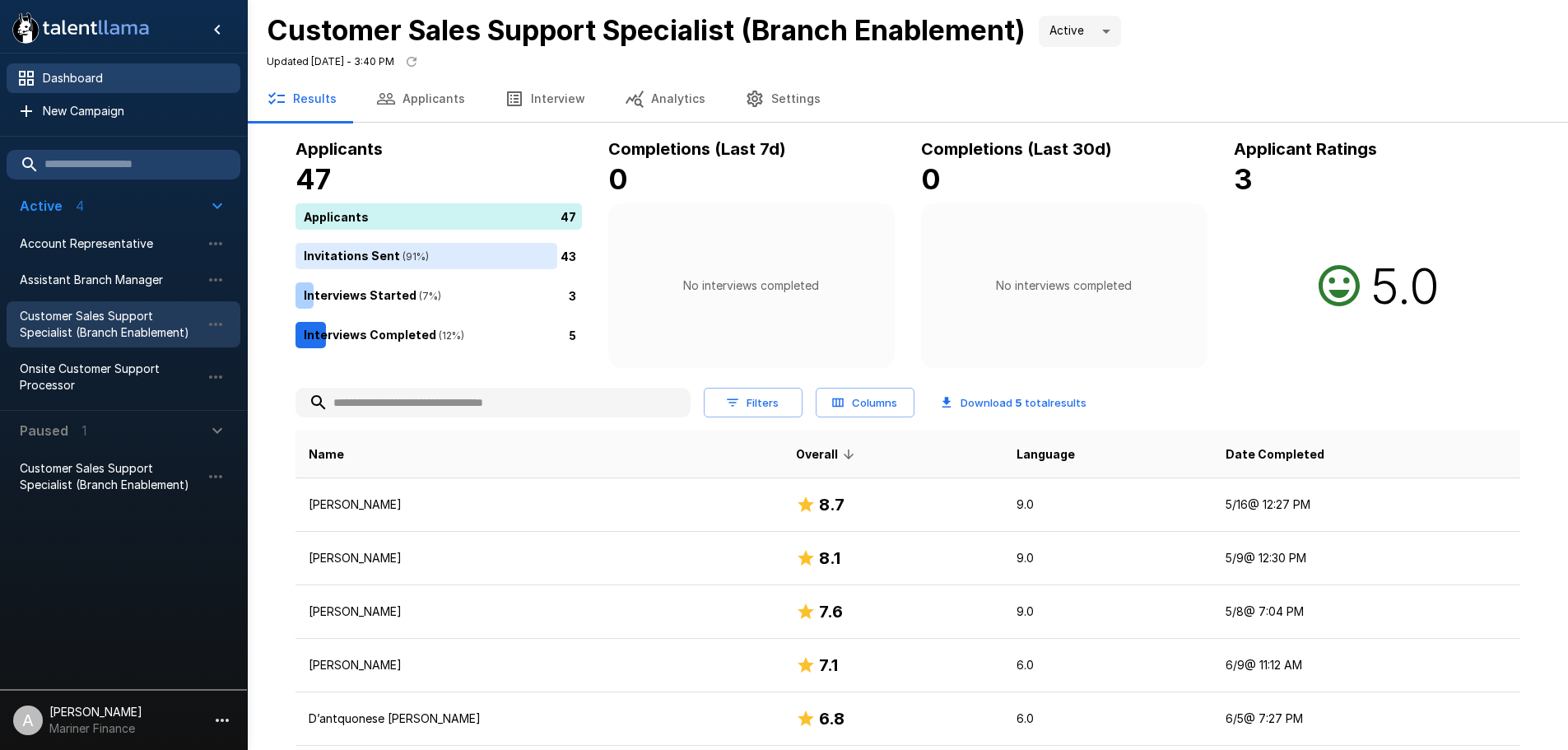 click on "Dashboard" at bounding box center (135, 78) 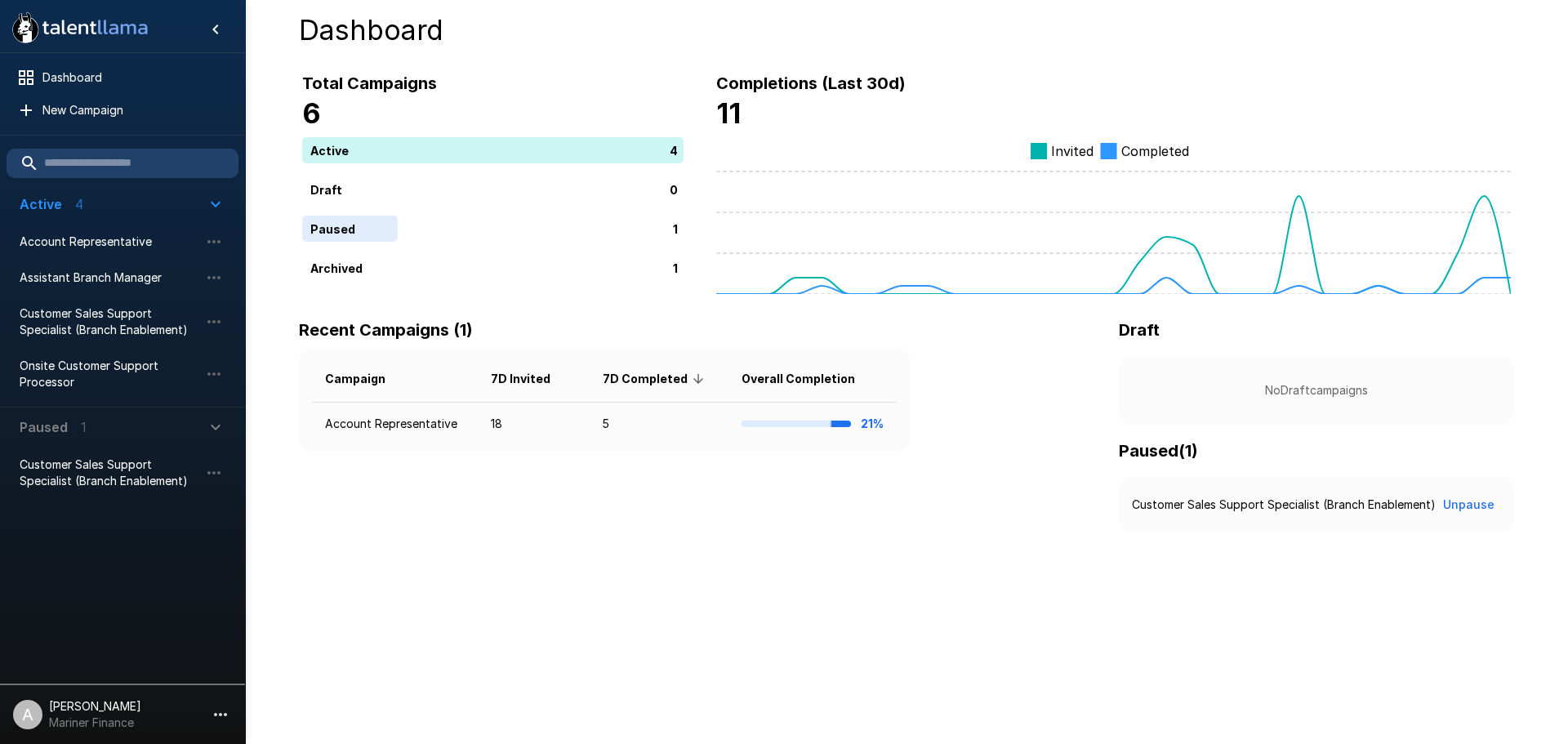 click 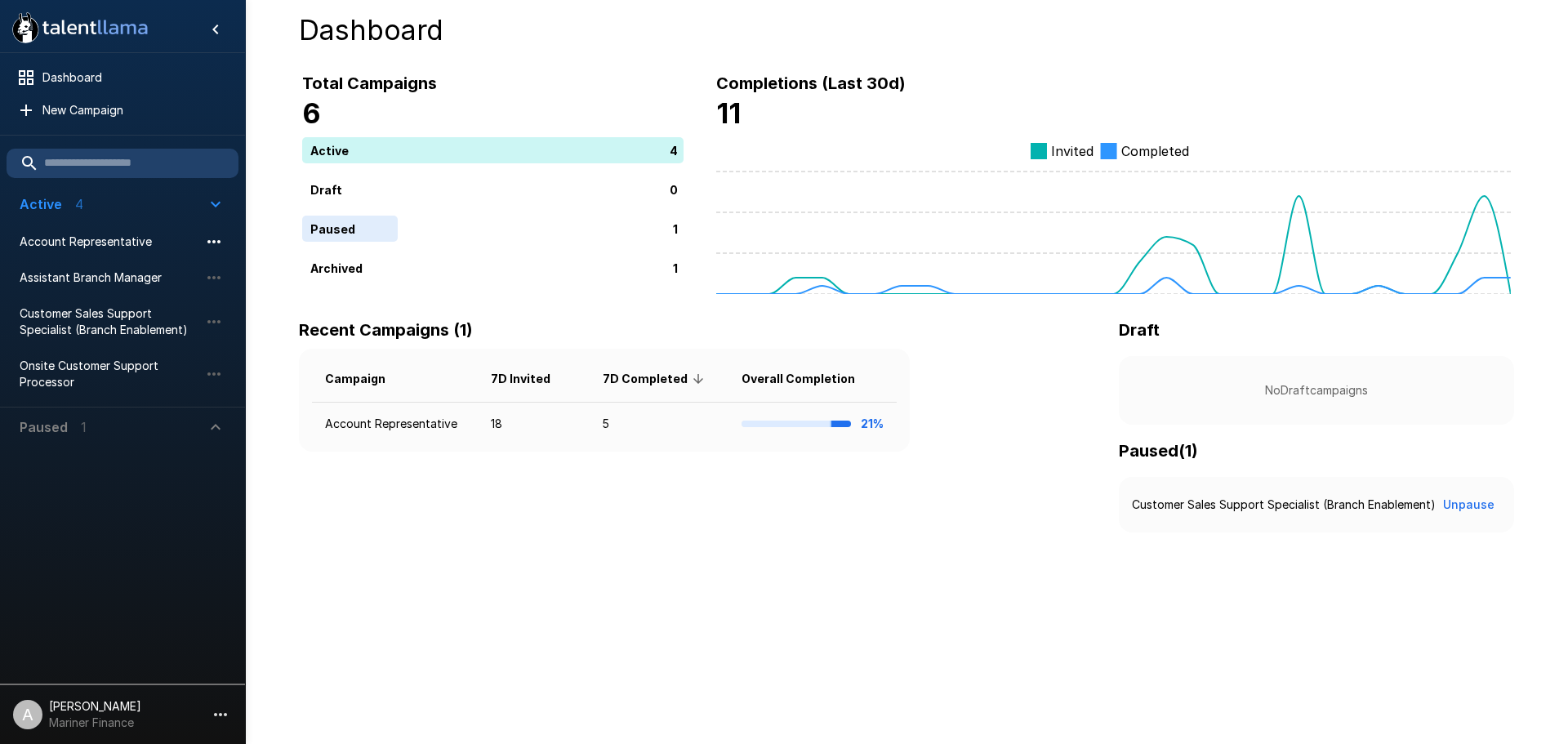 click 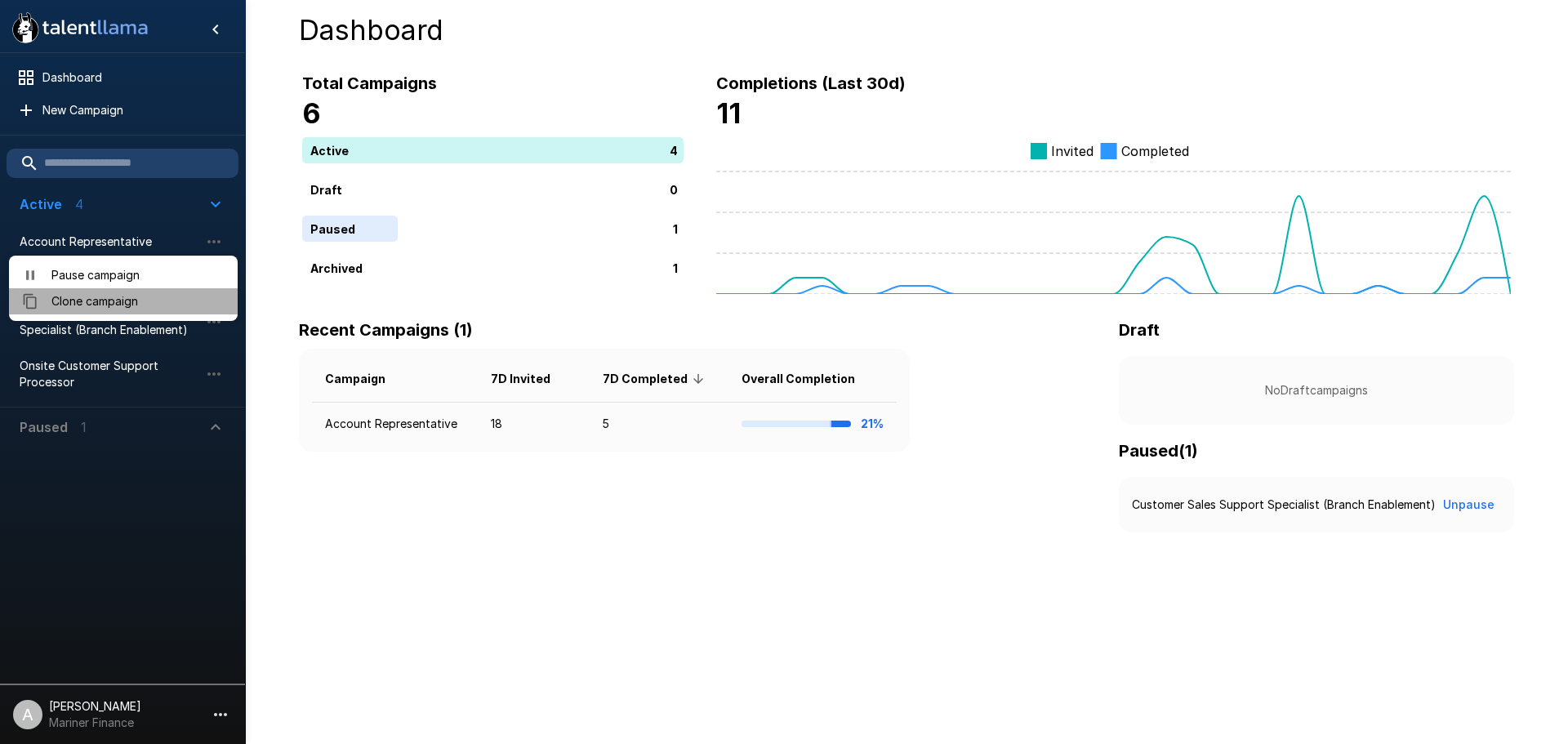 click on "Clone campaign" at bounding box center [138, 301] 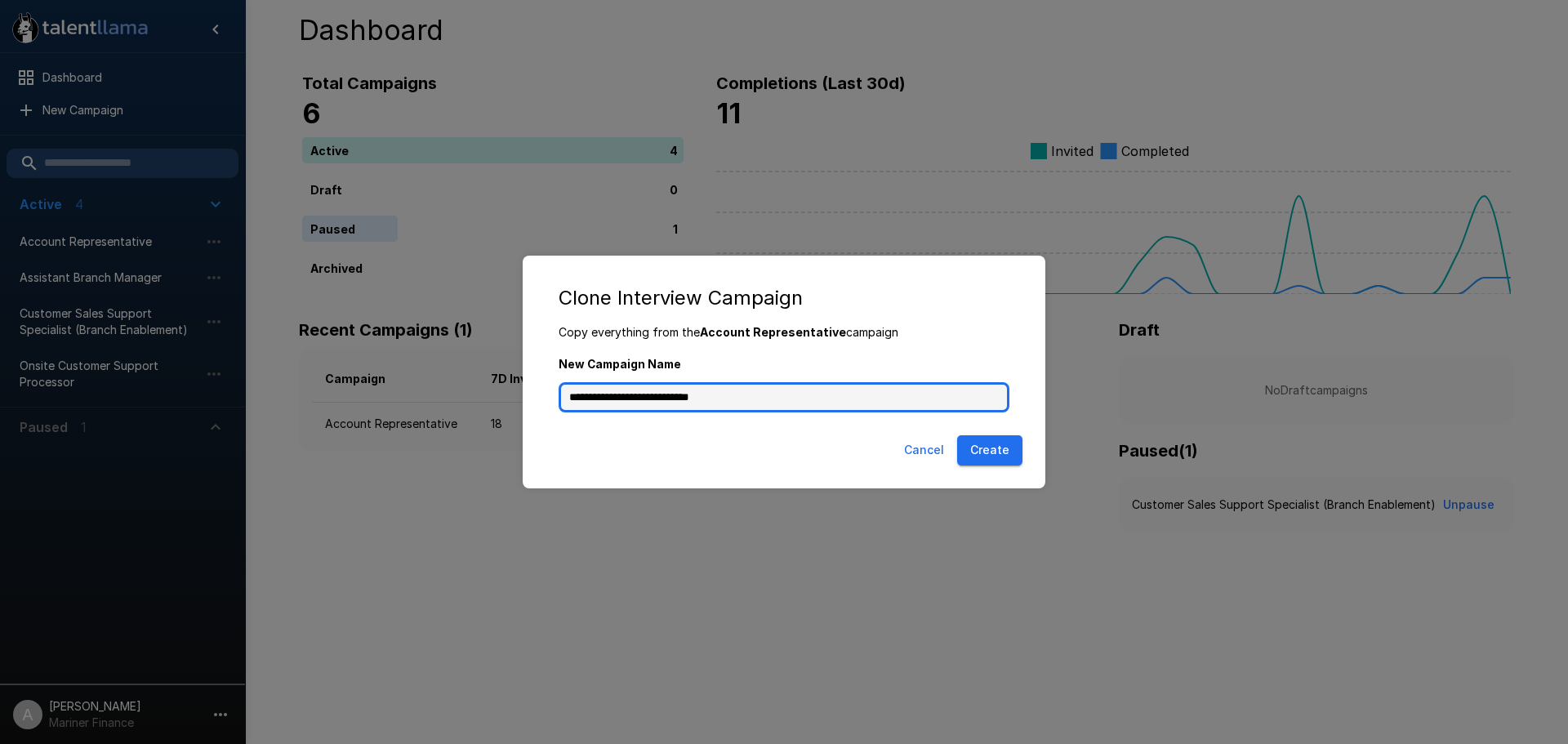 click on "**********" at bounding box center (784, 398) 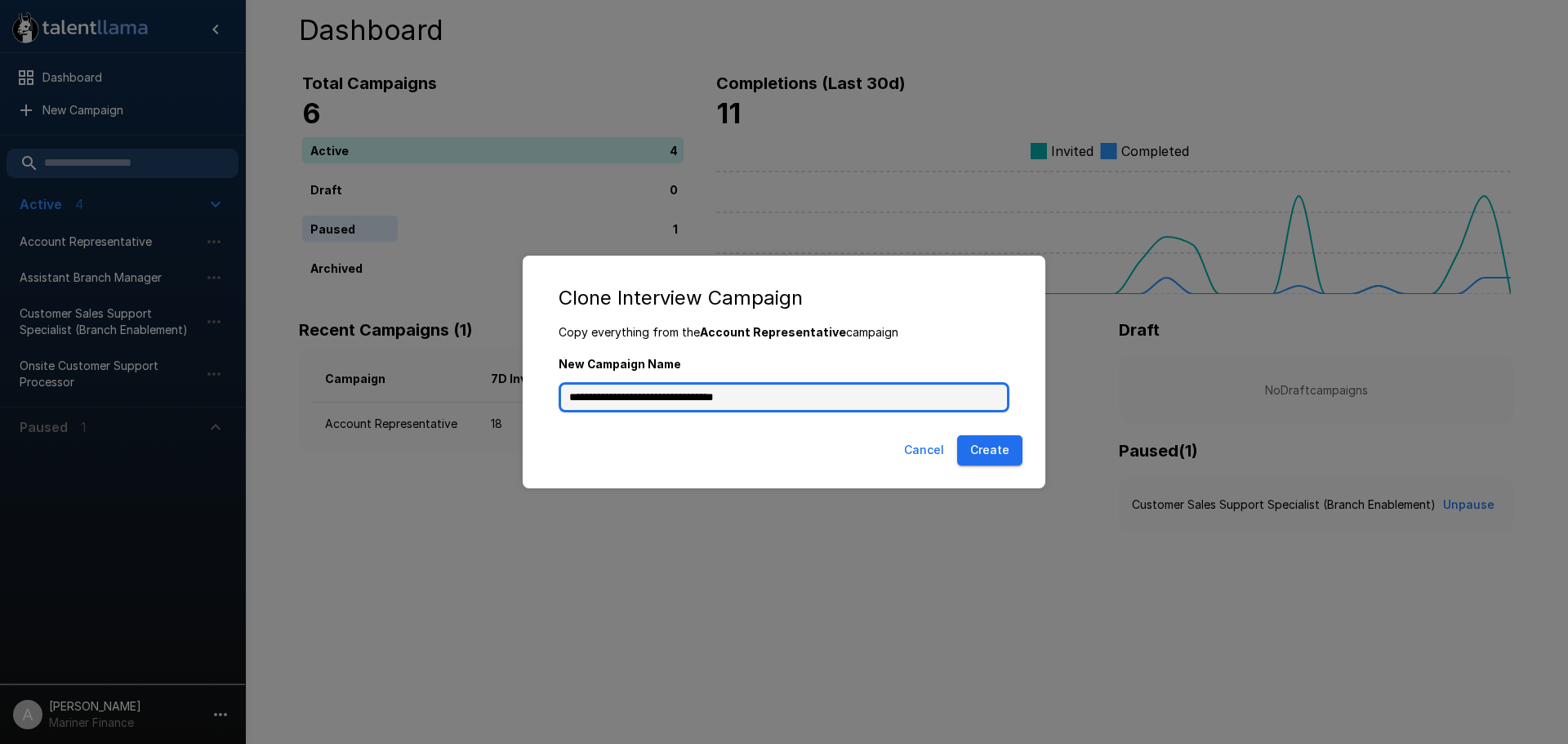 type on "**********" 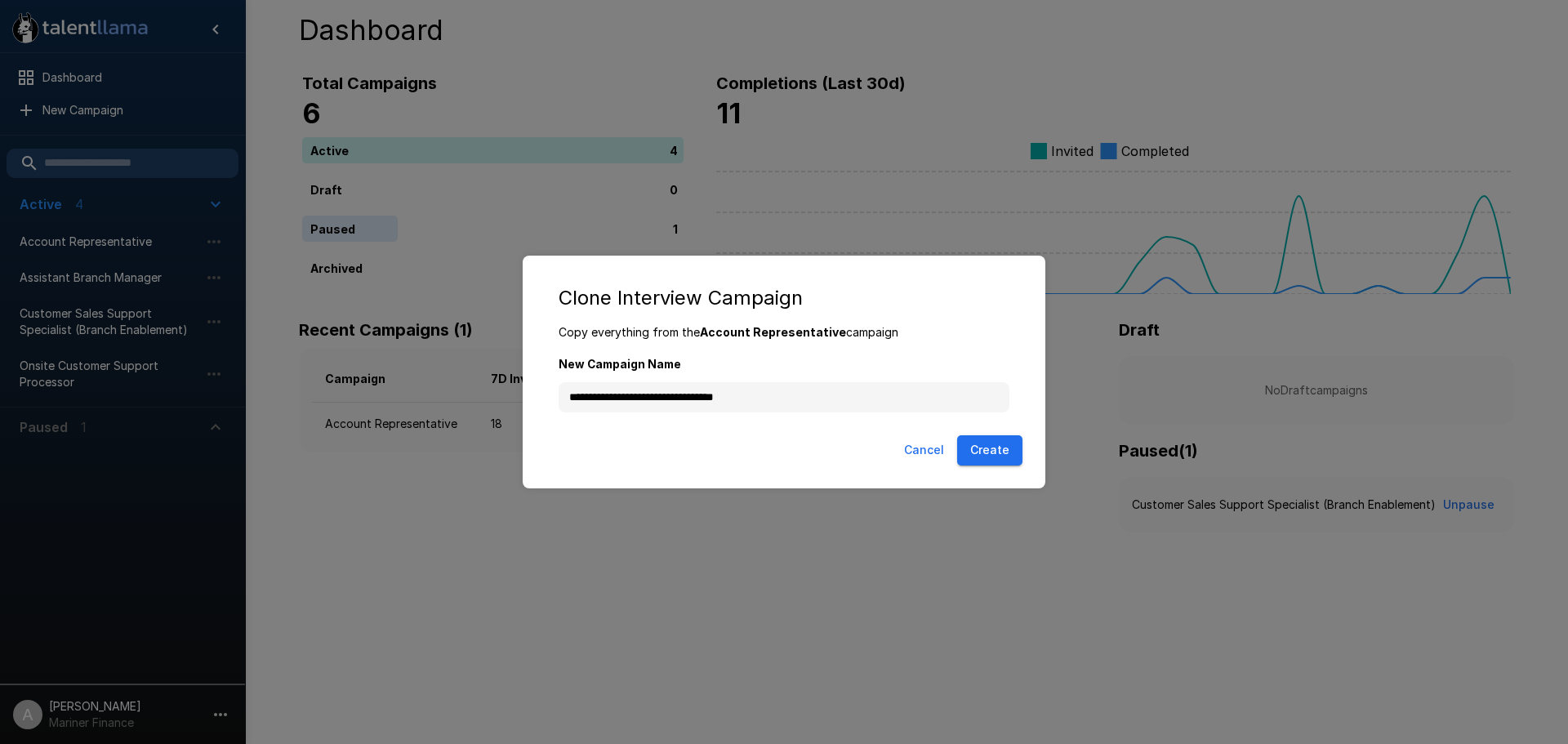 click on "Create" at bounding box center (990, 450) 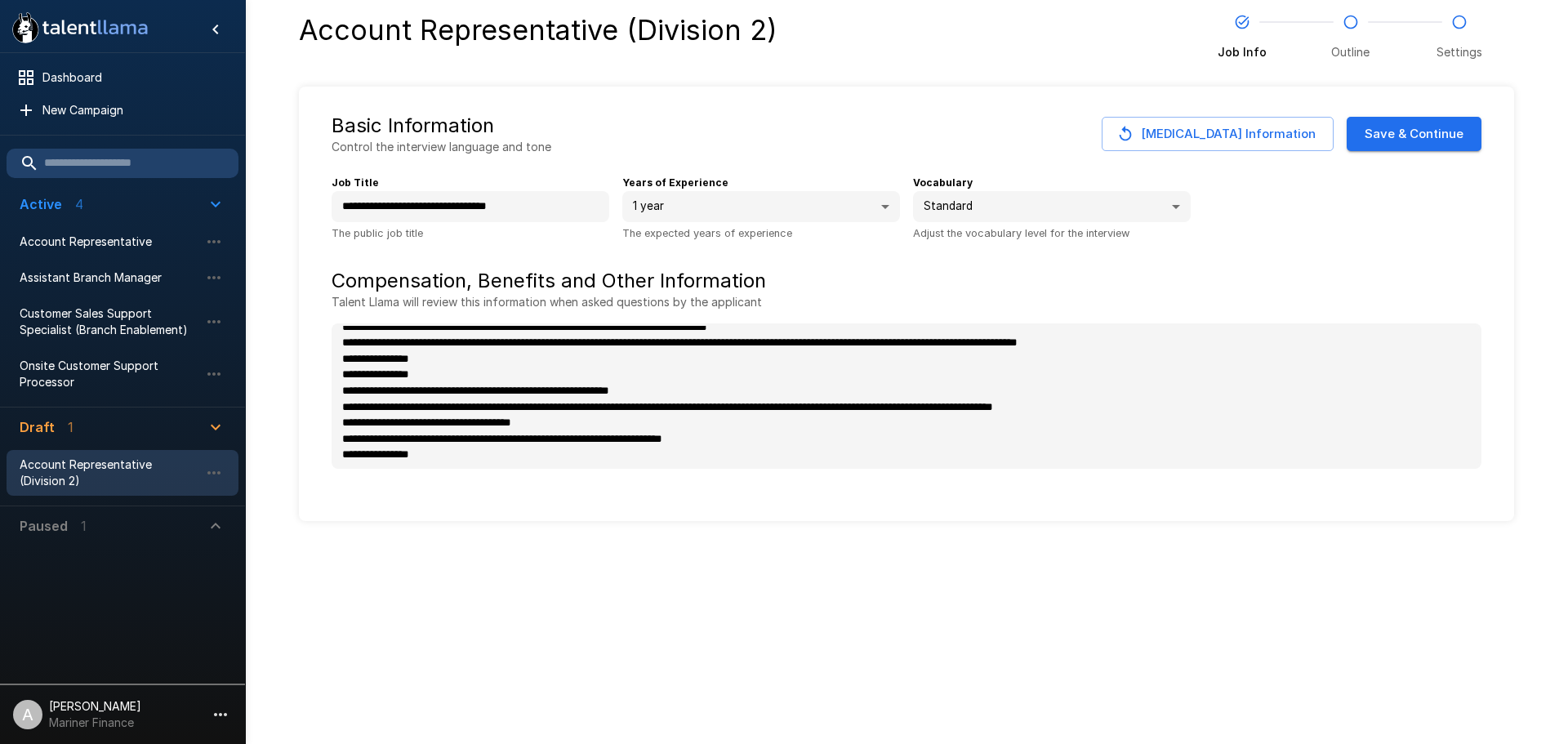 scroll, scrollTop: 0, scrollLeft: 0, axis: both 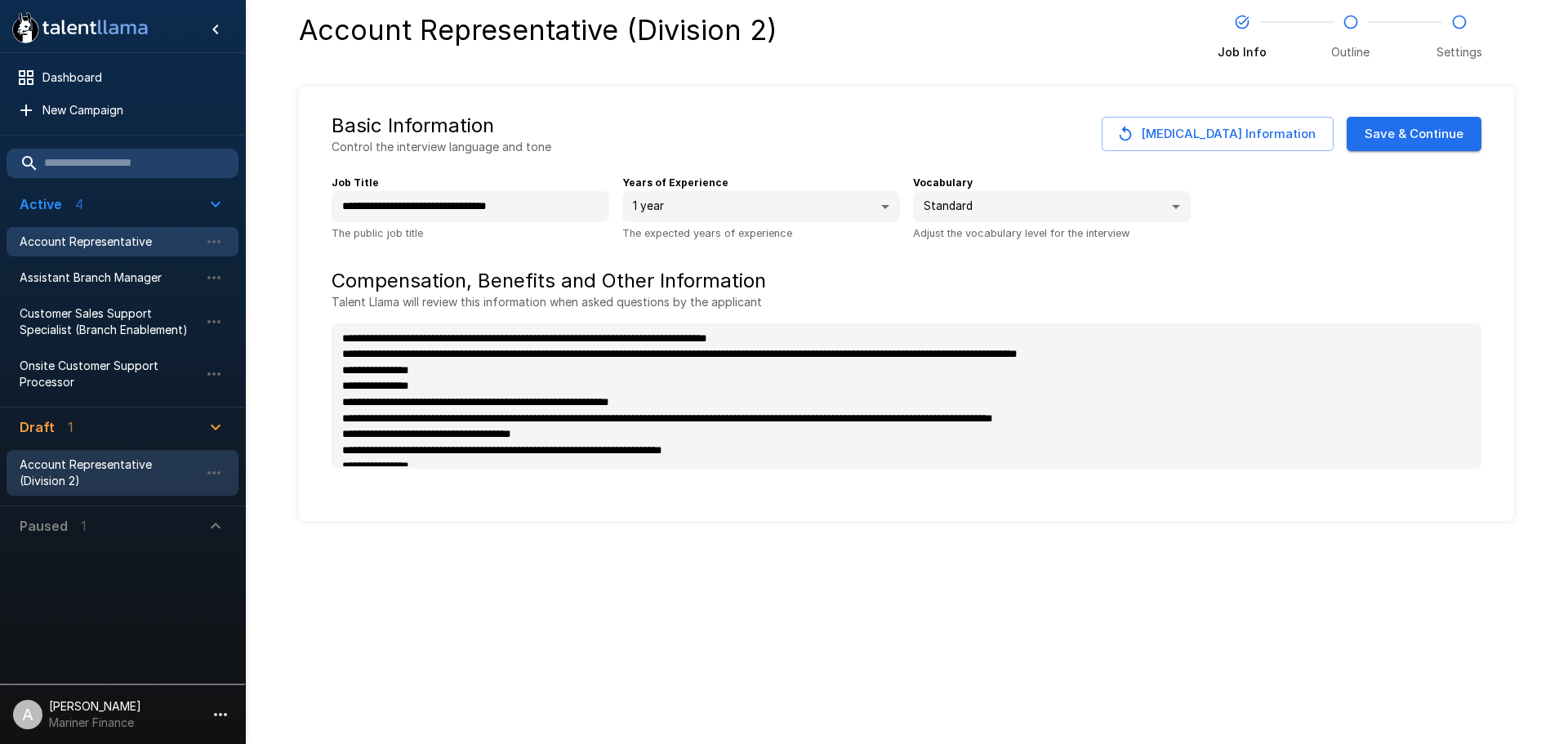 type on "*" 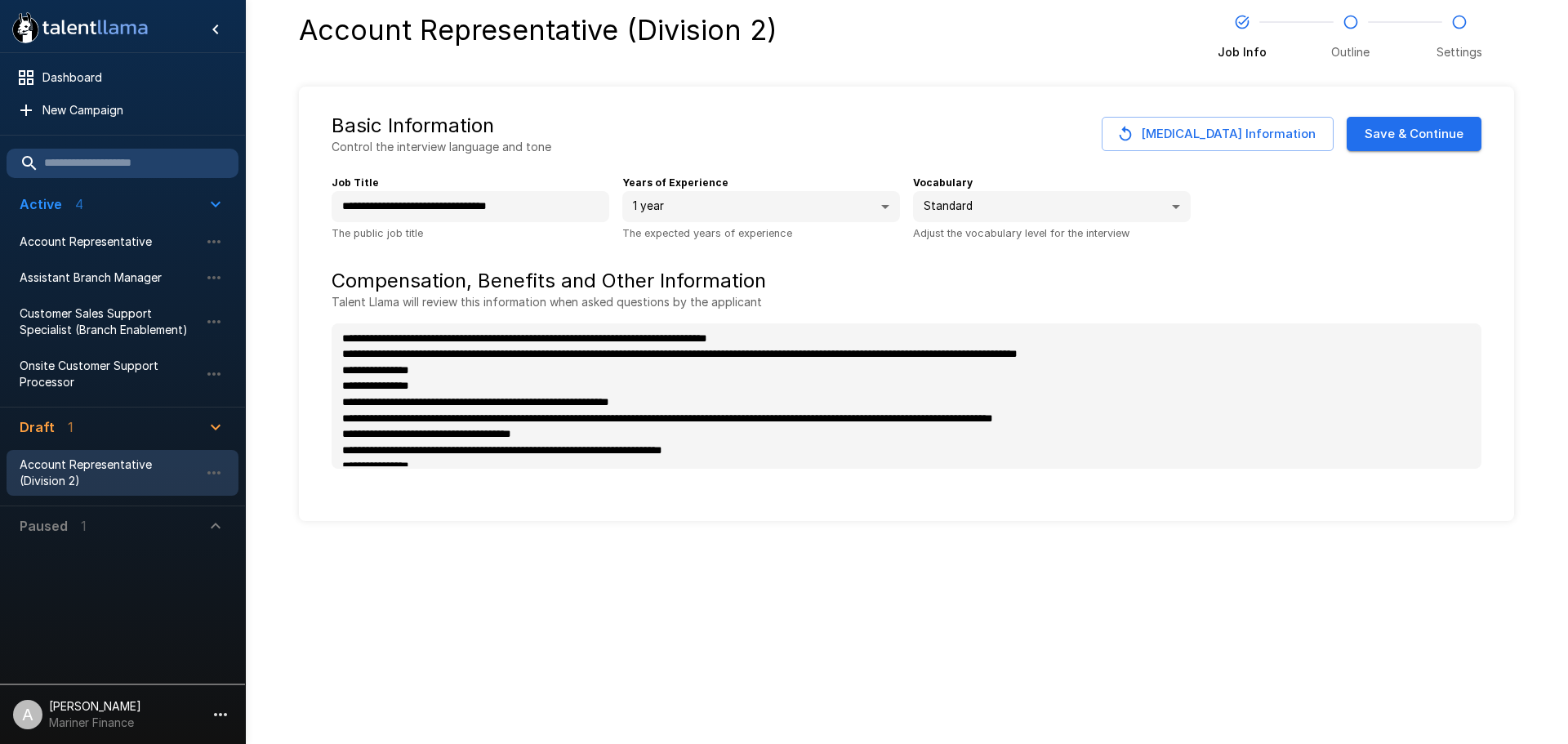 click on "**********" at bounding box center (464, 202) 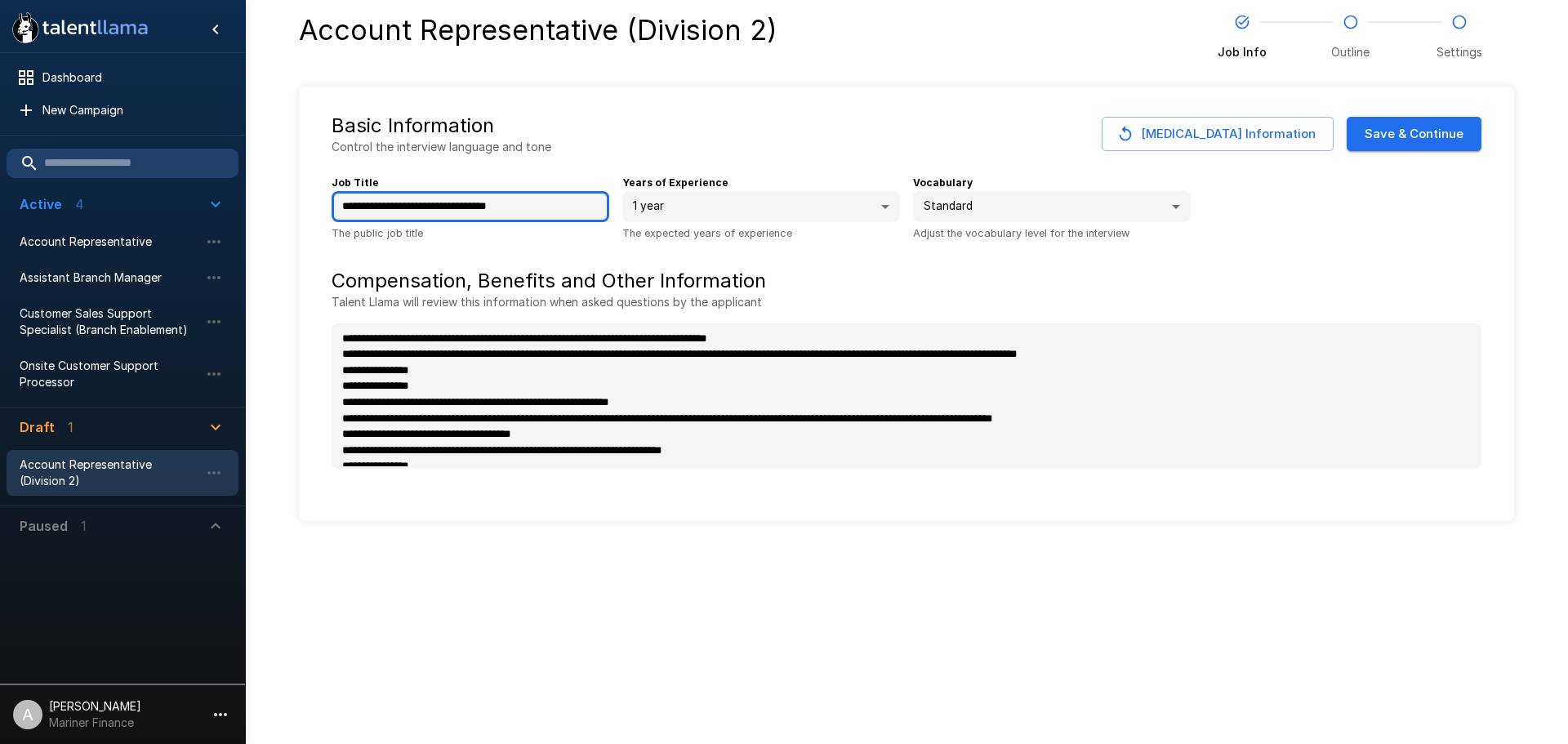 click on "**********" at bounding box center (470, 207) 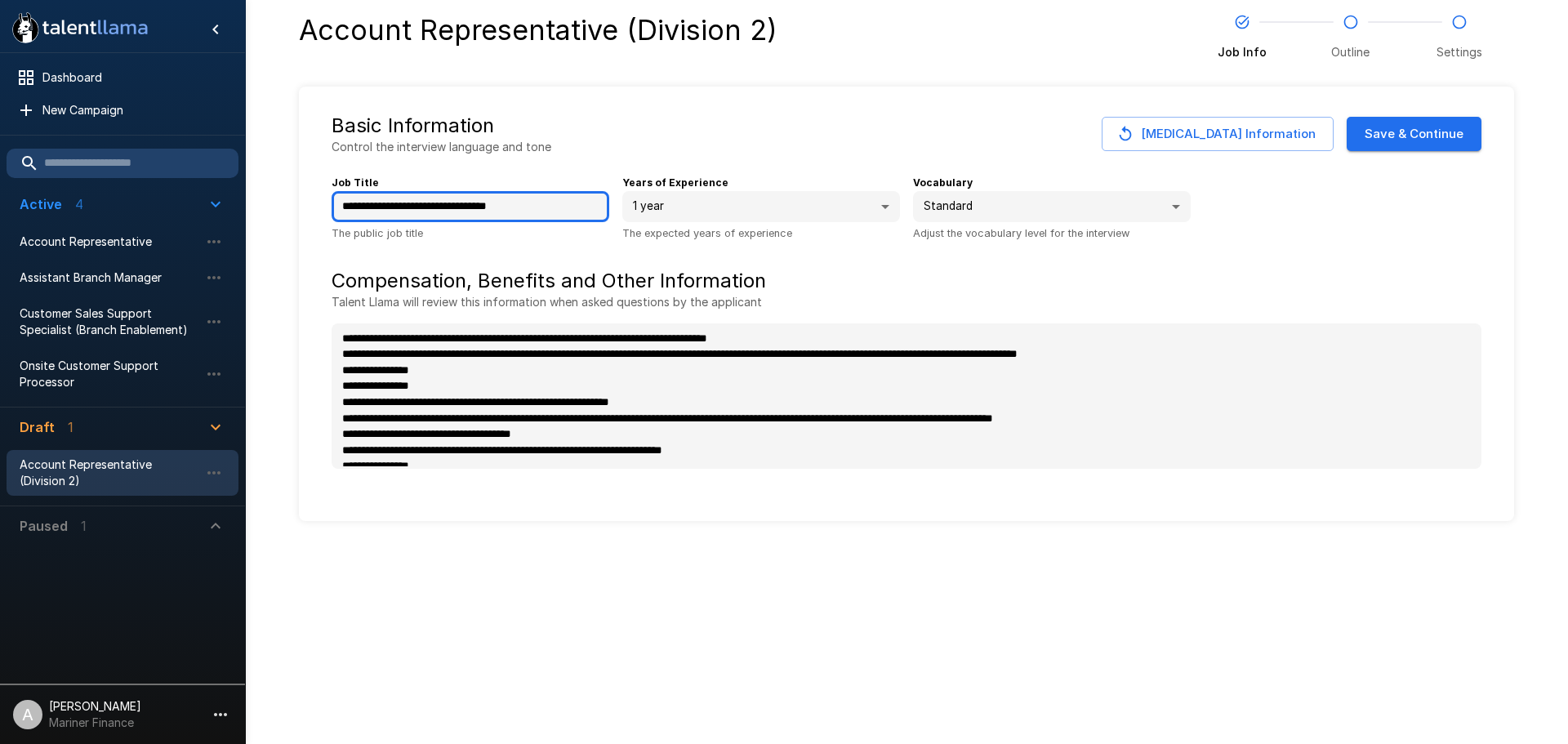 type on "**********" 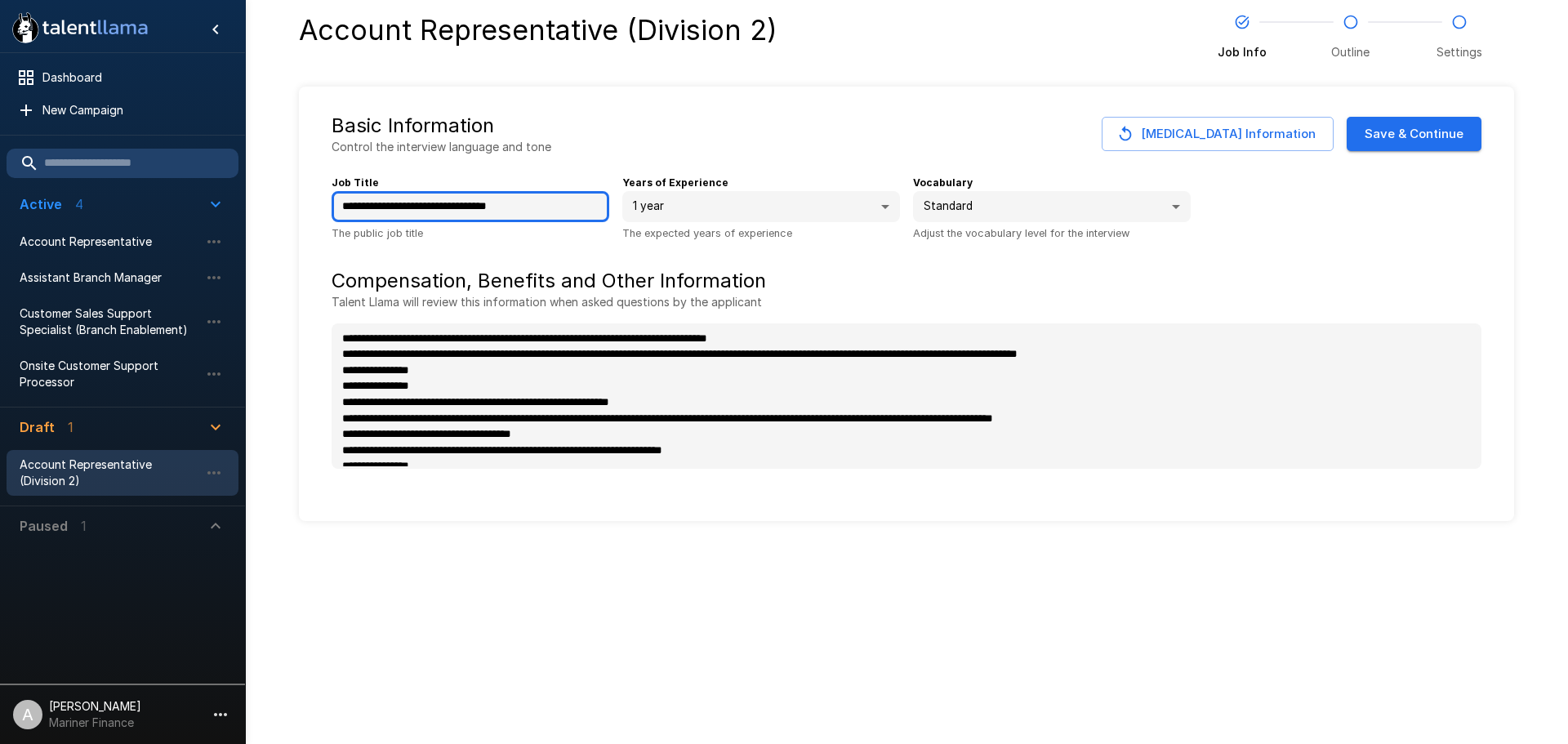 type on "*" 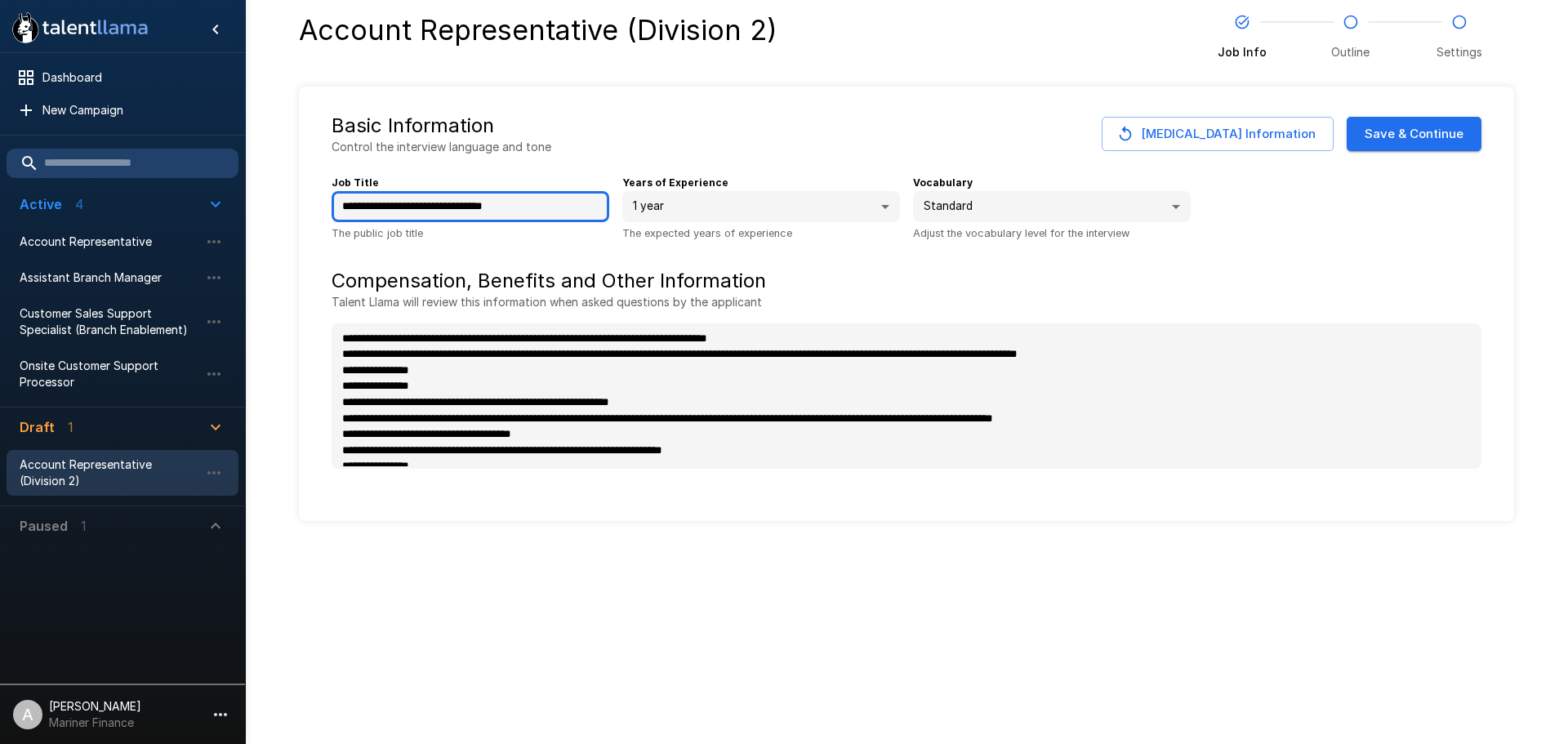 type on "**********" 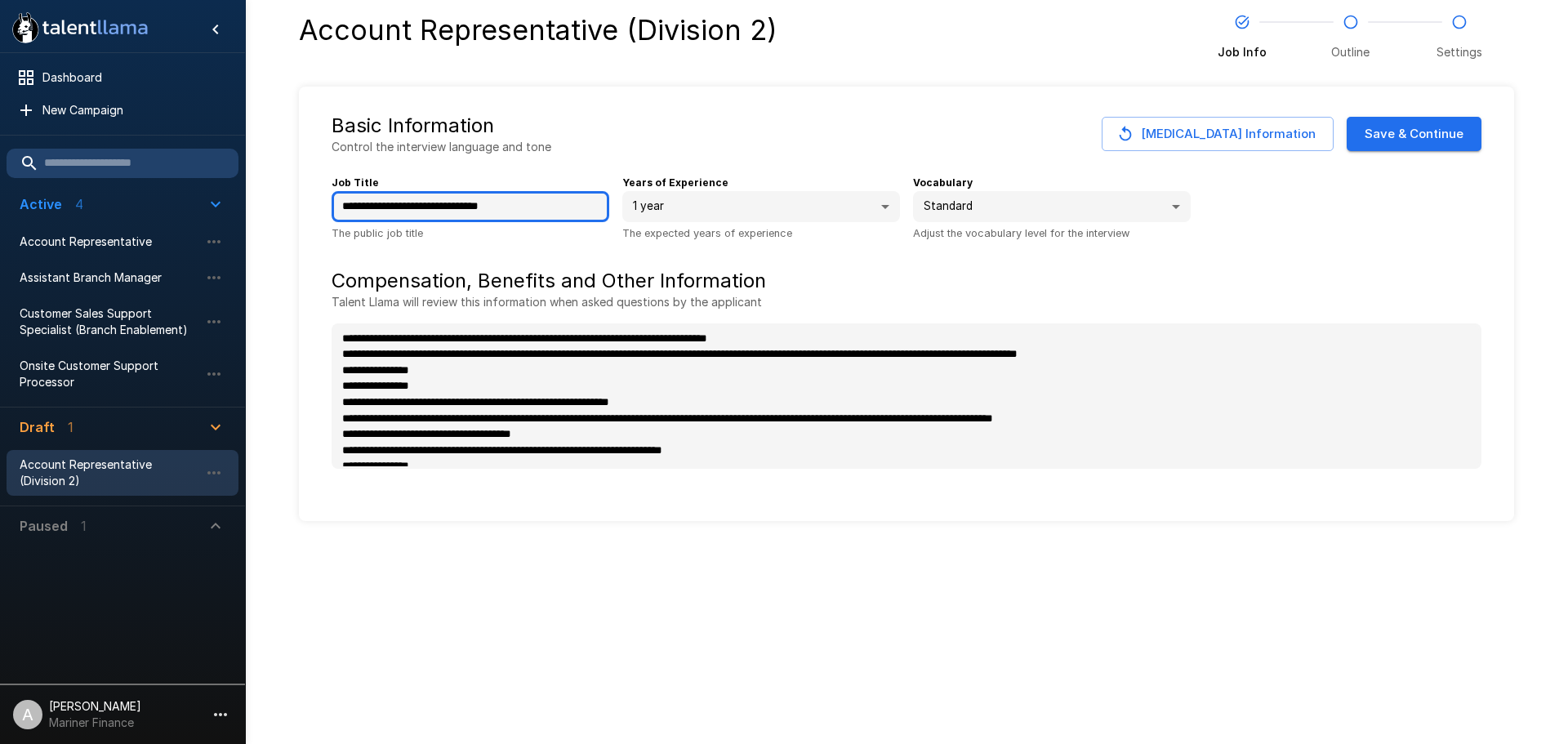 type on "**********" 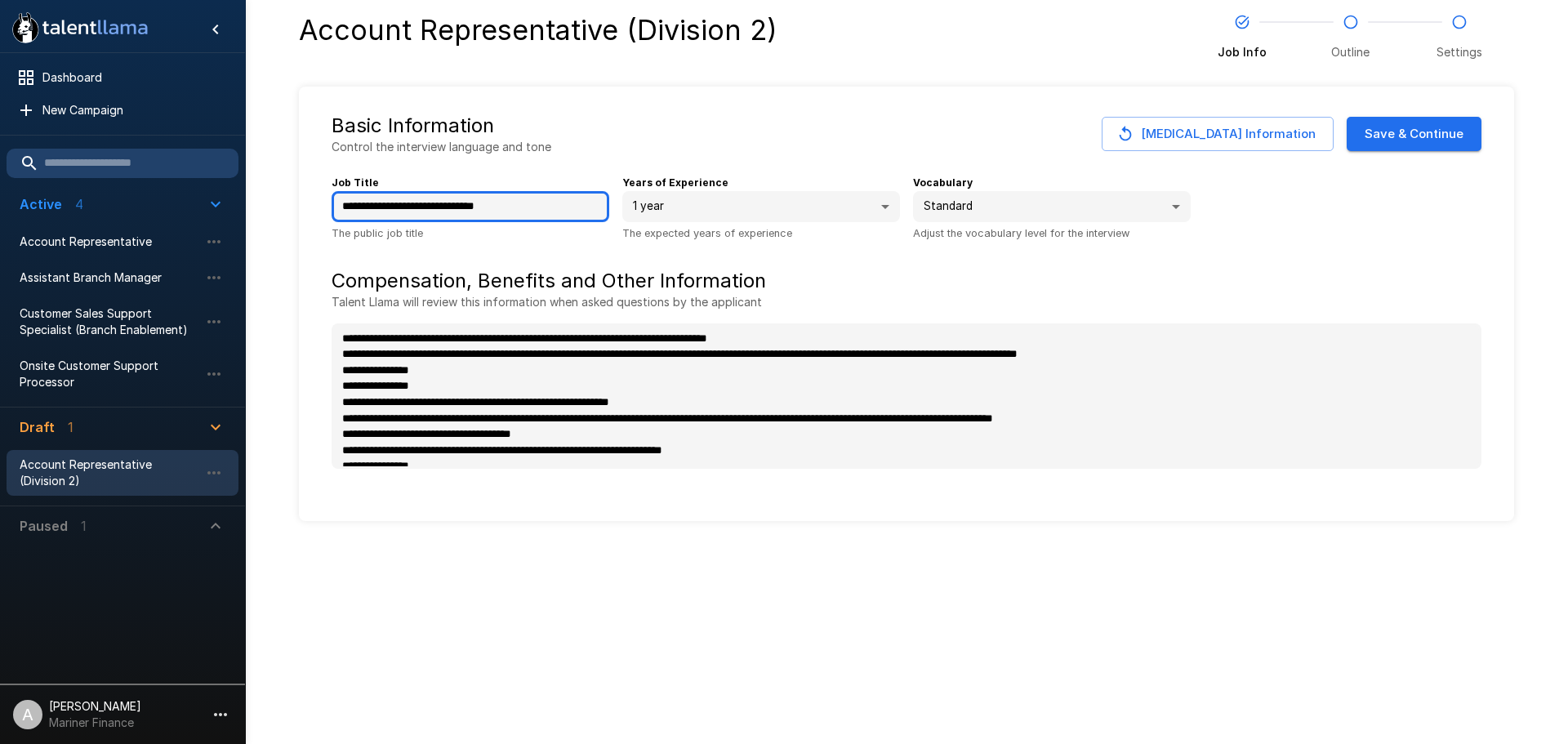 type on "**********" 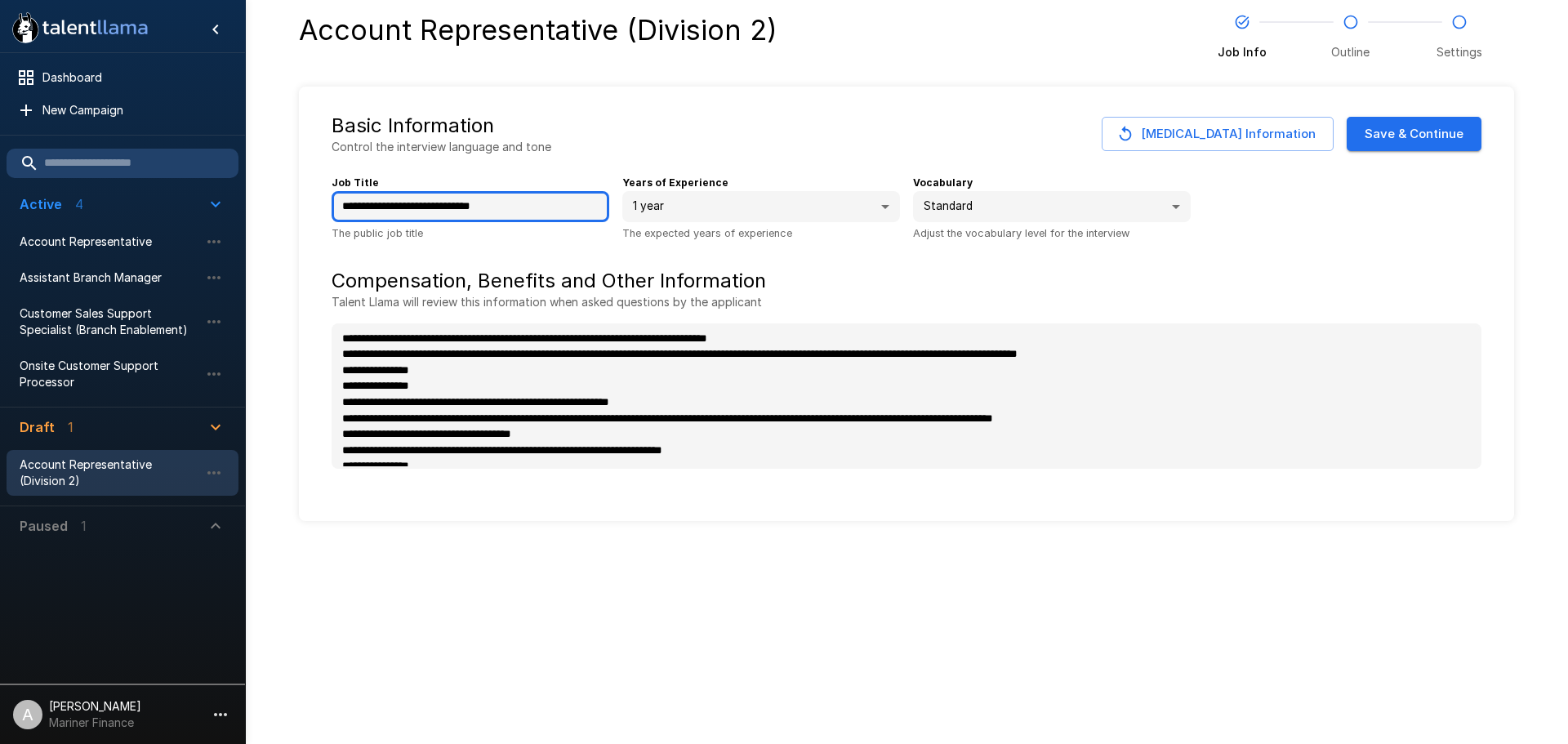 type on "**********" 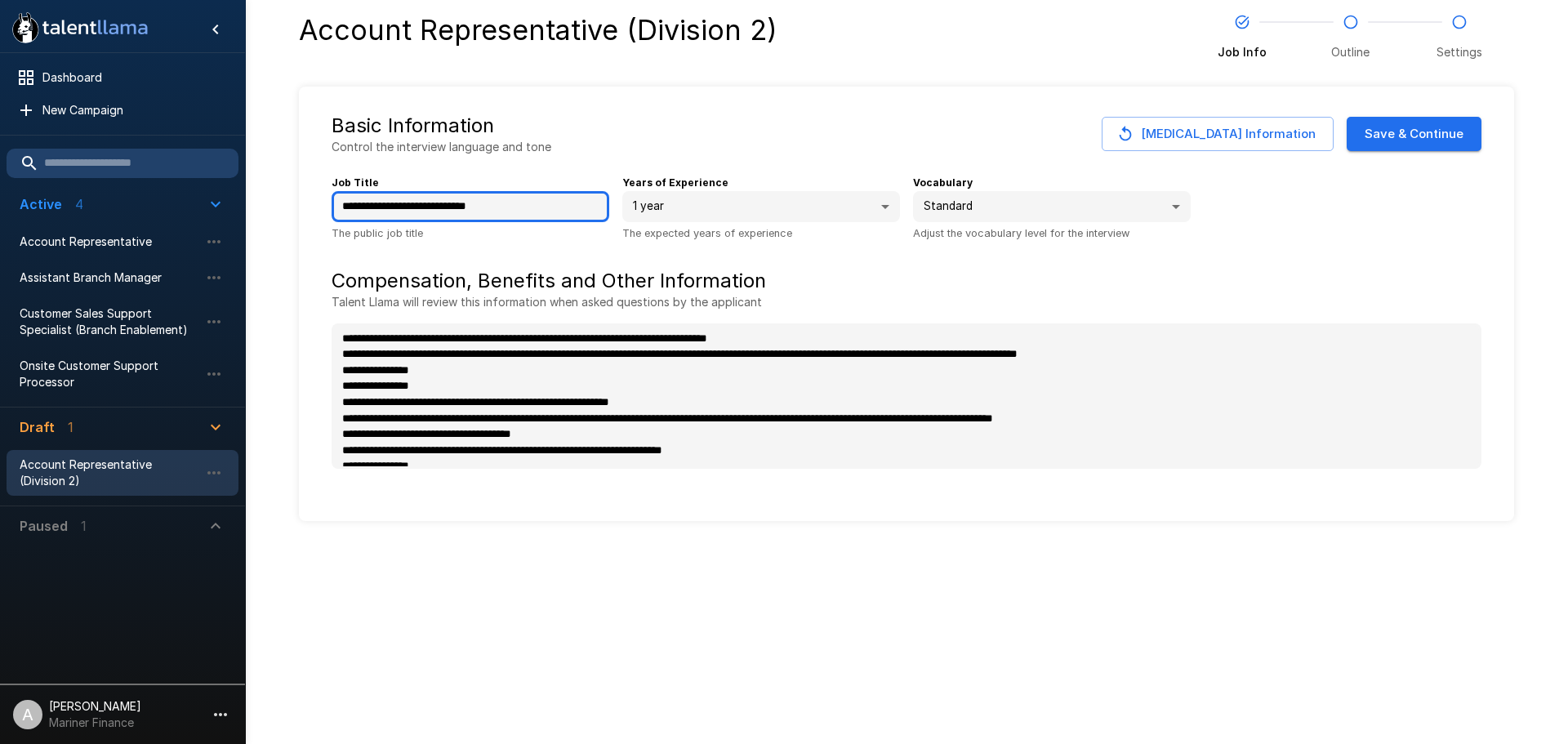 type on "**********" 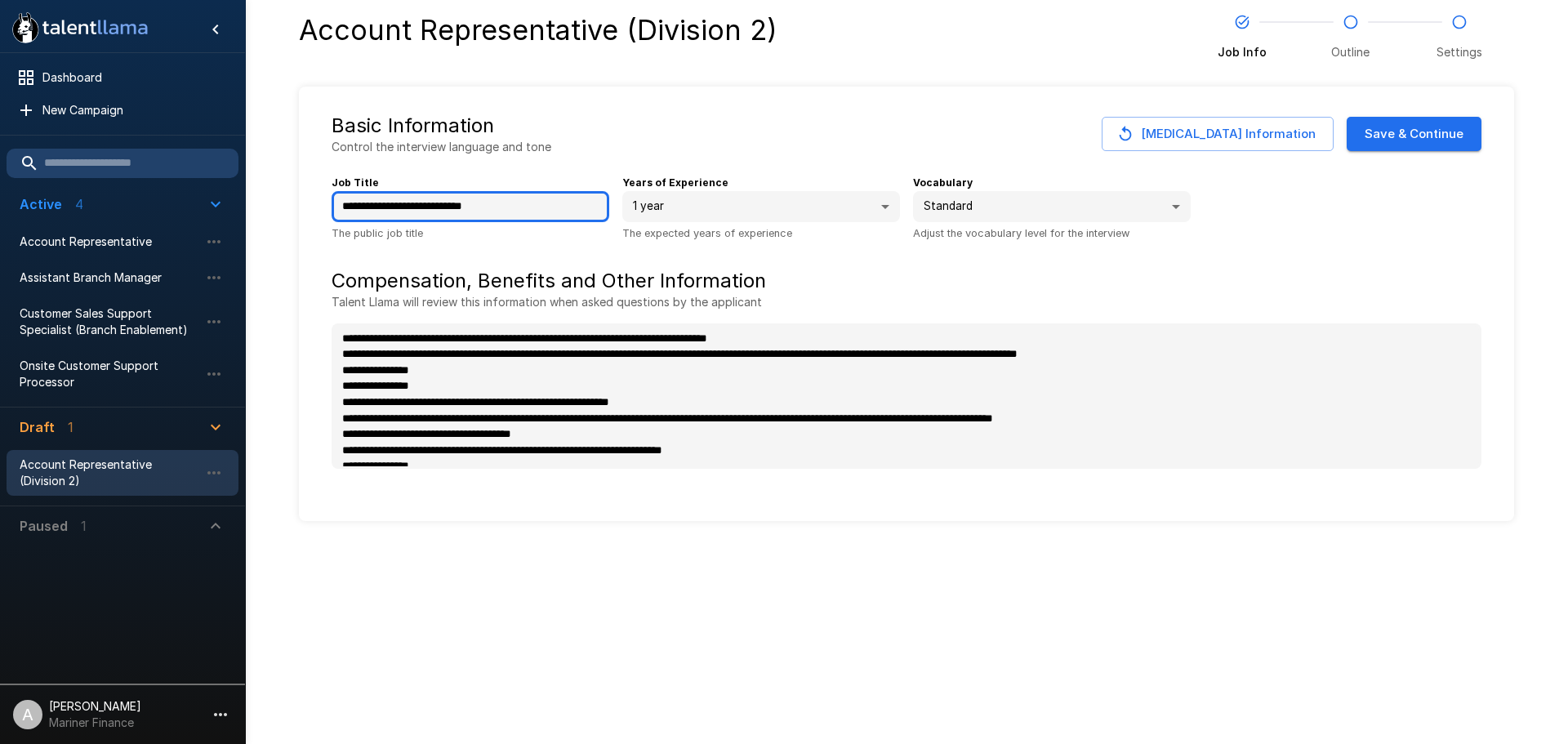 type on "**********" 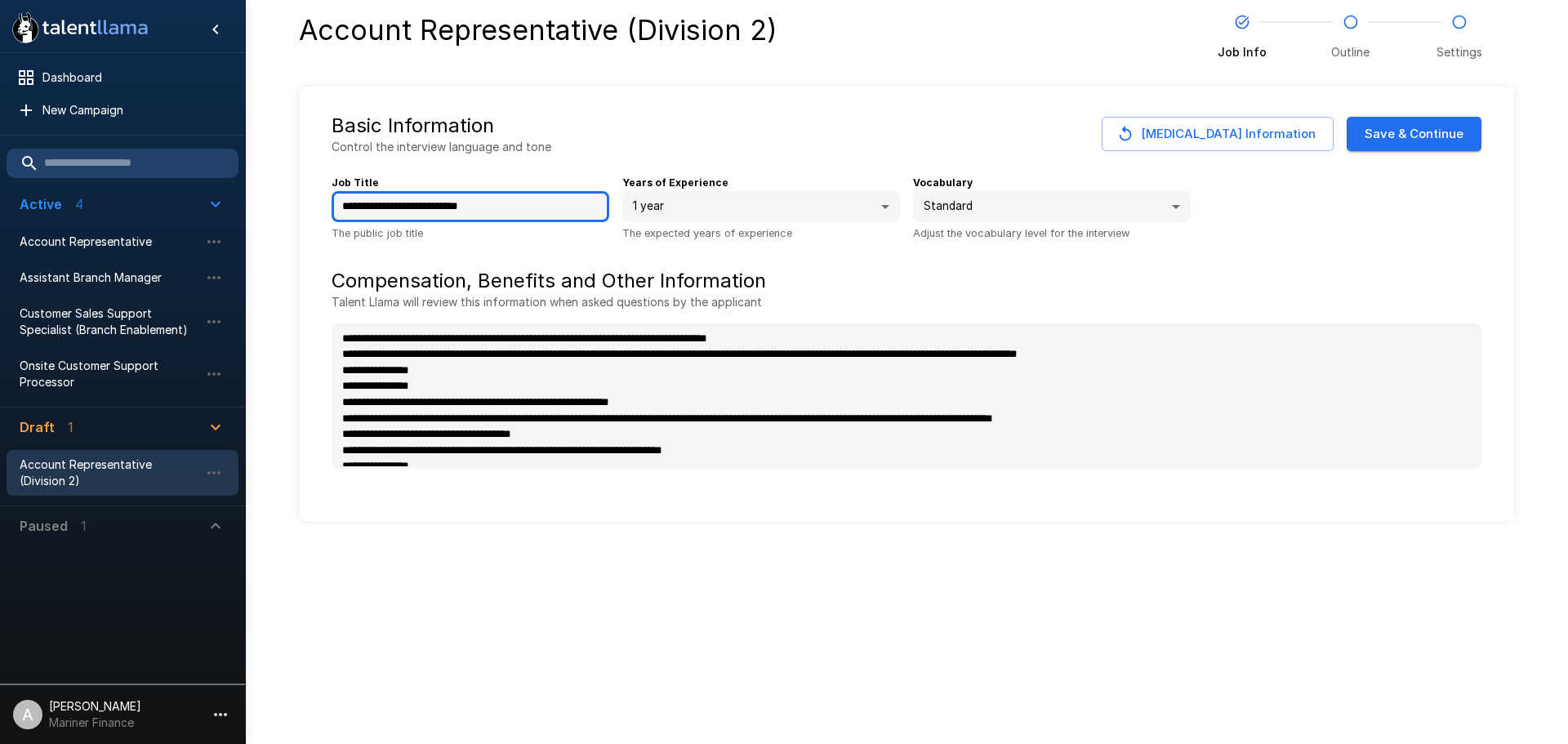 type on "*" 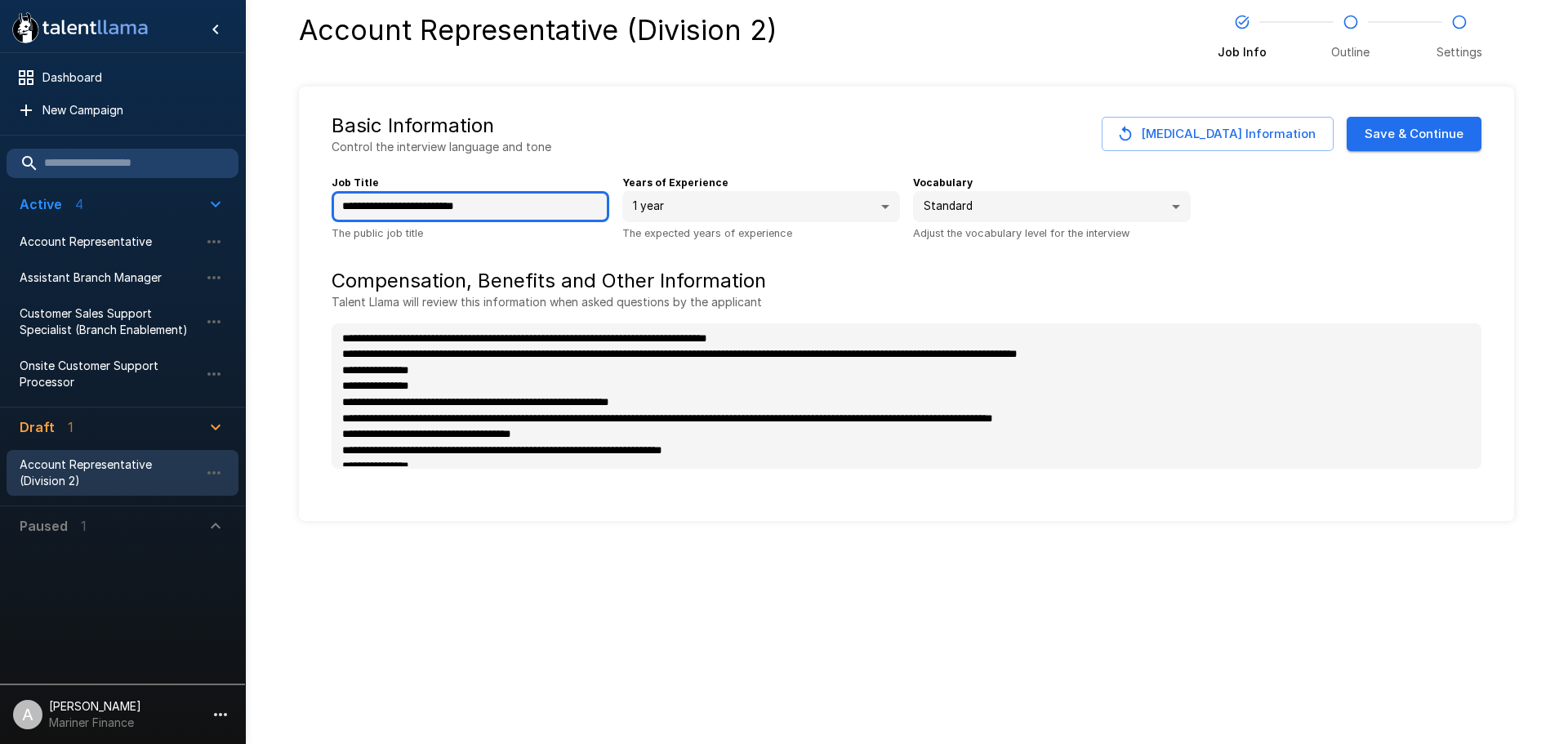 type on "**********" 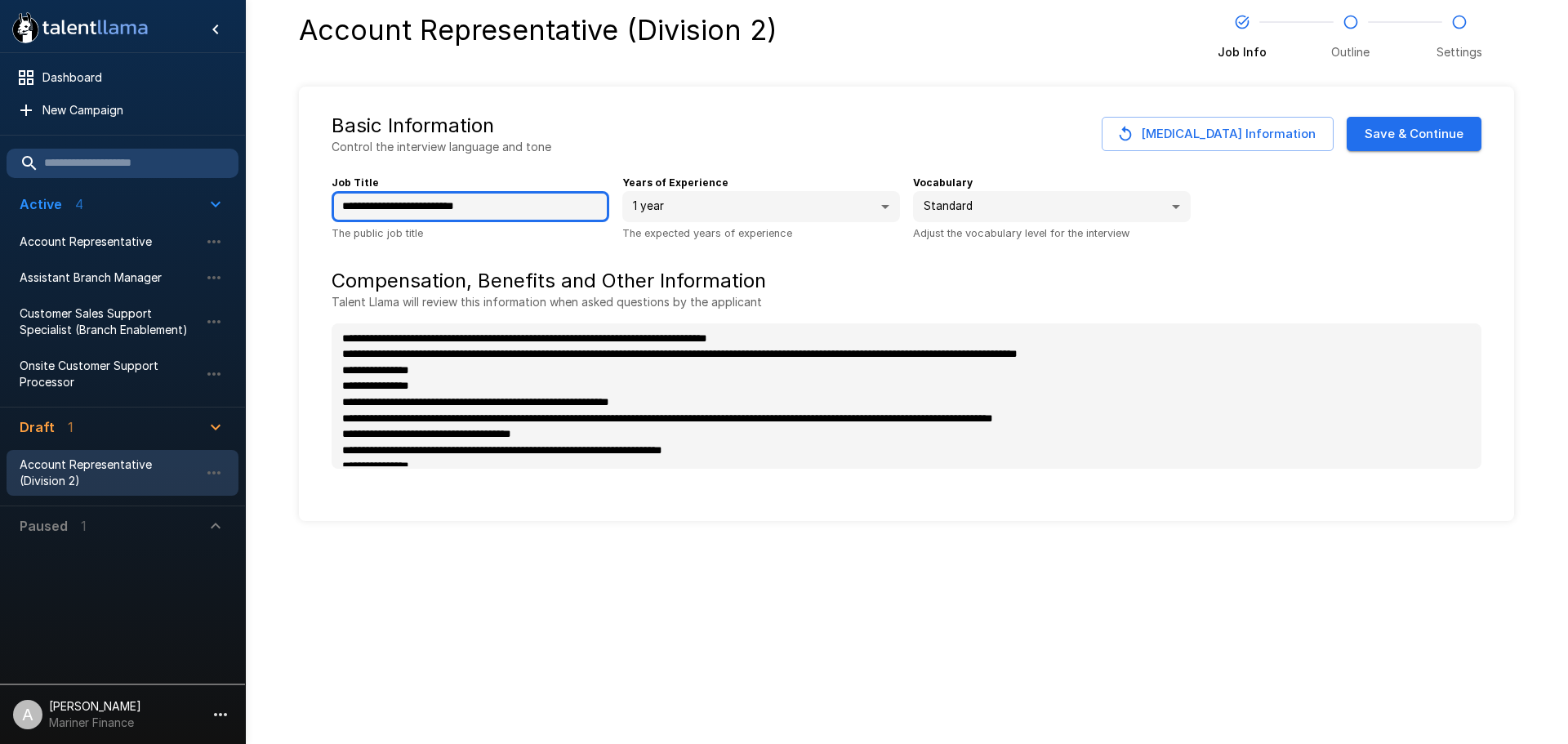 type on "*" 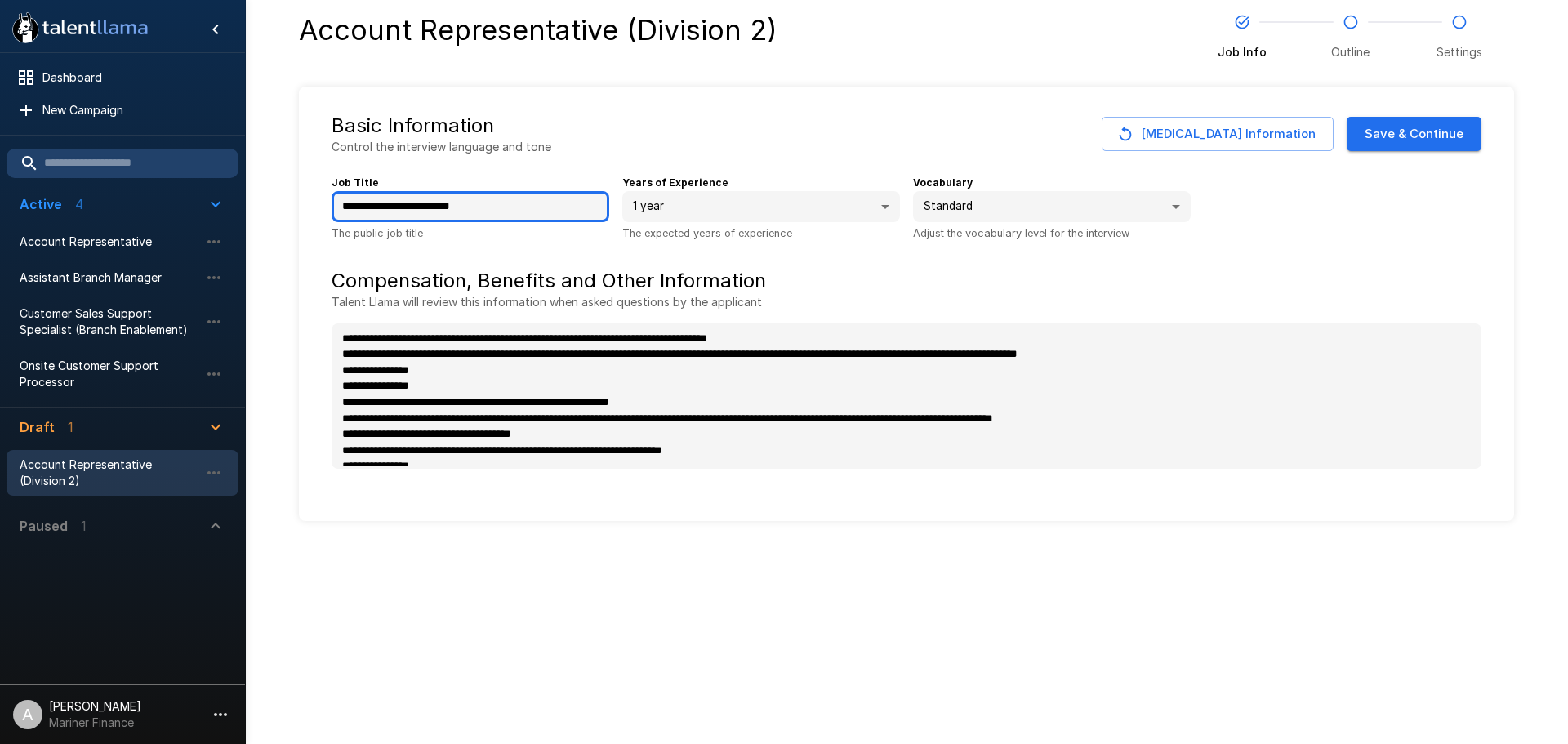 type on "**********" 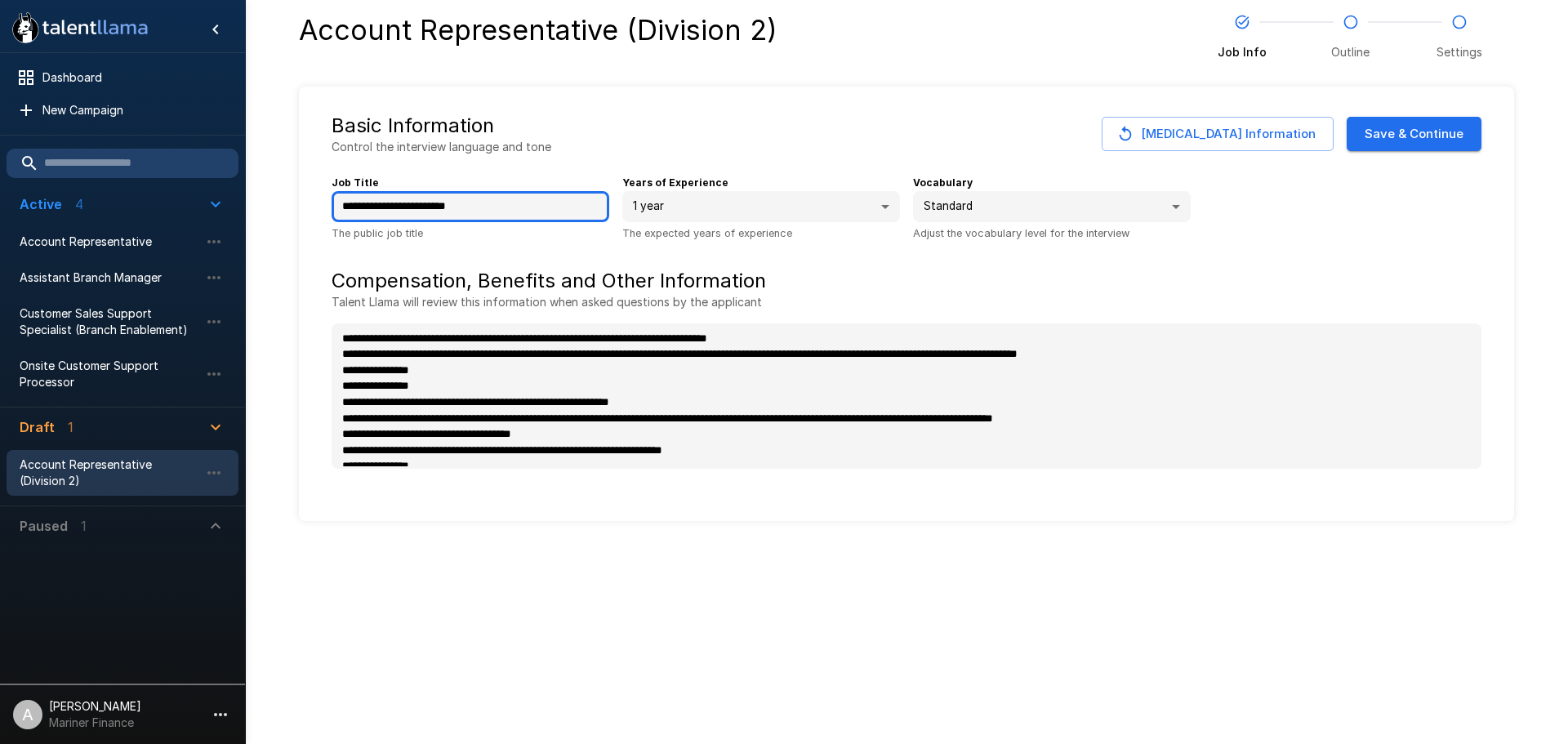 type on "**********" 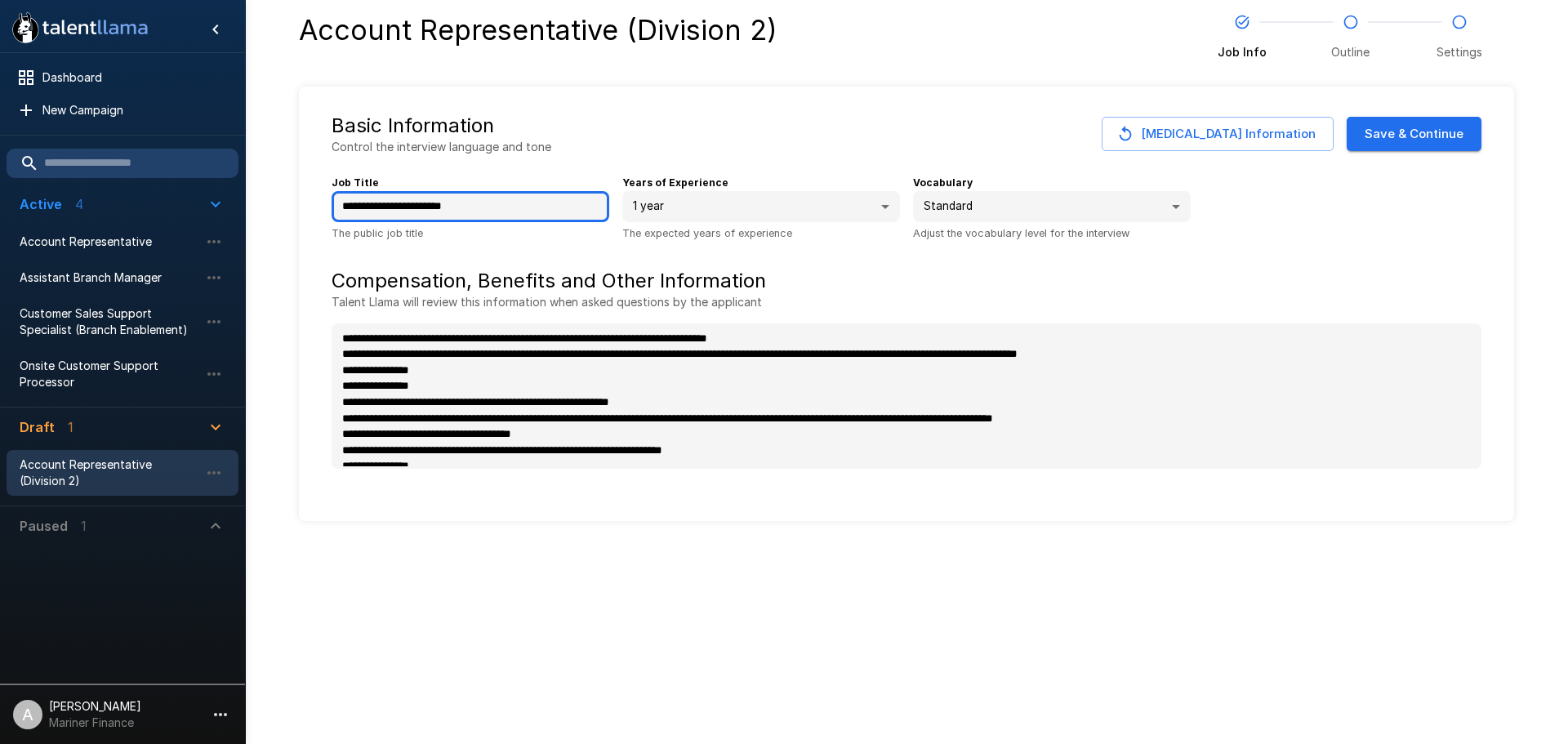 type on "*" 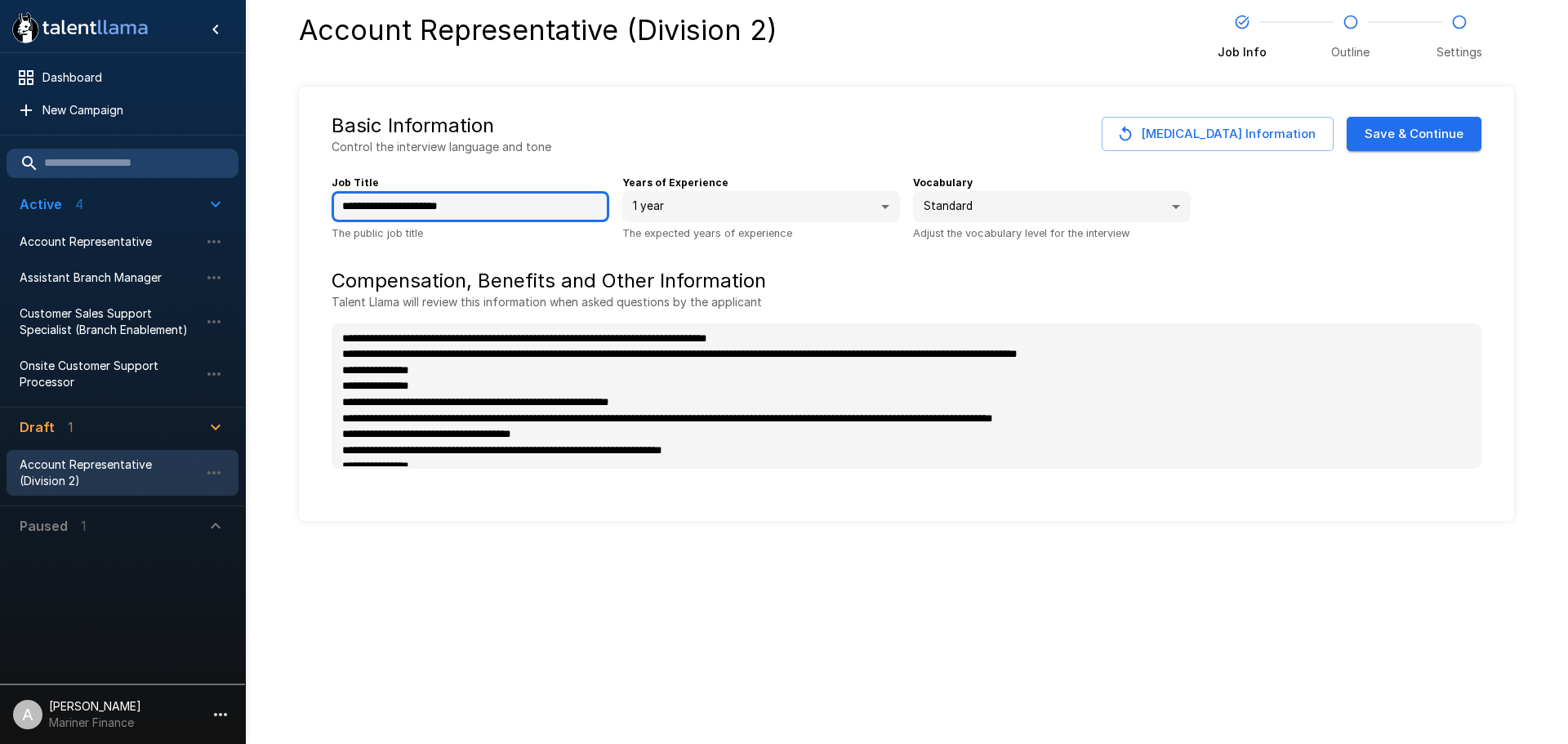 type on "**********" 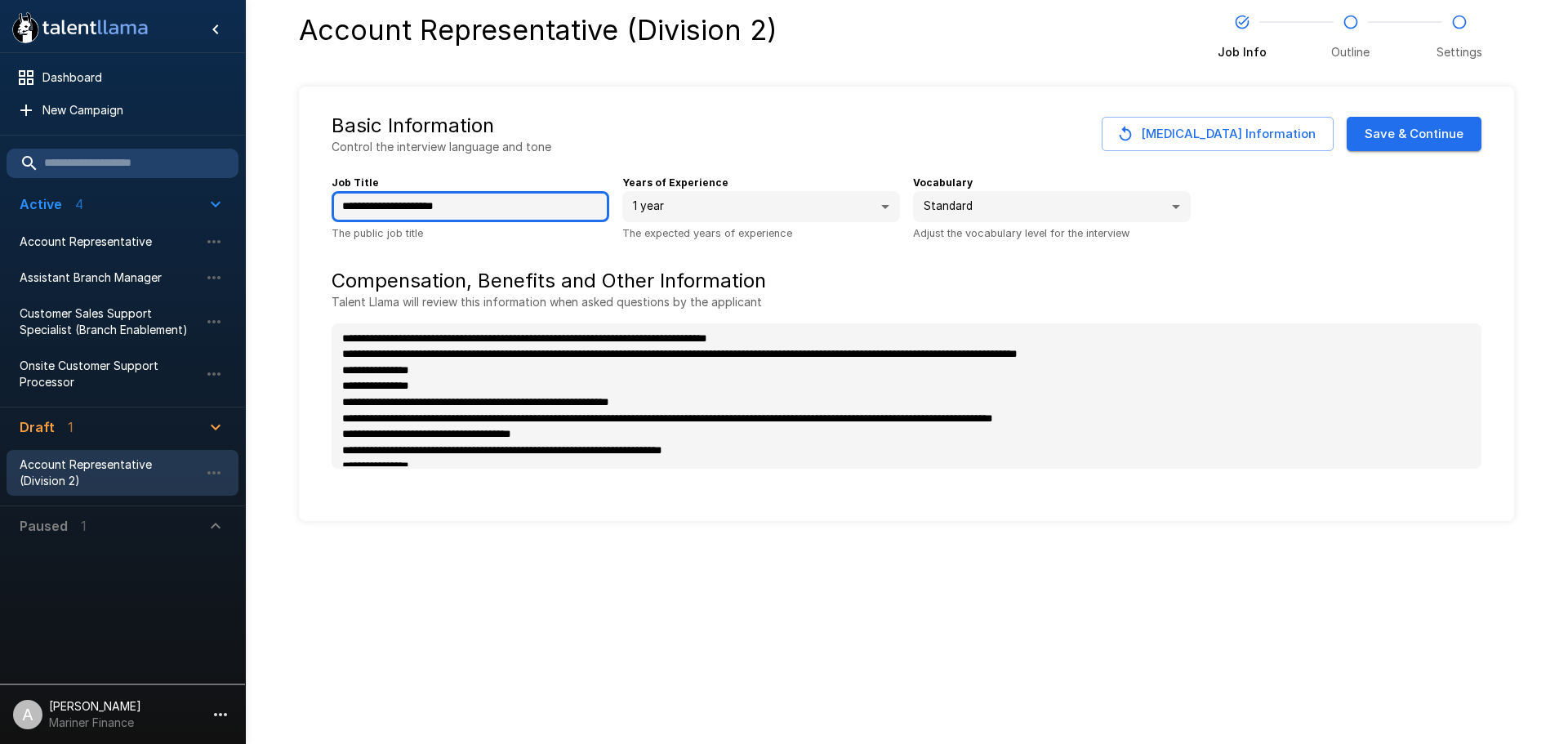 type on "*" 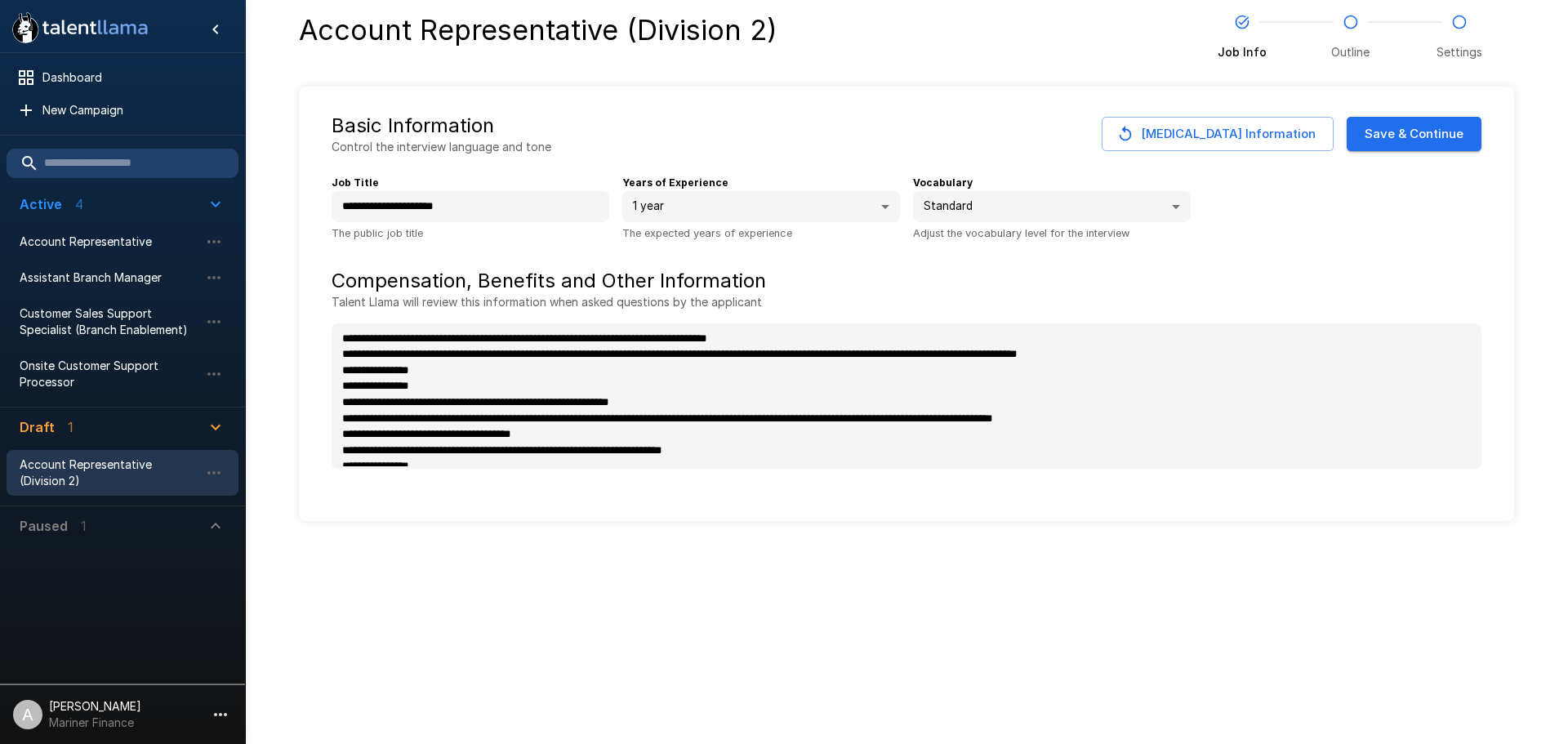 click on "Save & Continue" at bounding box center (1414, 134) 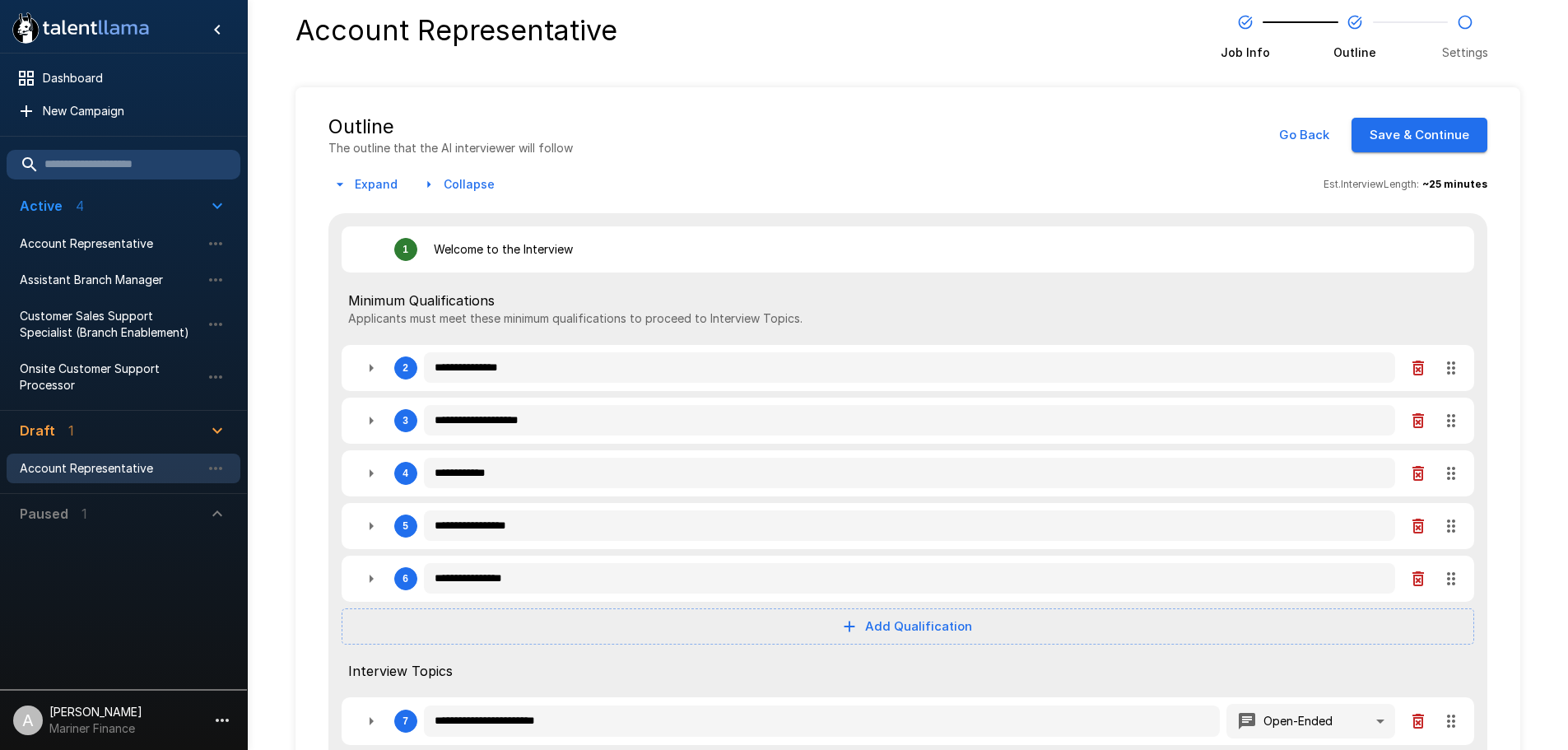 type on "*" 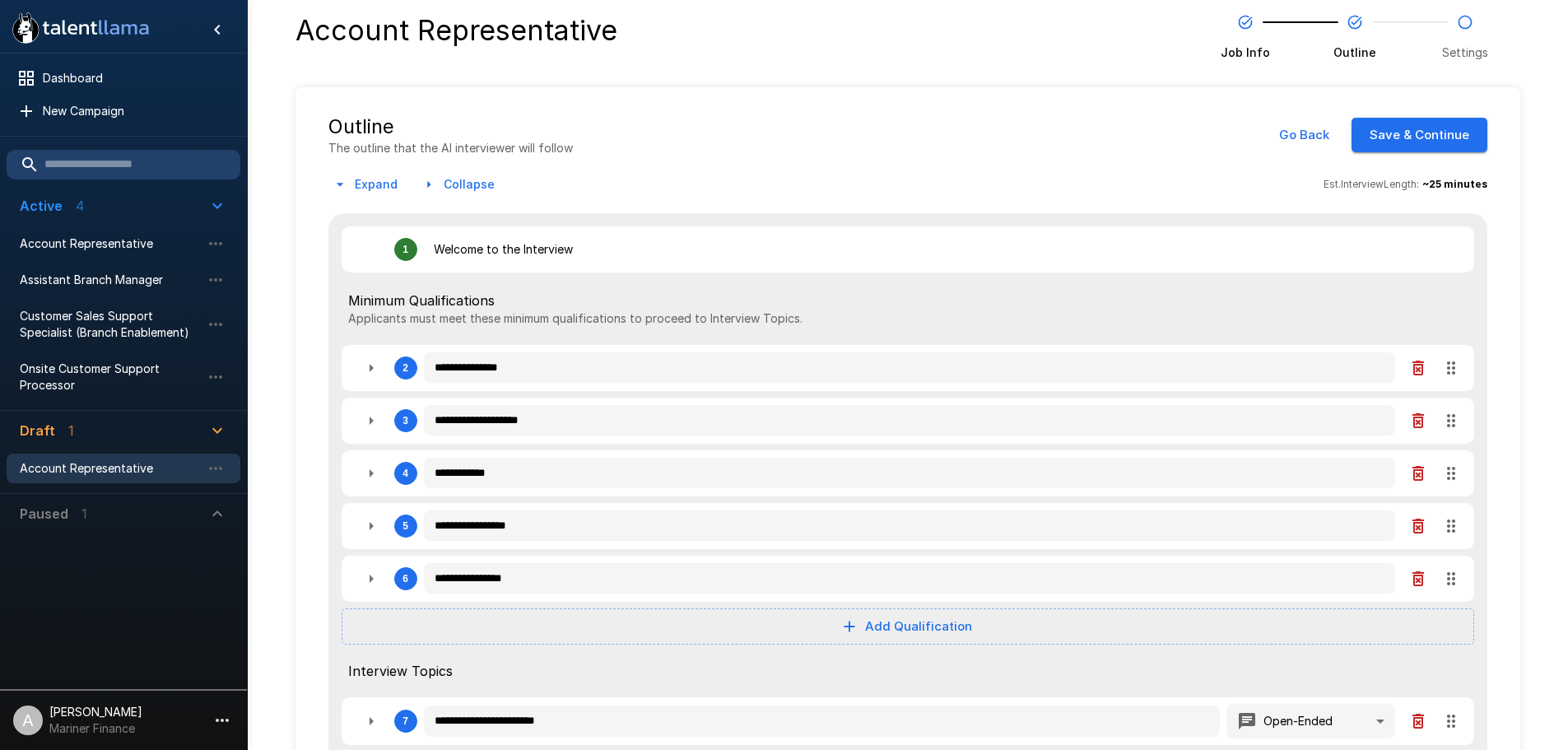 type on "*" 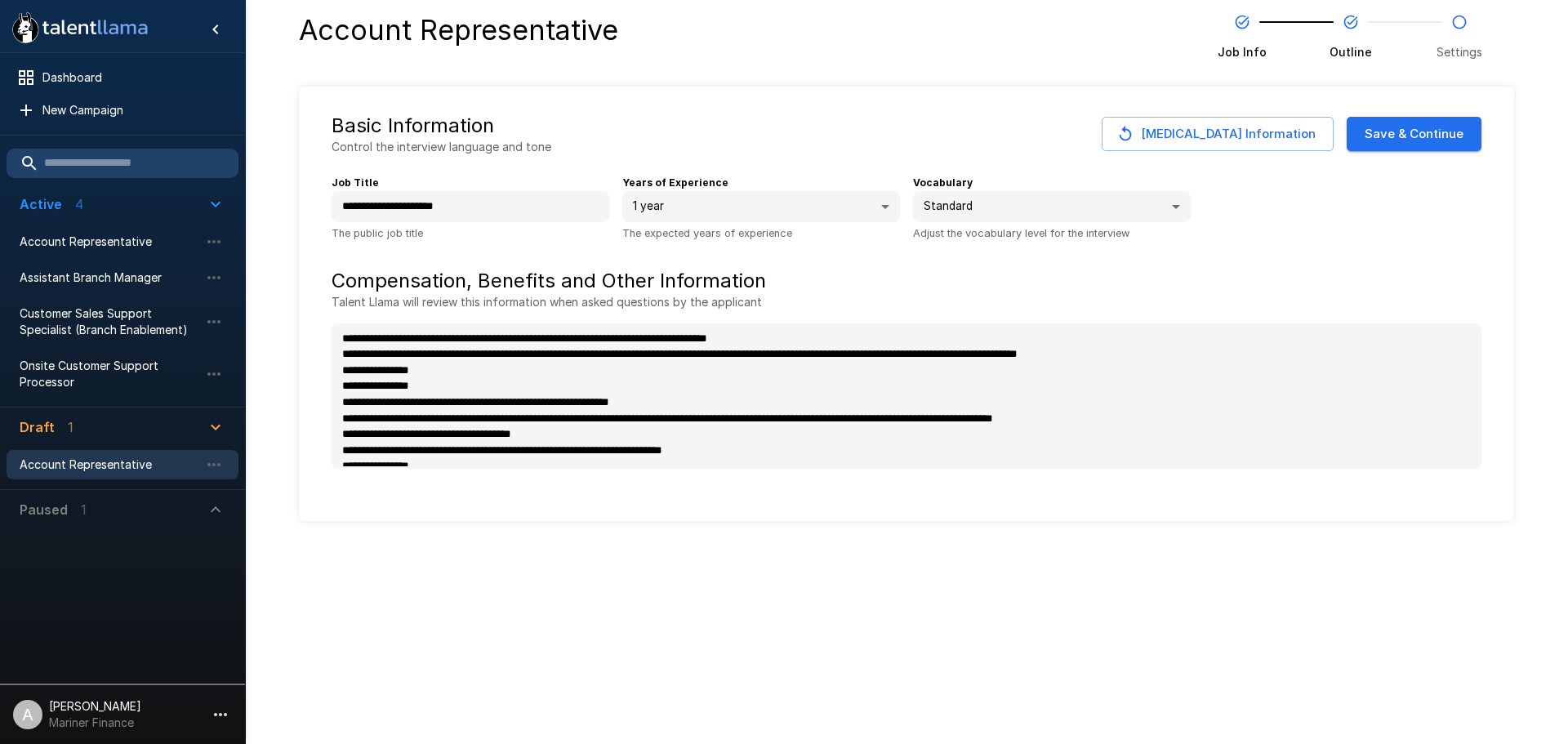 type on "*" 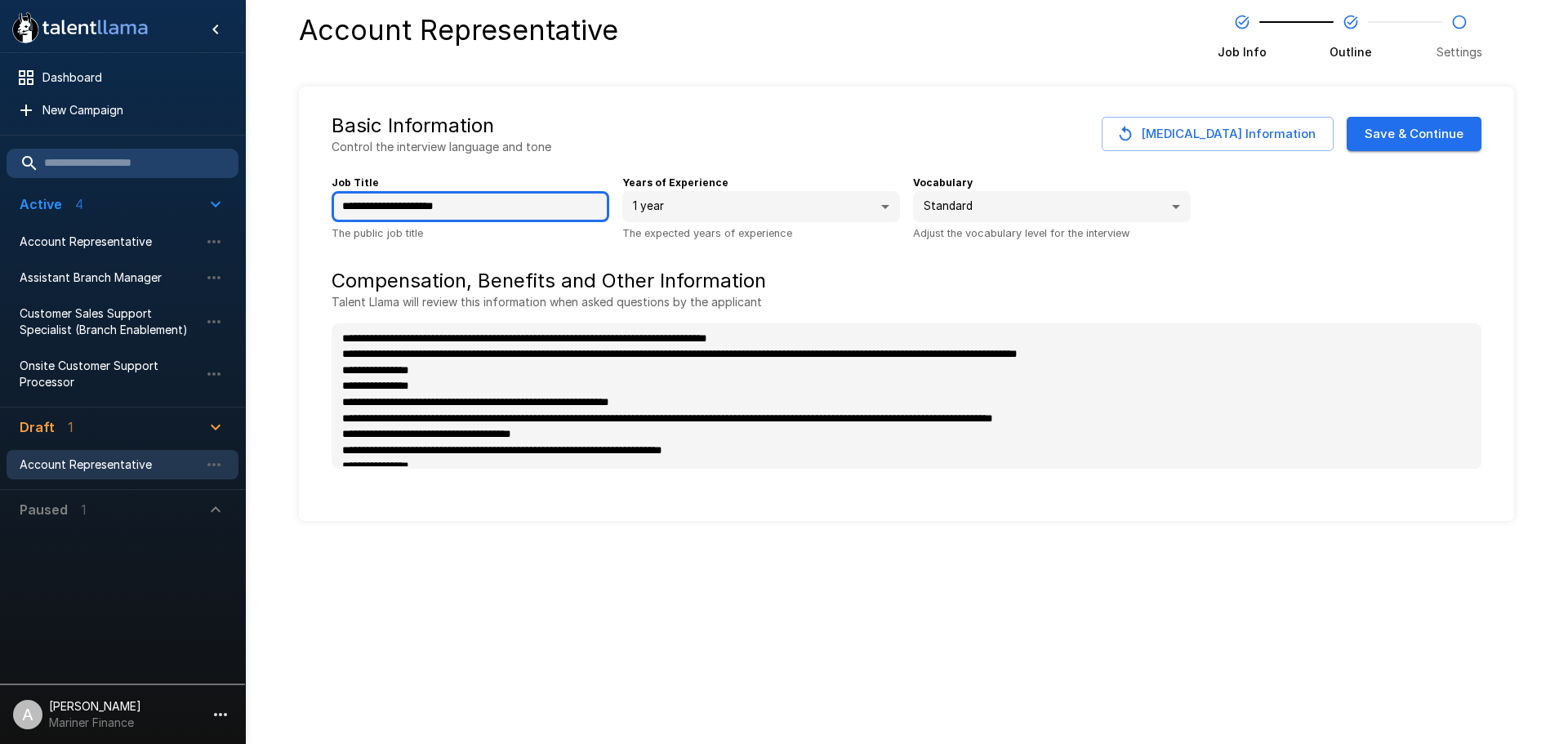 click on "**********" at bounding box center [470, 207] 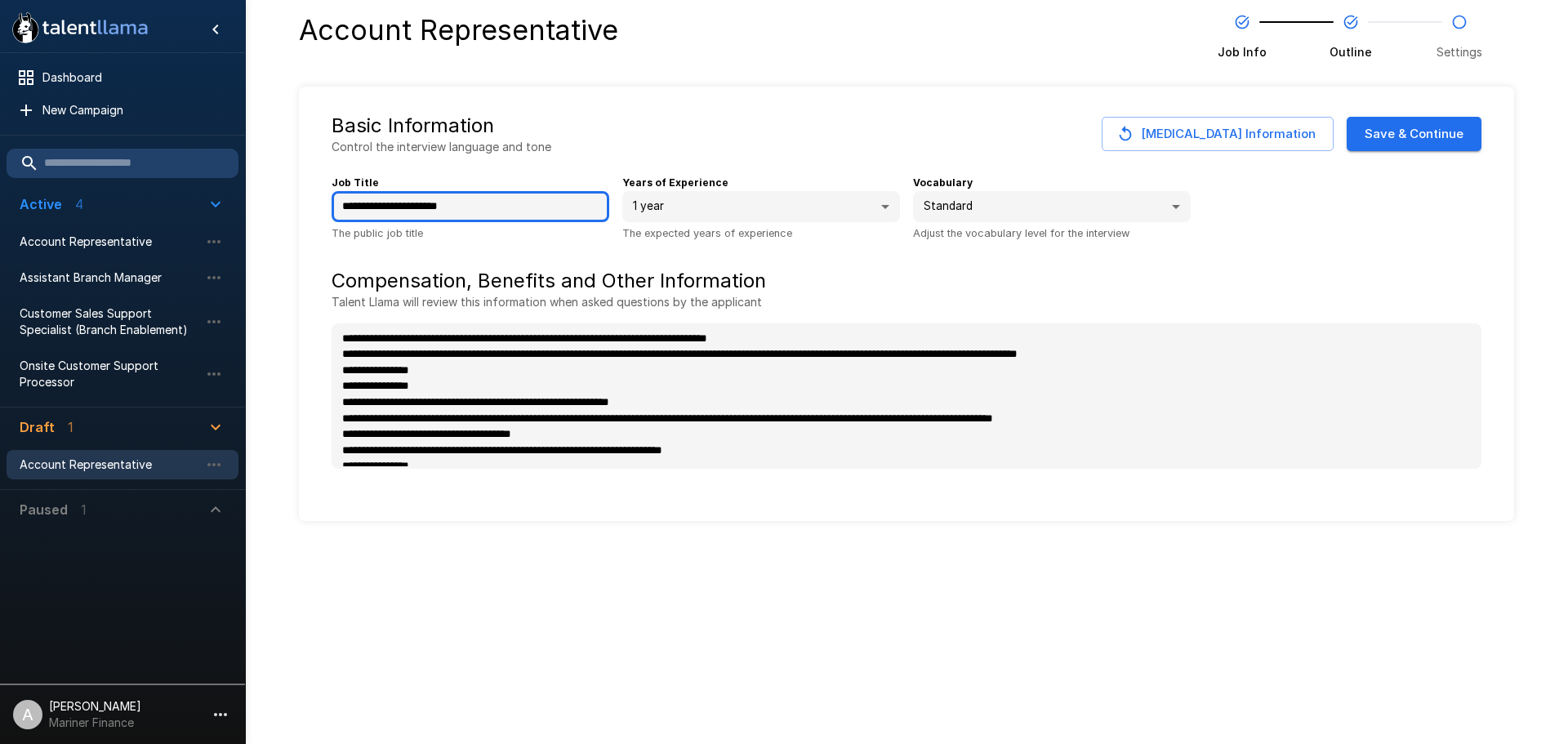 type on "**********" 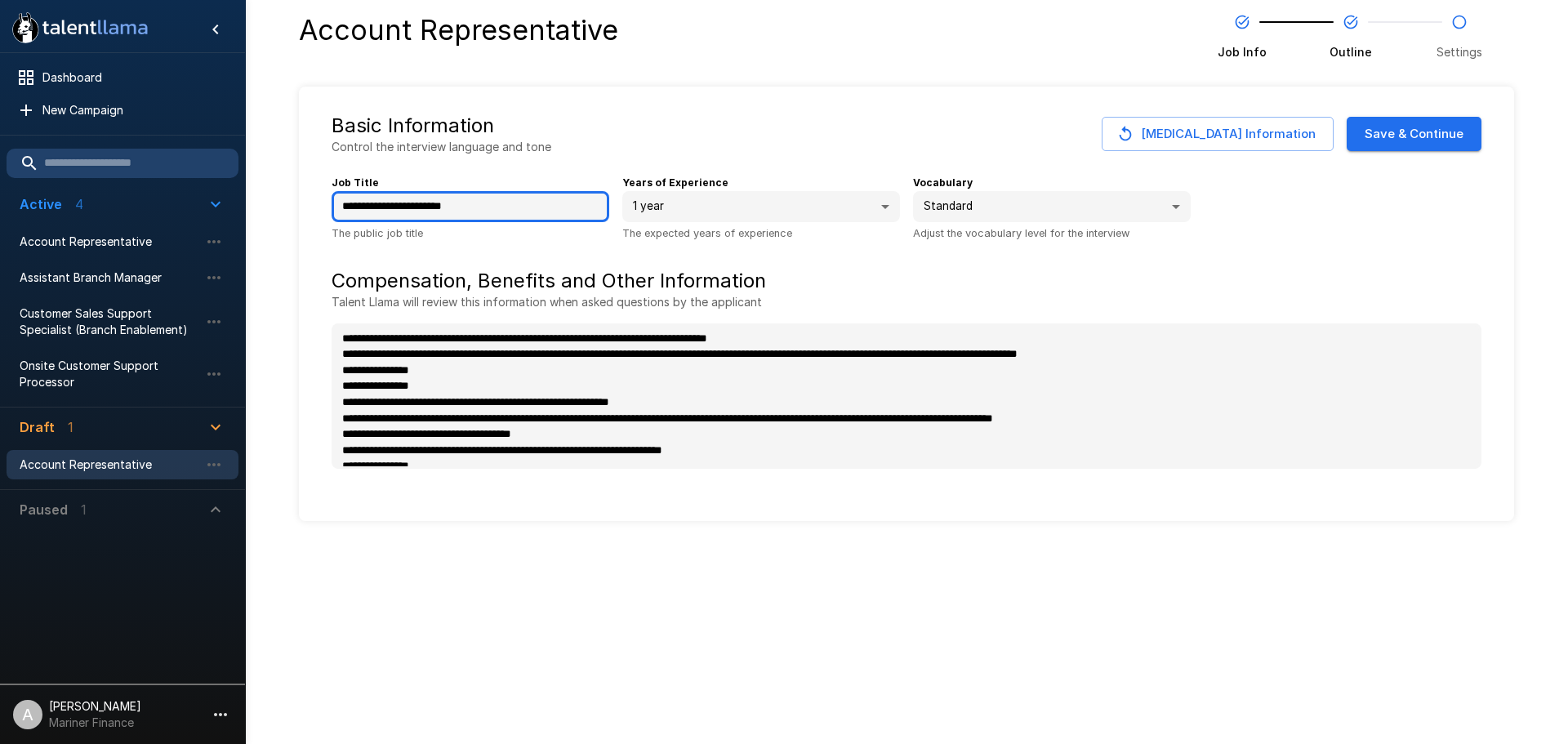 type on "**********" 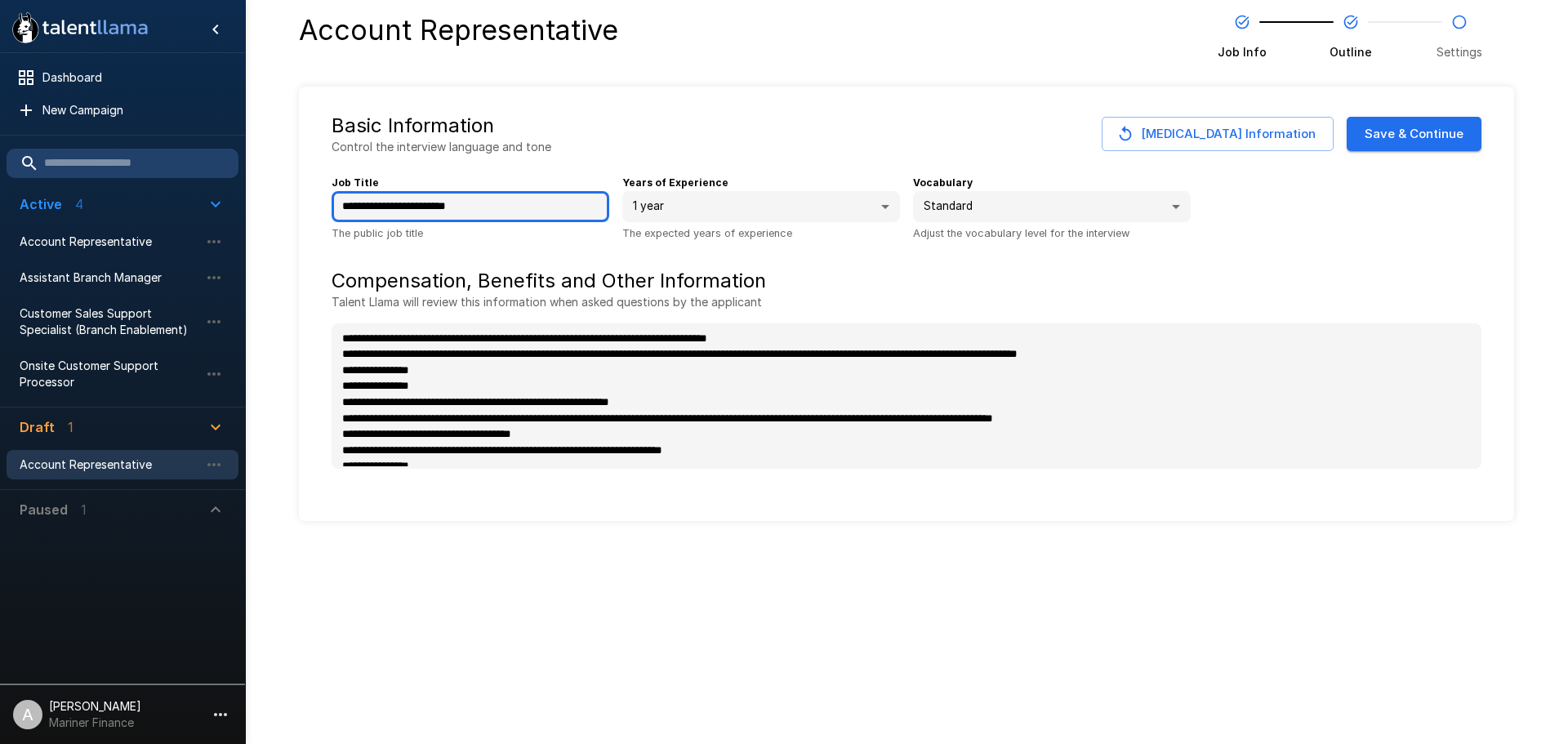 type on "**********" 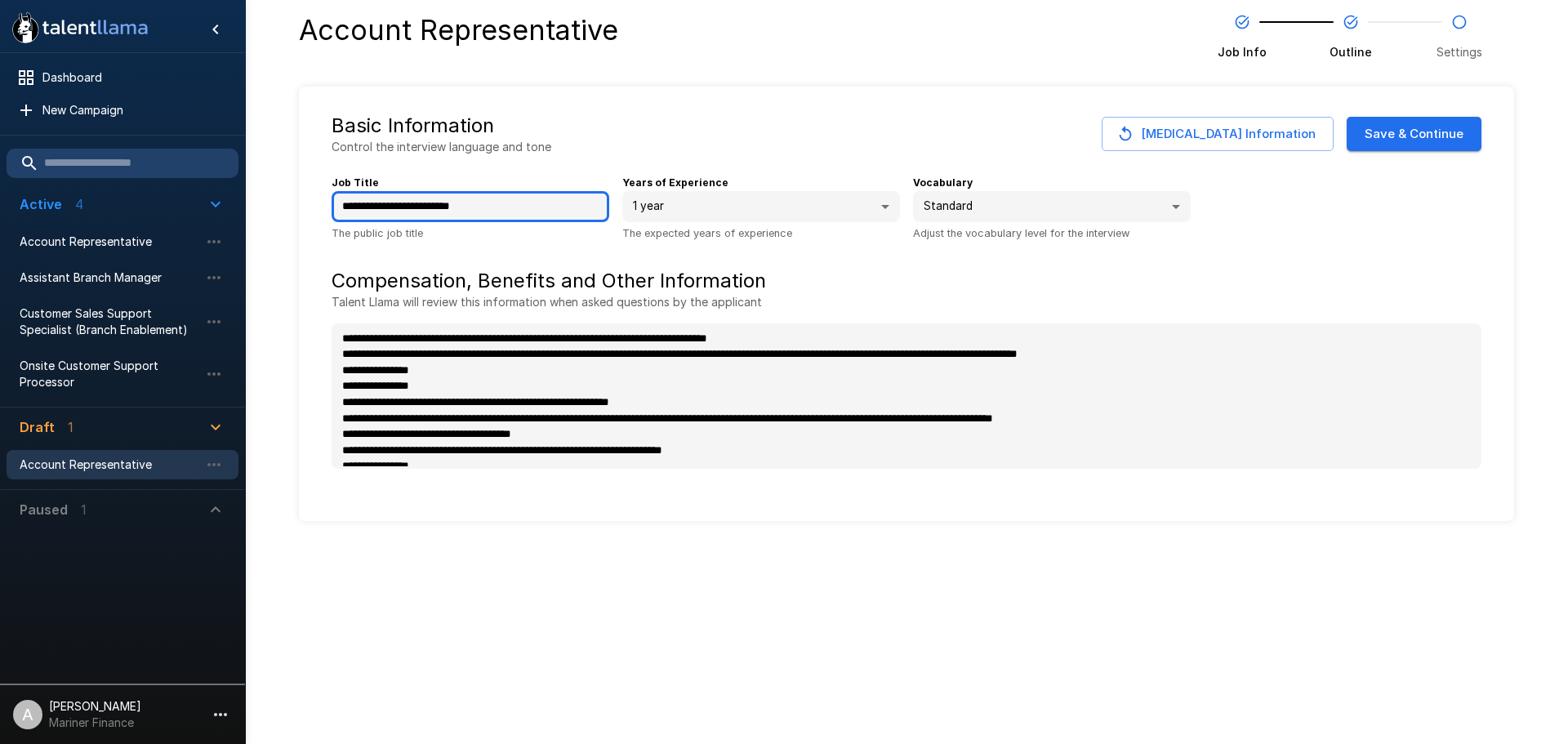 type on "**********" 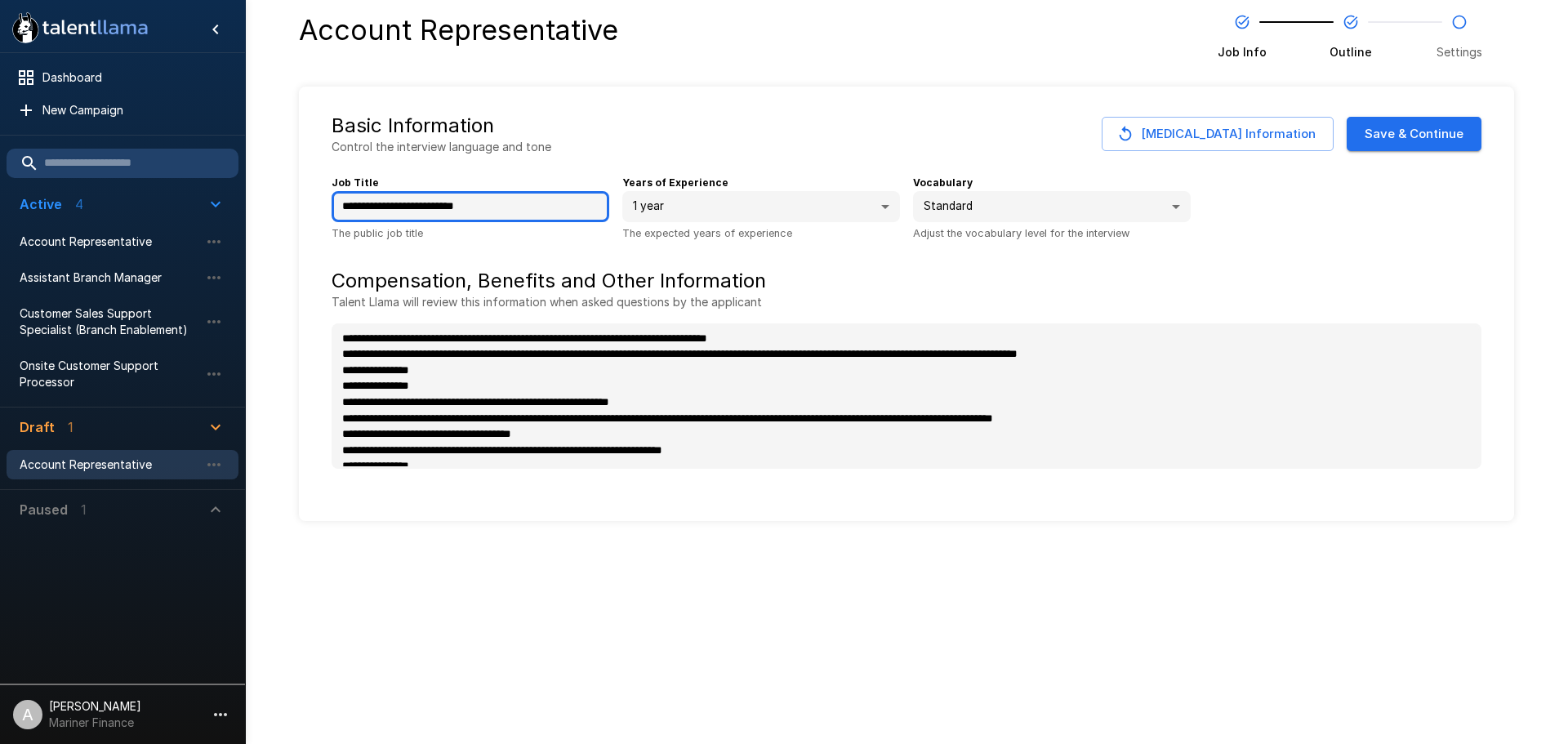 type on "**********" 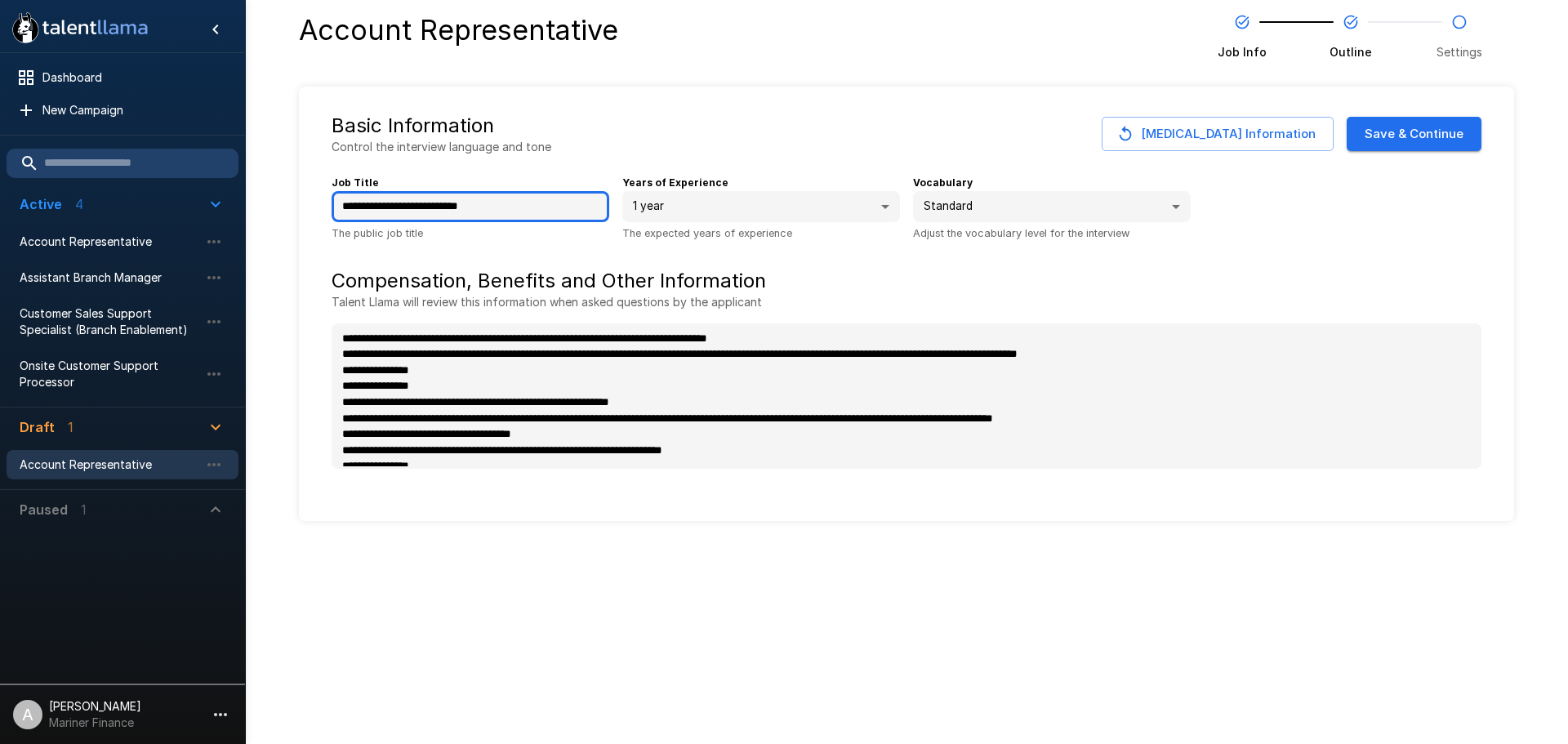 type on "**********" 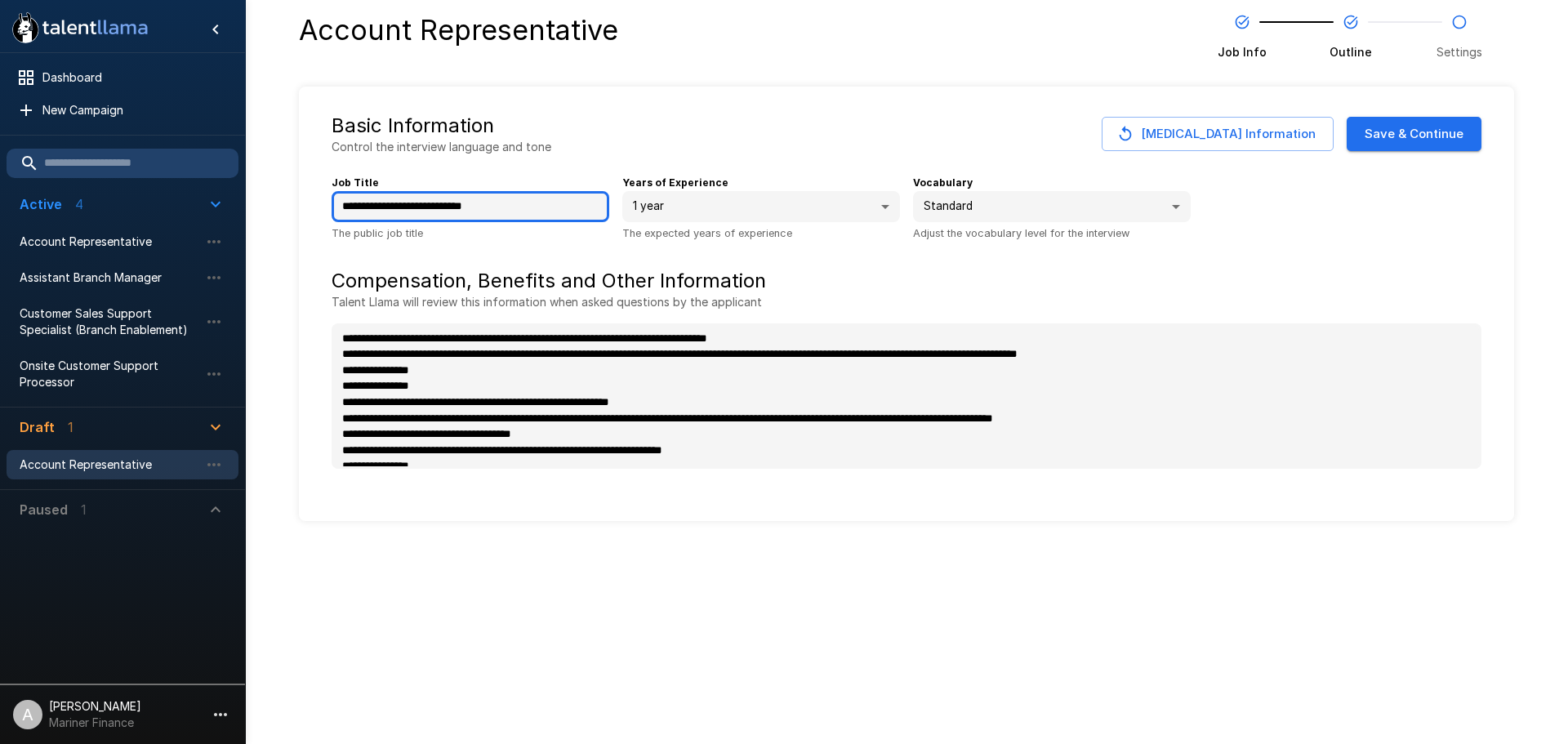 type on "**********" 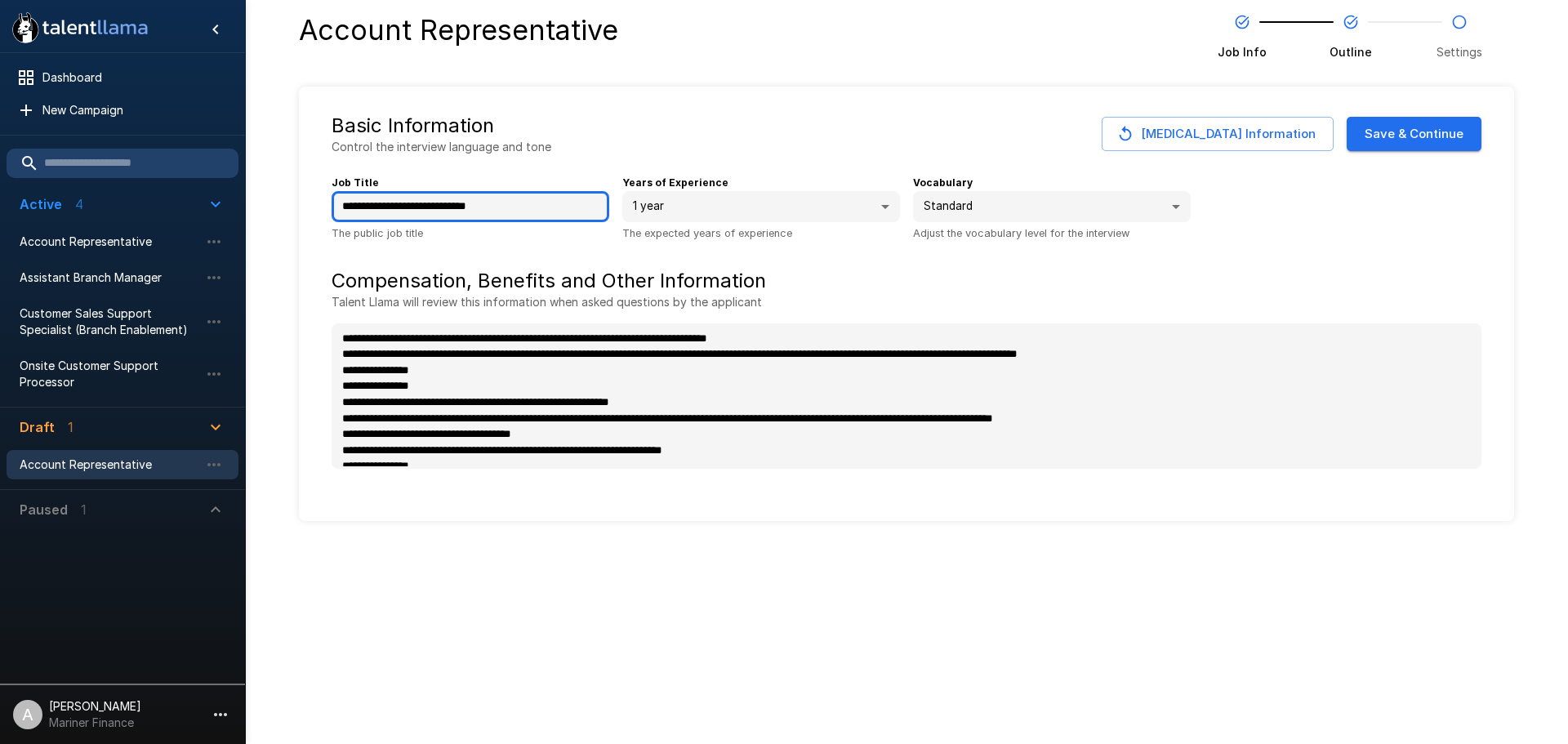 type on "**********" 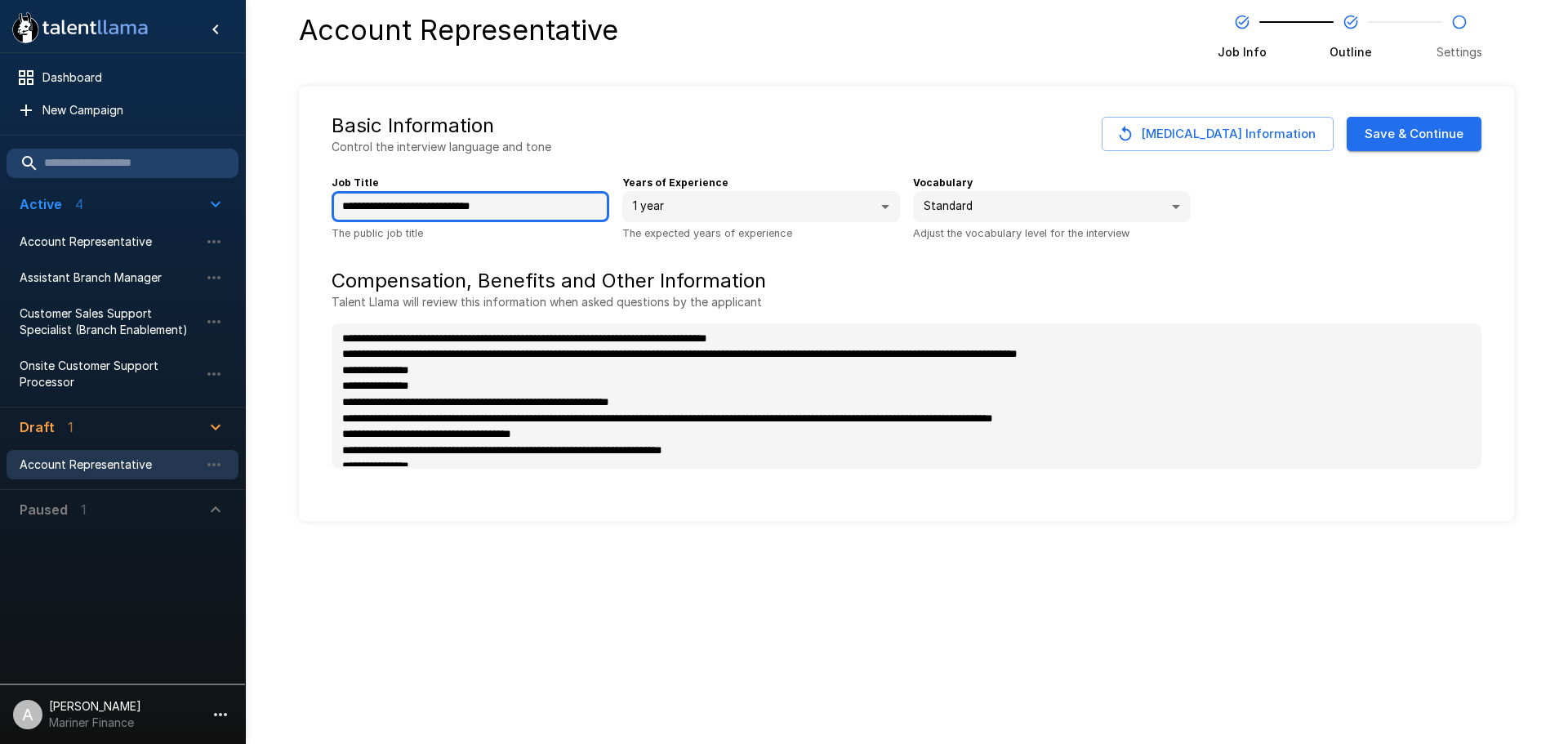 type on "*" 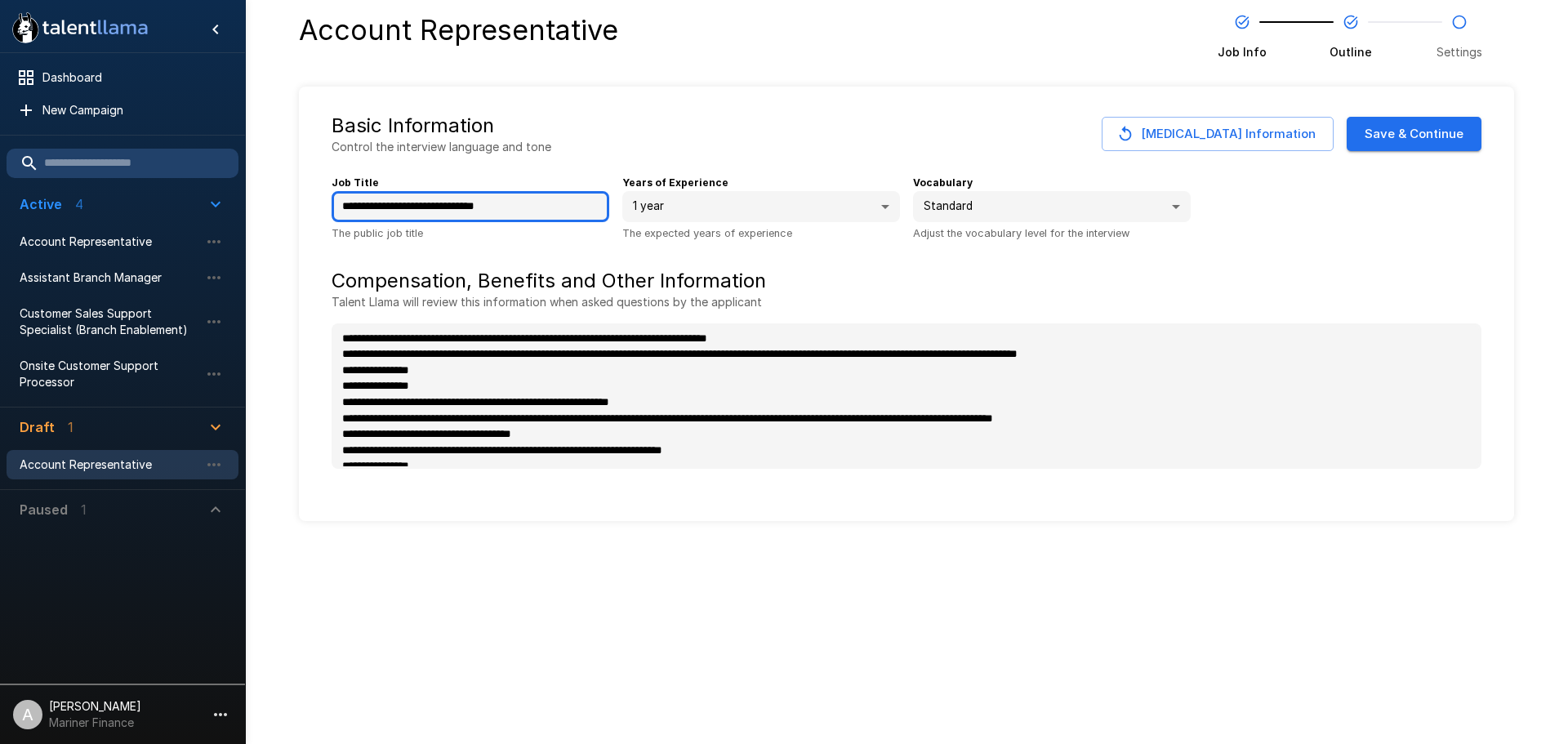 type on "*" 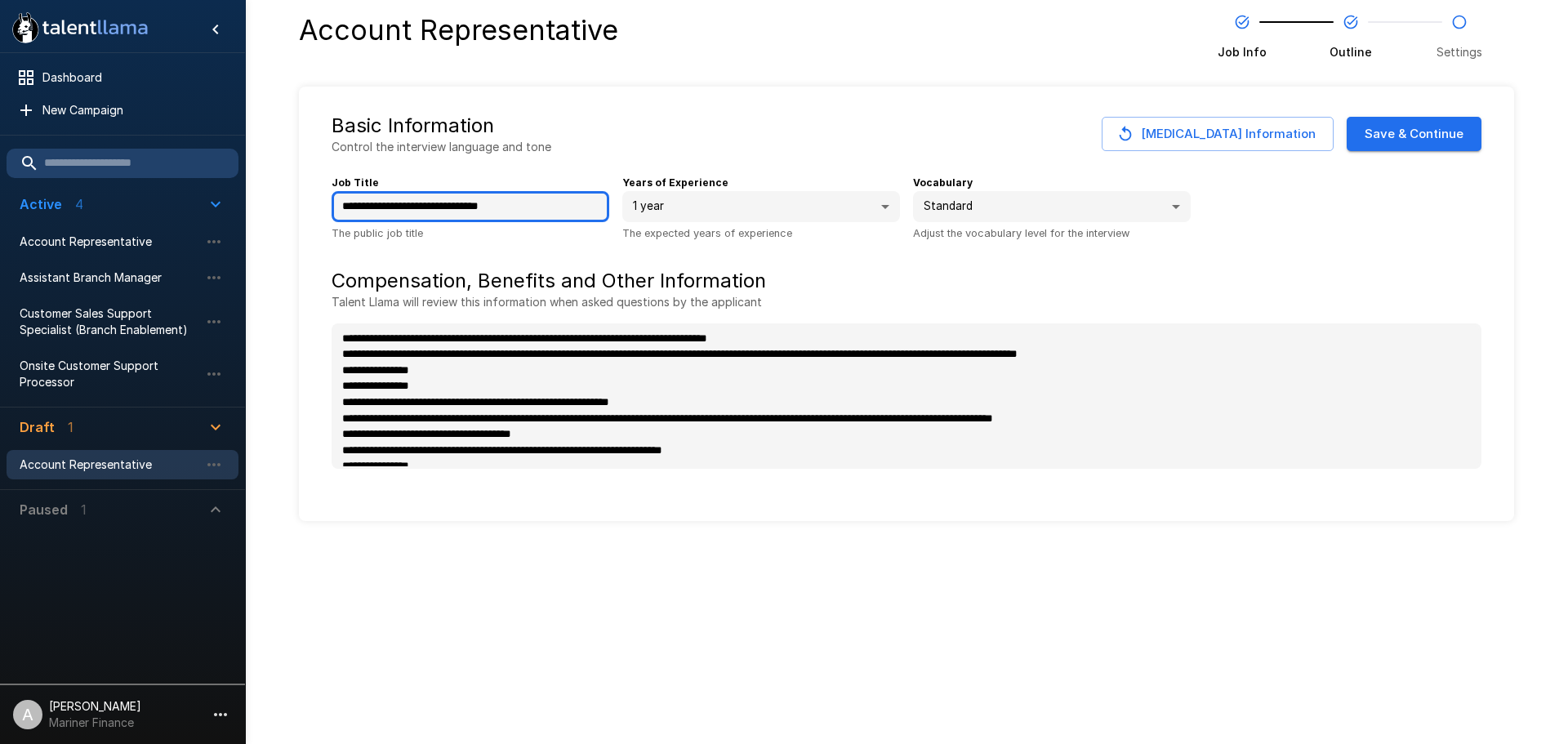 type on "**********" 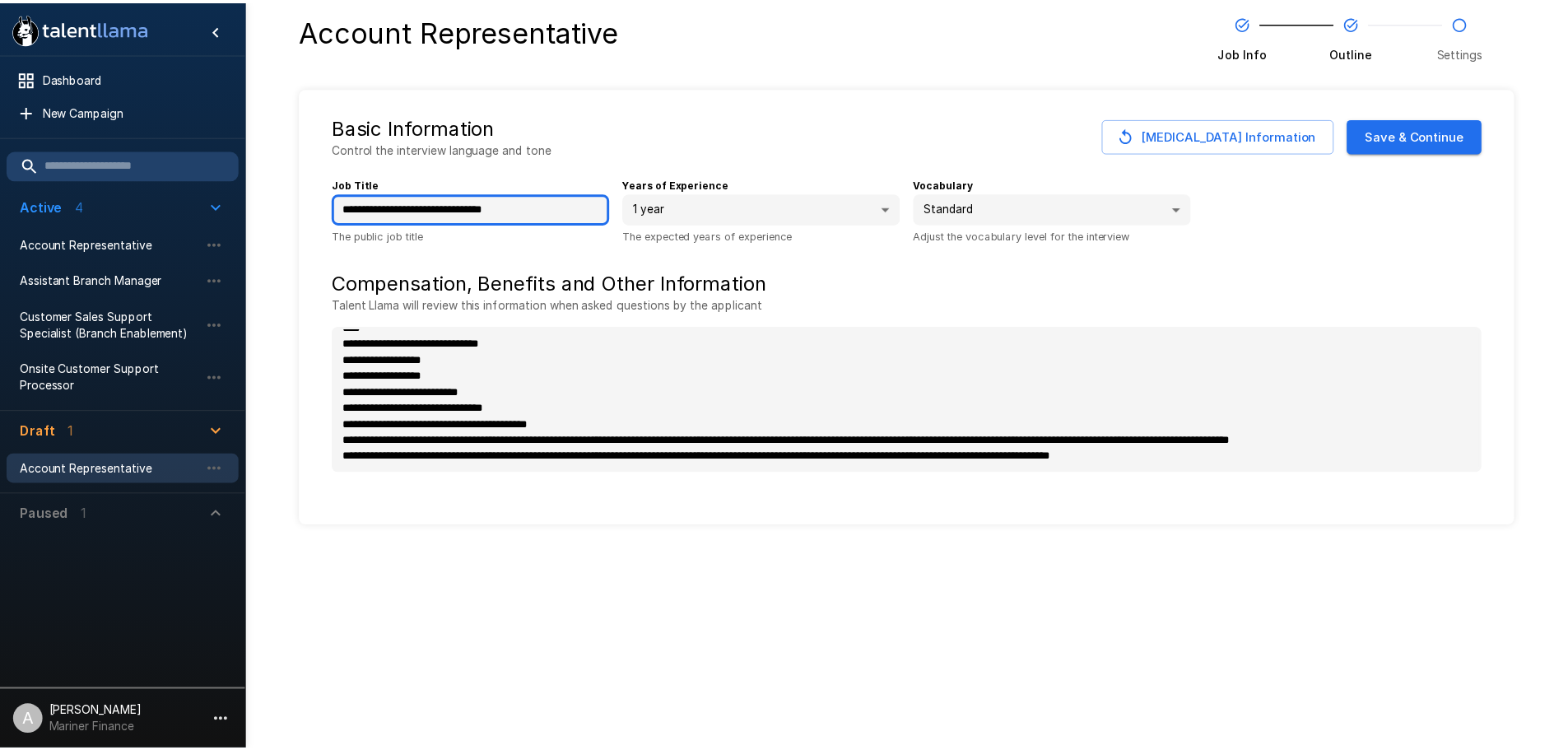 scroll, scrollTop: 174, scrollLeft: 0, axis: vertical 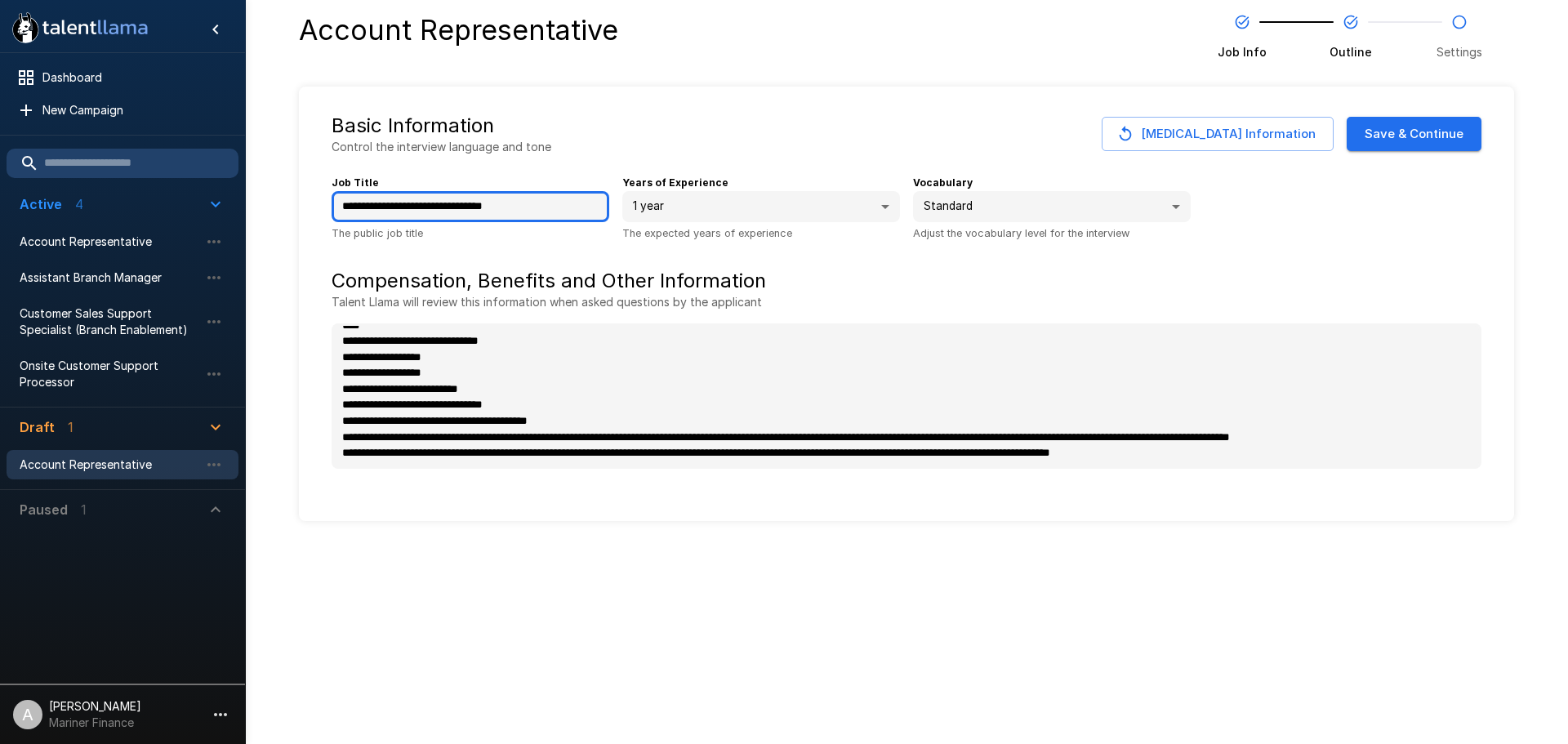 type on "*" 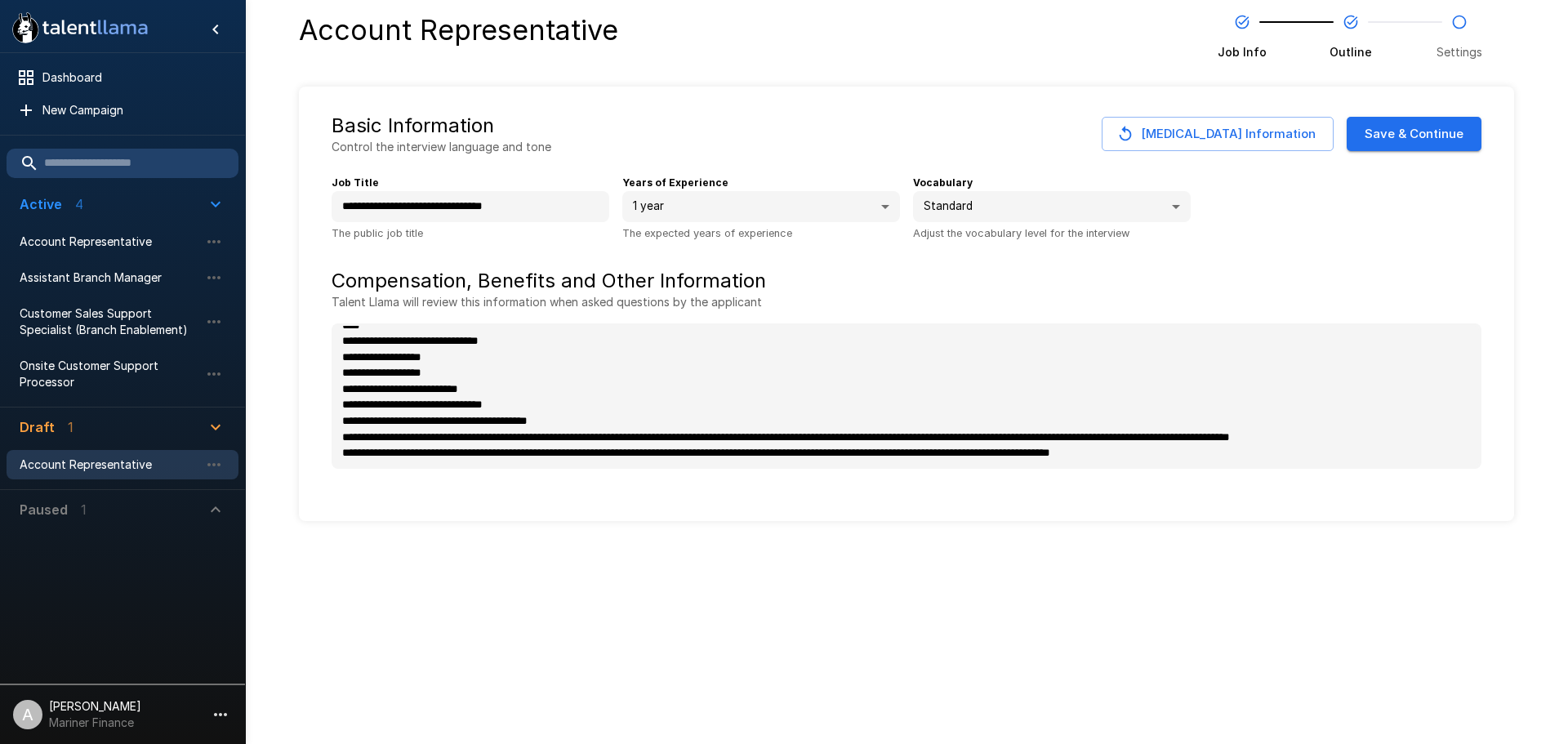 click on "Save & Continue" at bounding box center [1414, 134] 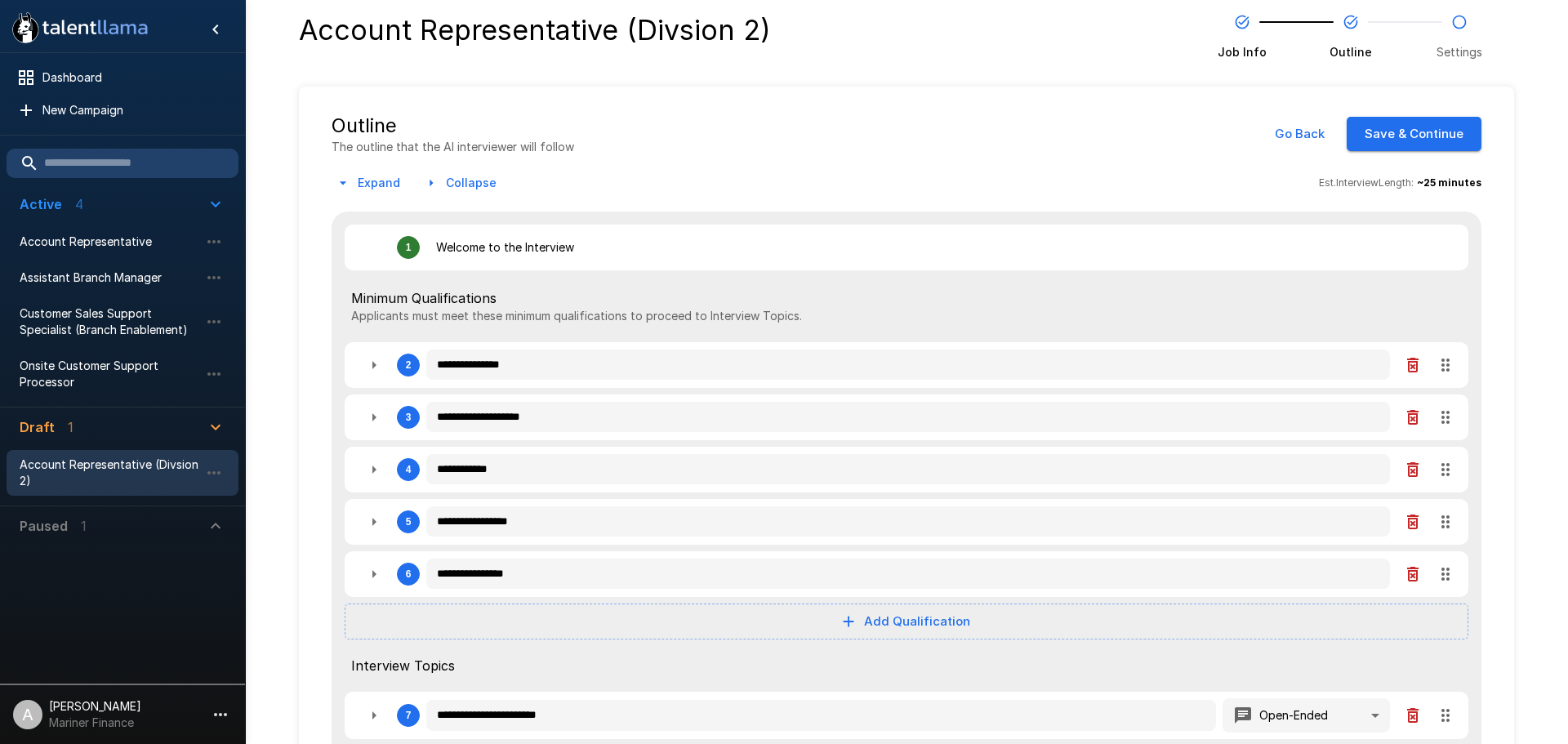 type on "*" 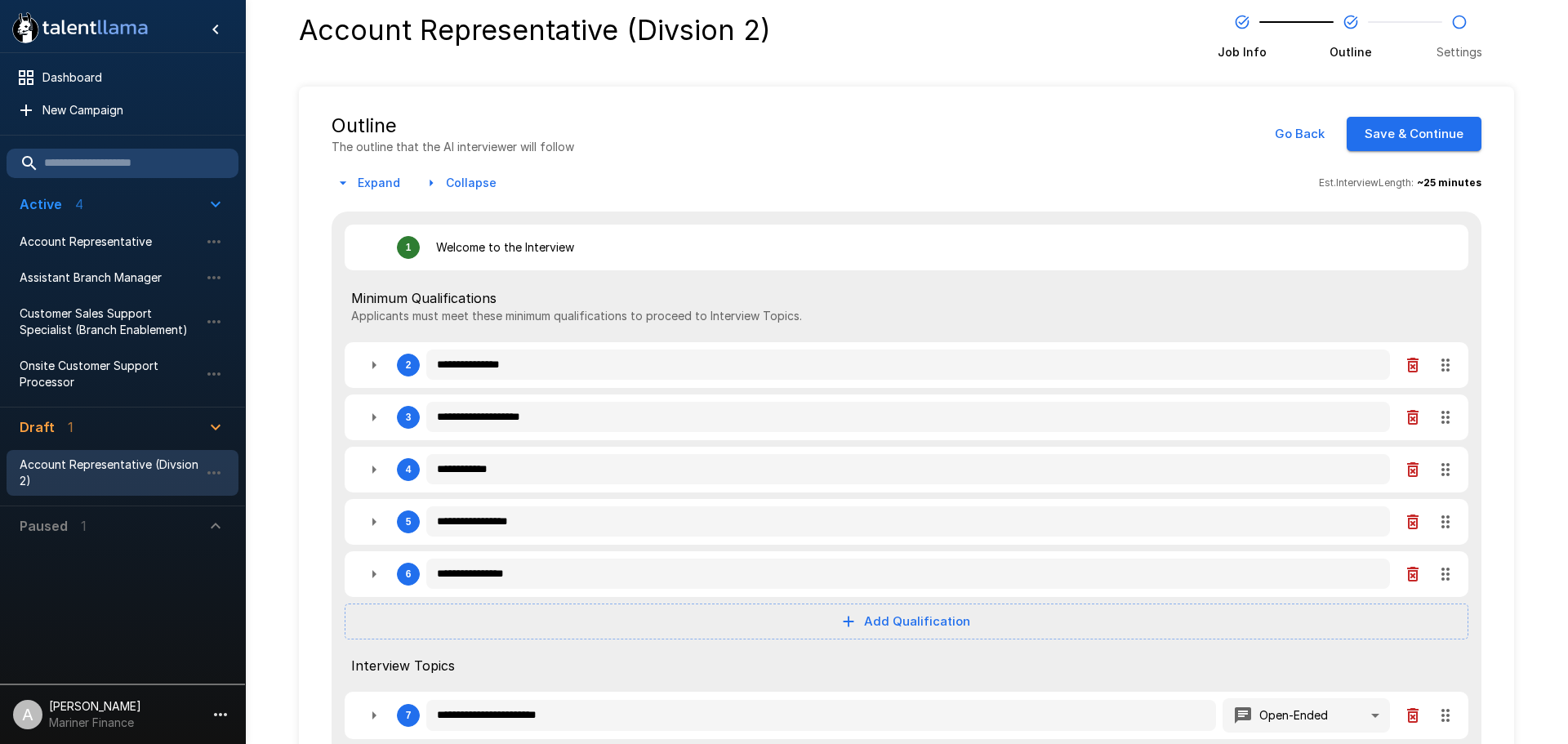 type on "*" 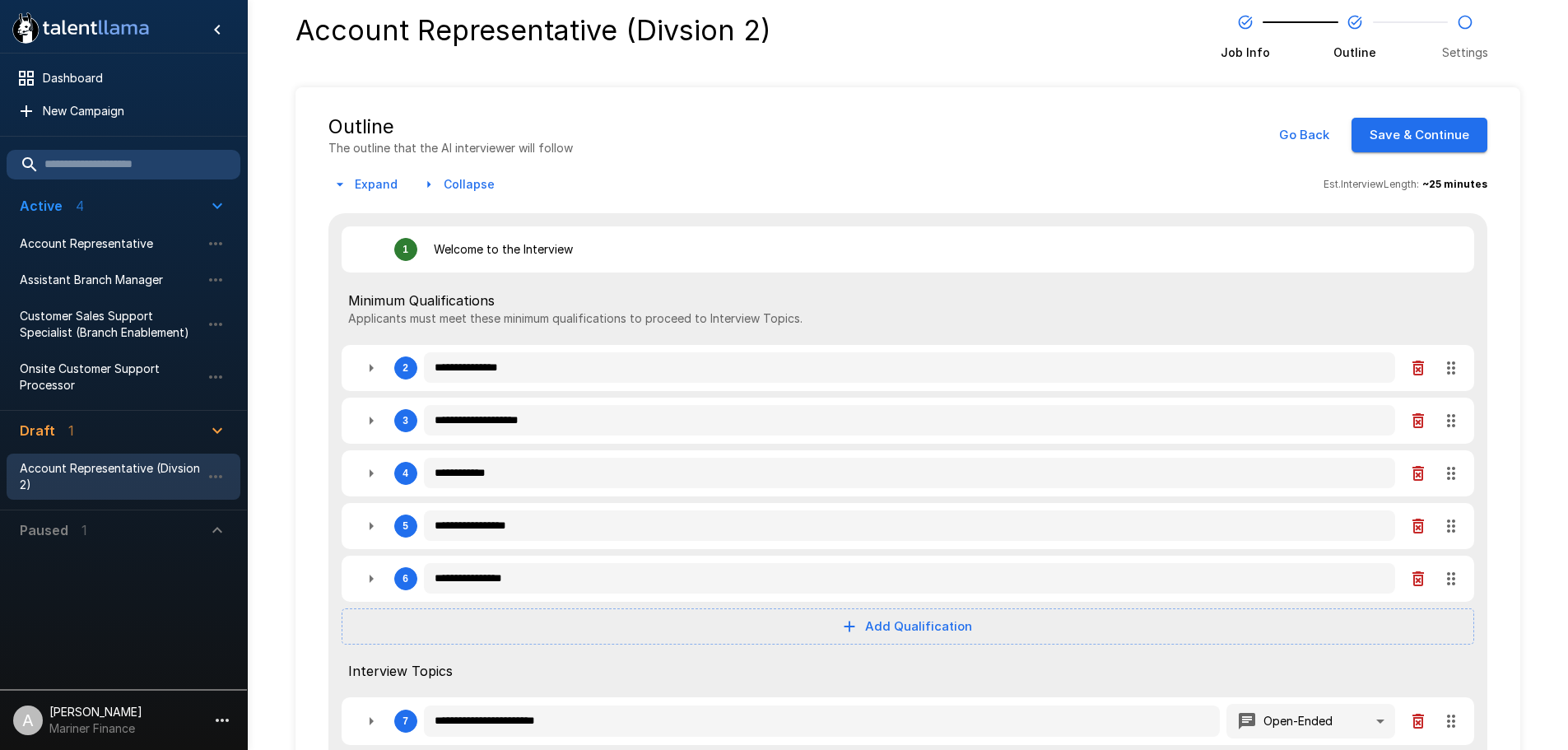 type on "*" 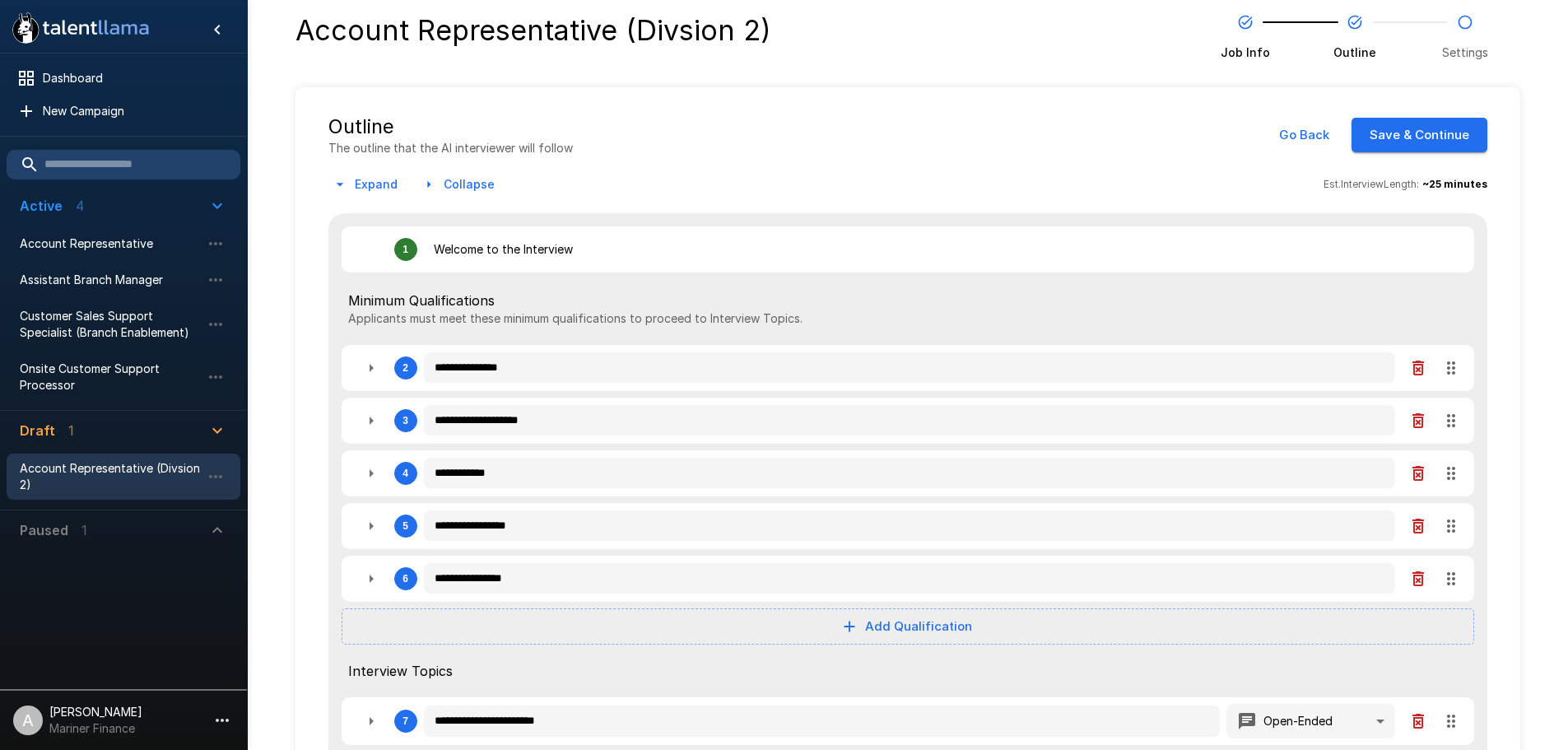 type on "*" 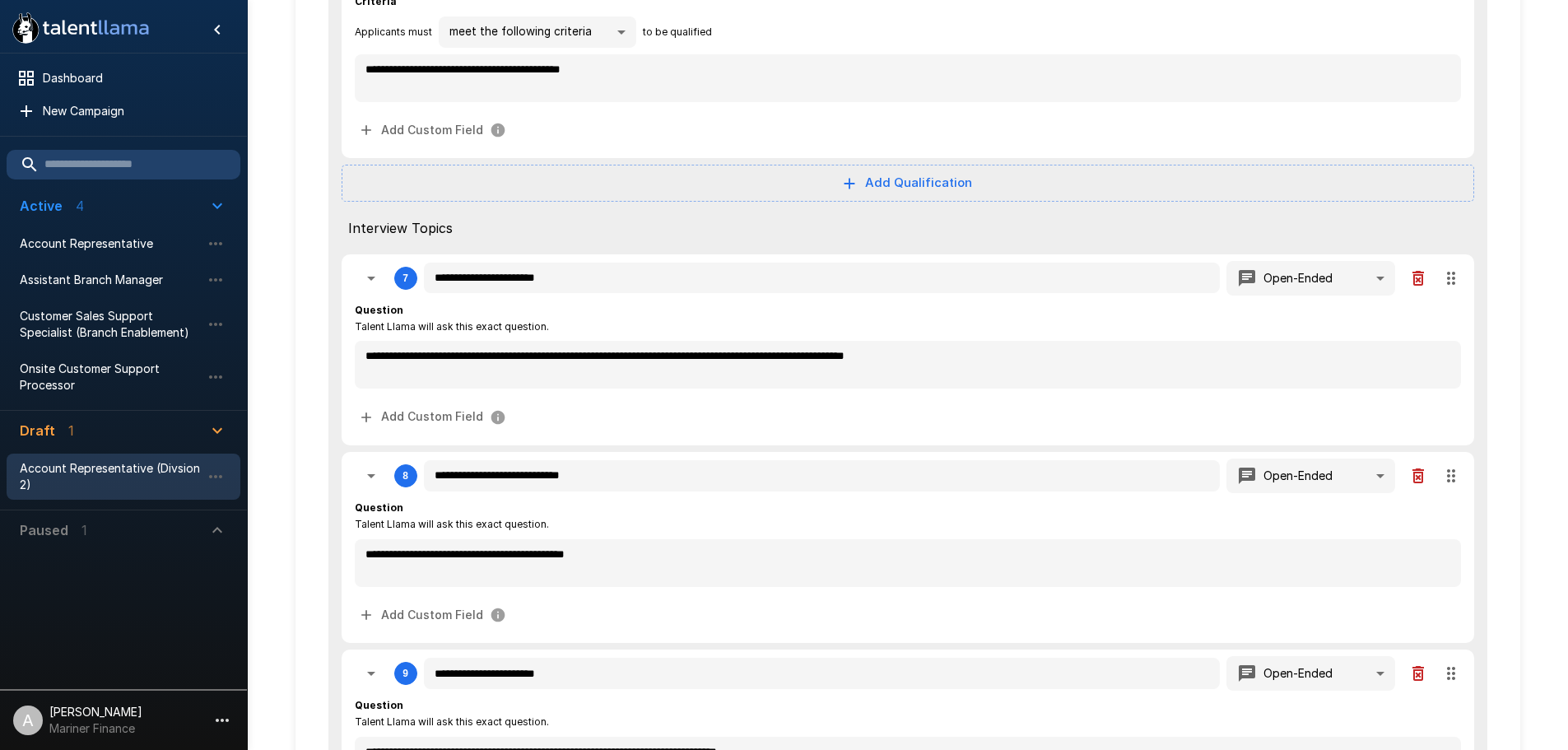 scroll, scrollTop: 1729, scrollLeft: 0, axis: vertical 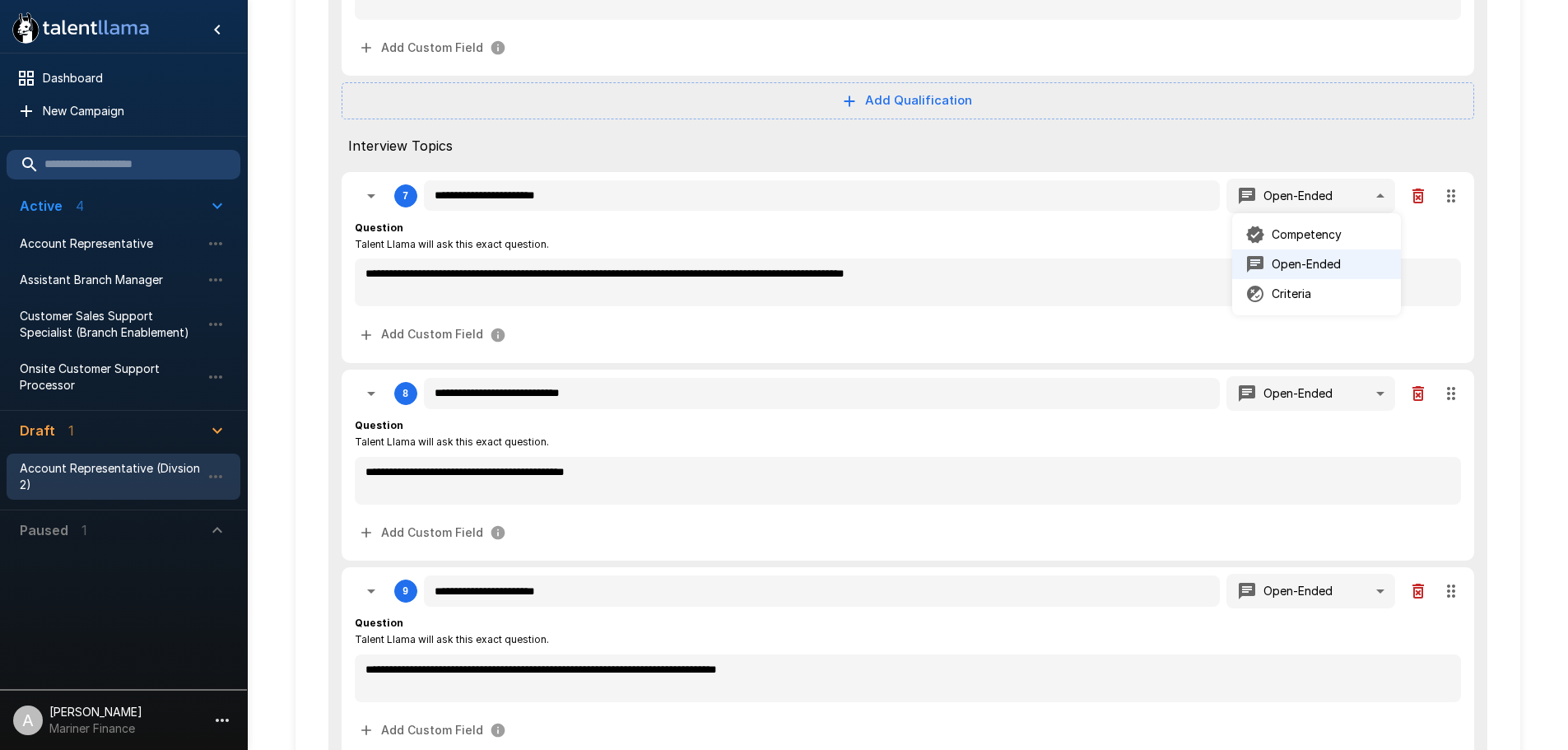 click on "**********" at bounding box center [790, -1354] 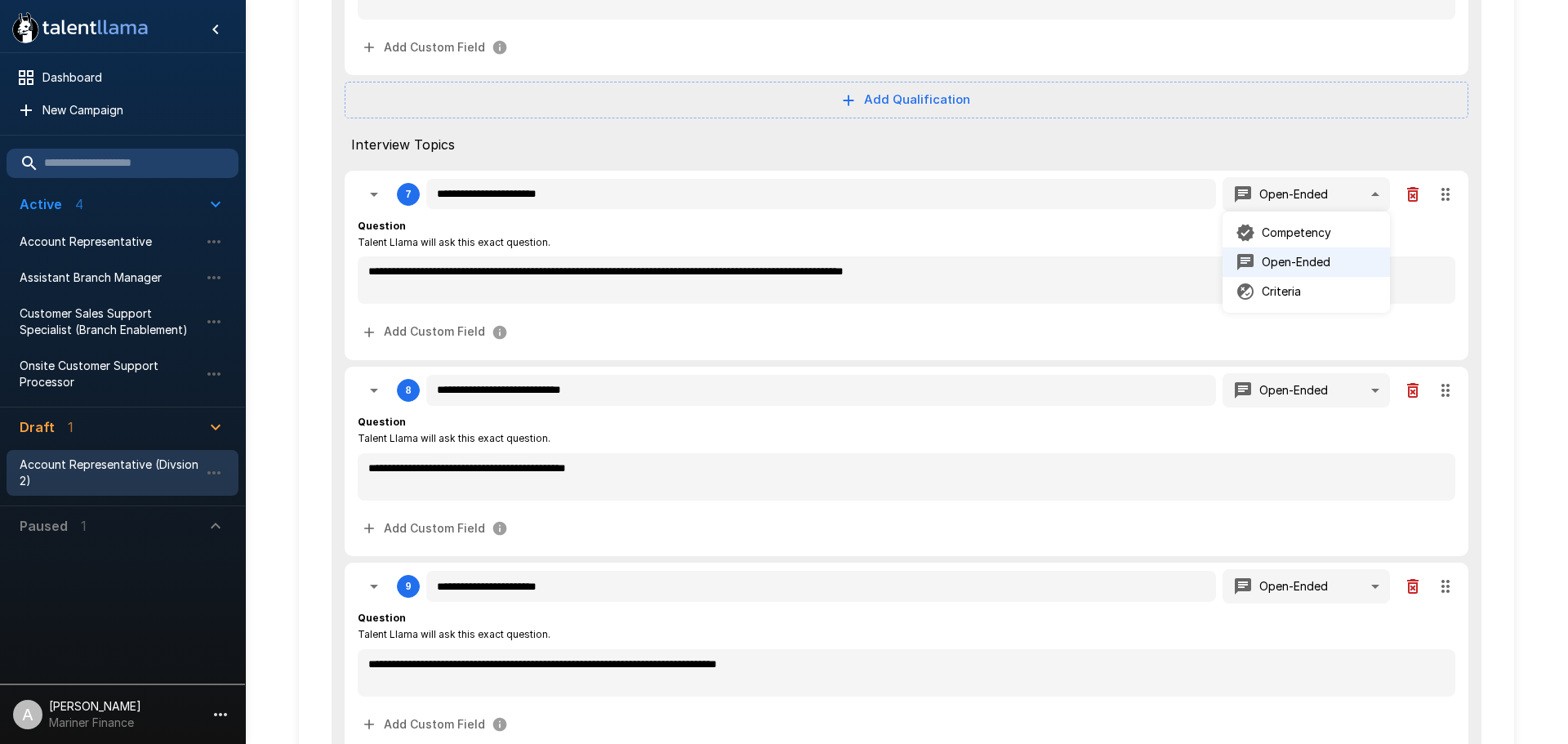 click at bounding box center [784, 372] 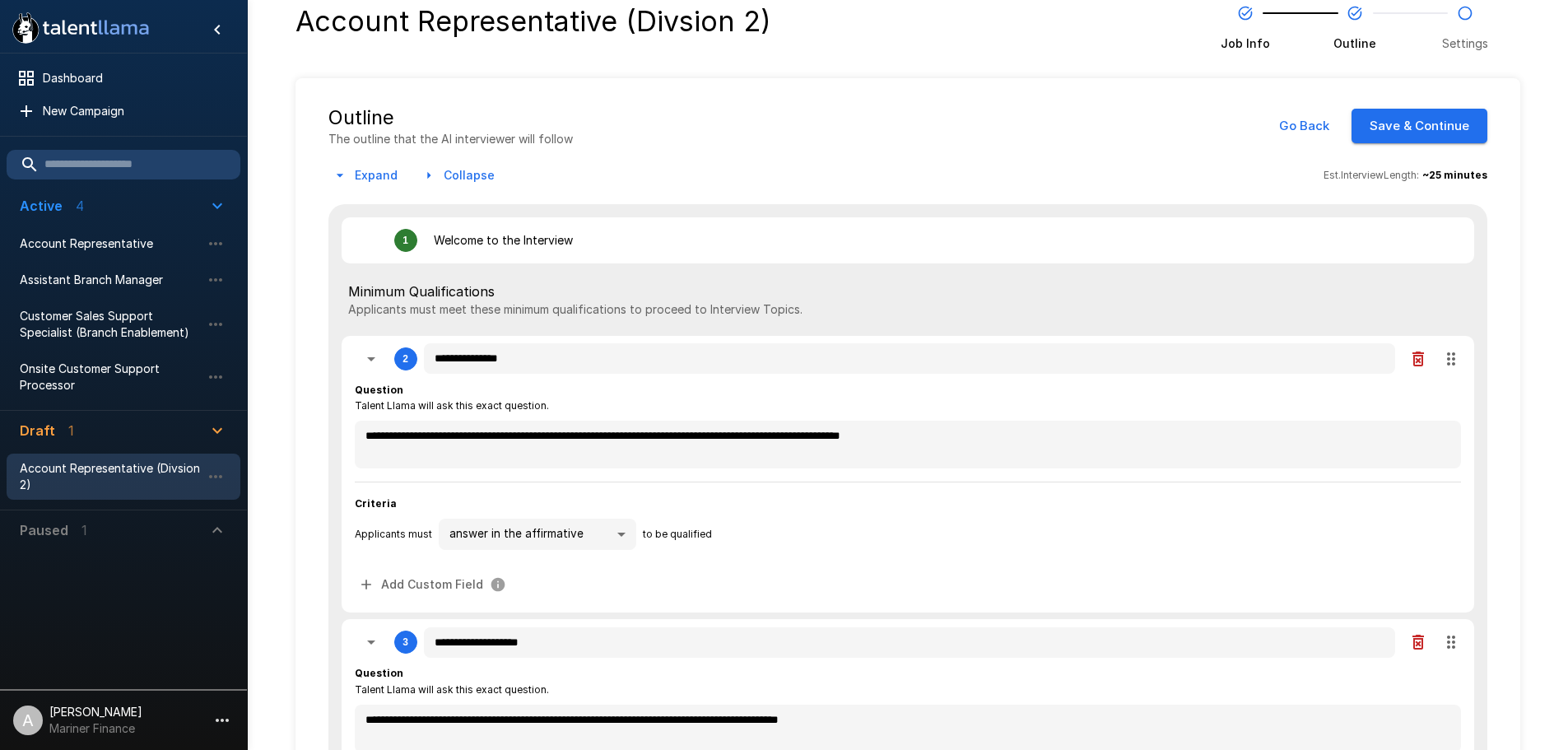 scroll, scrollTop: 0, scrollLeft: 0, axis: both 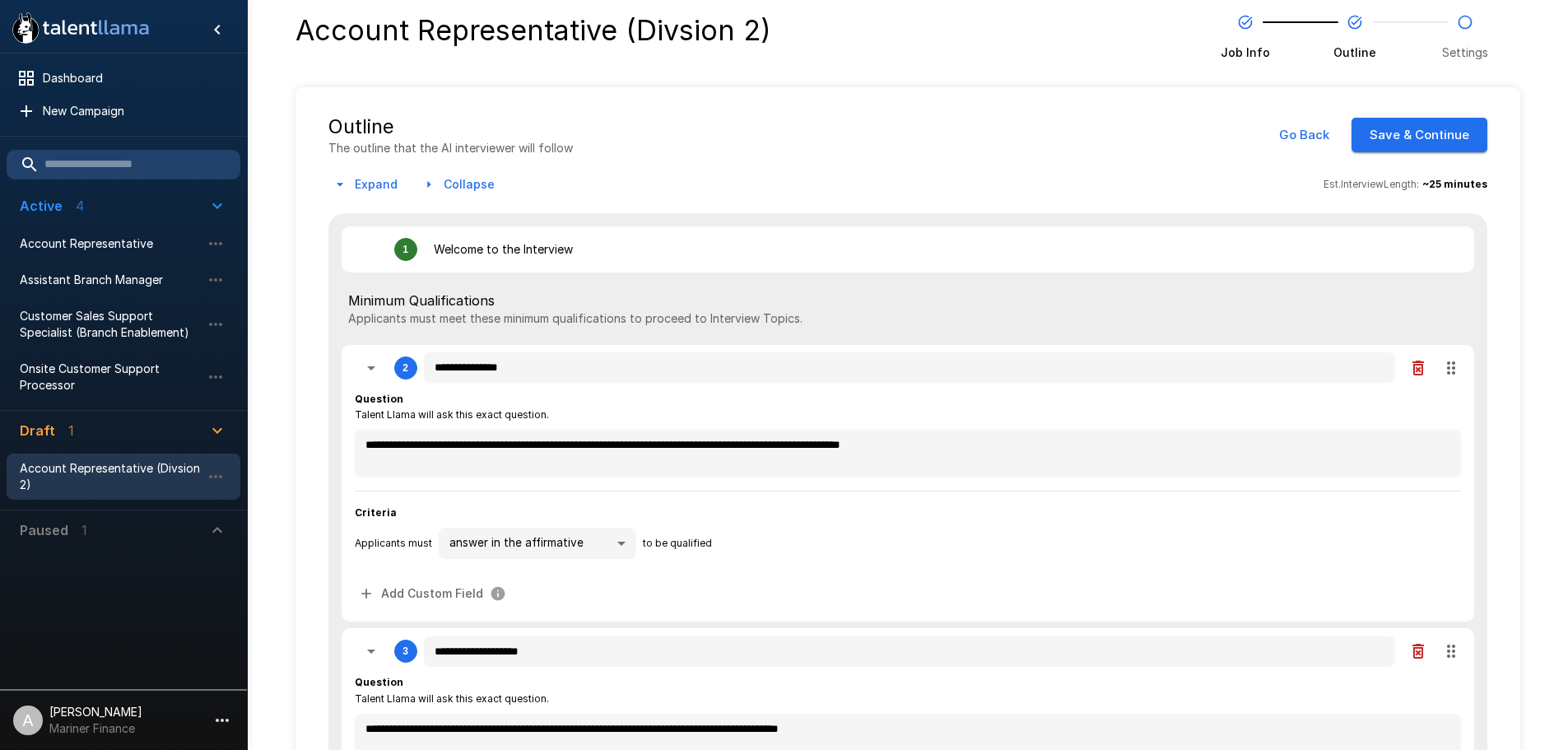 click on "Save & Continue" at bounding box center (1419, 135) 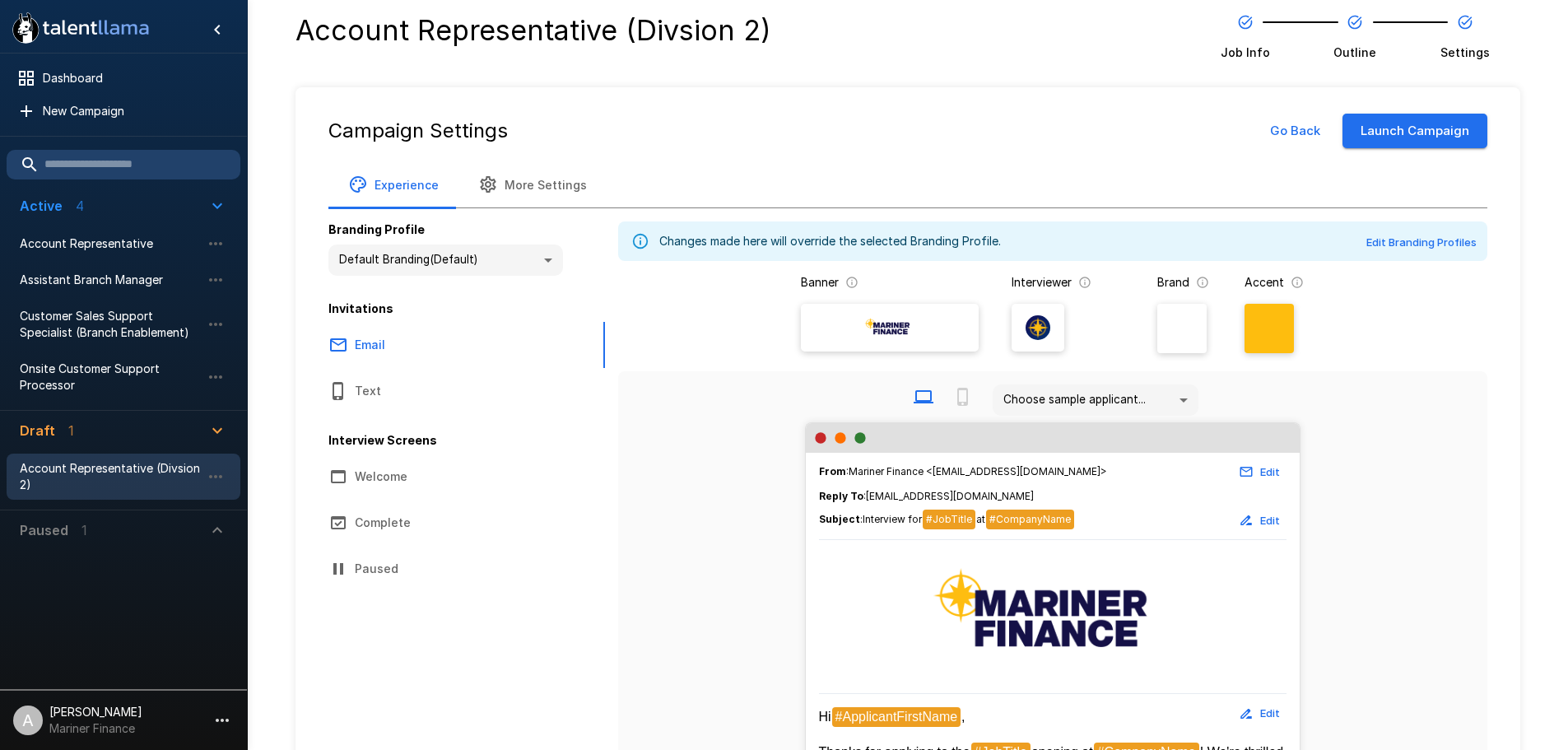 scroll, scrollTop: 82, scrollLeft: 0, axis: vertical 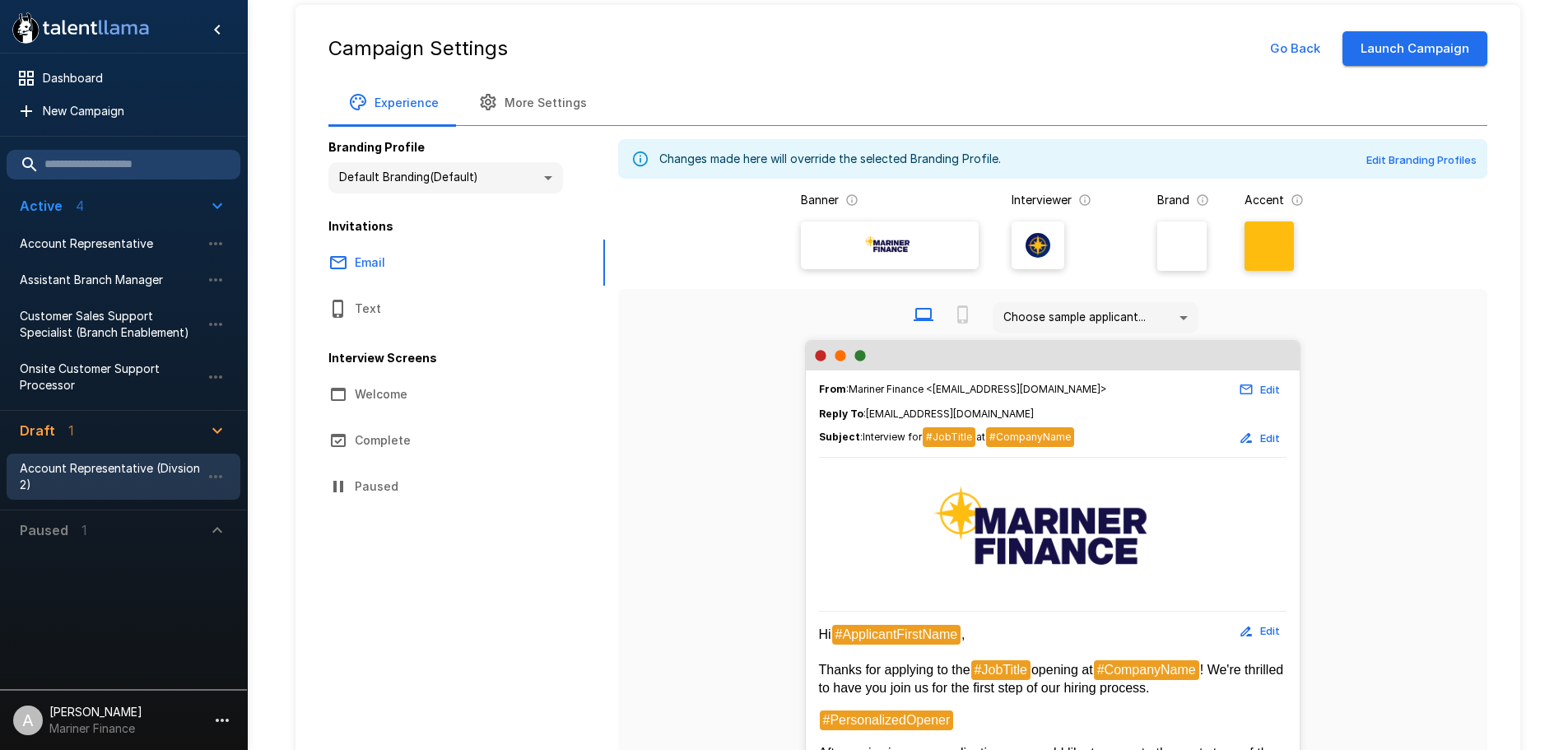 click on "Welcome" at bounding box center [457, 394] 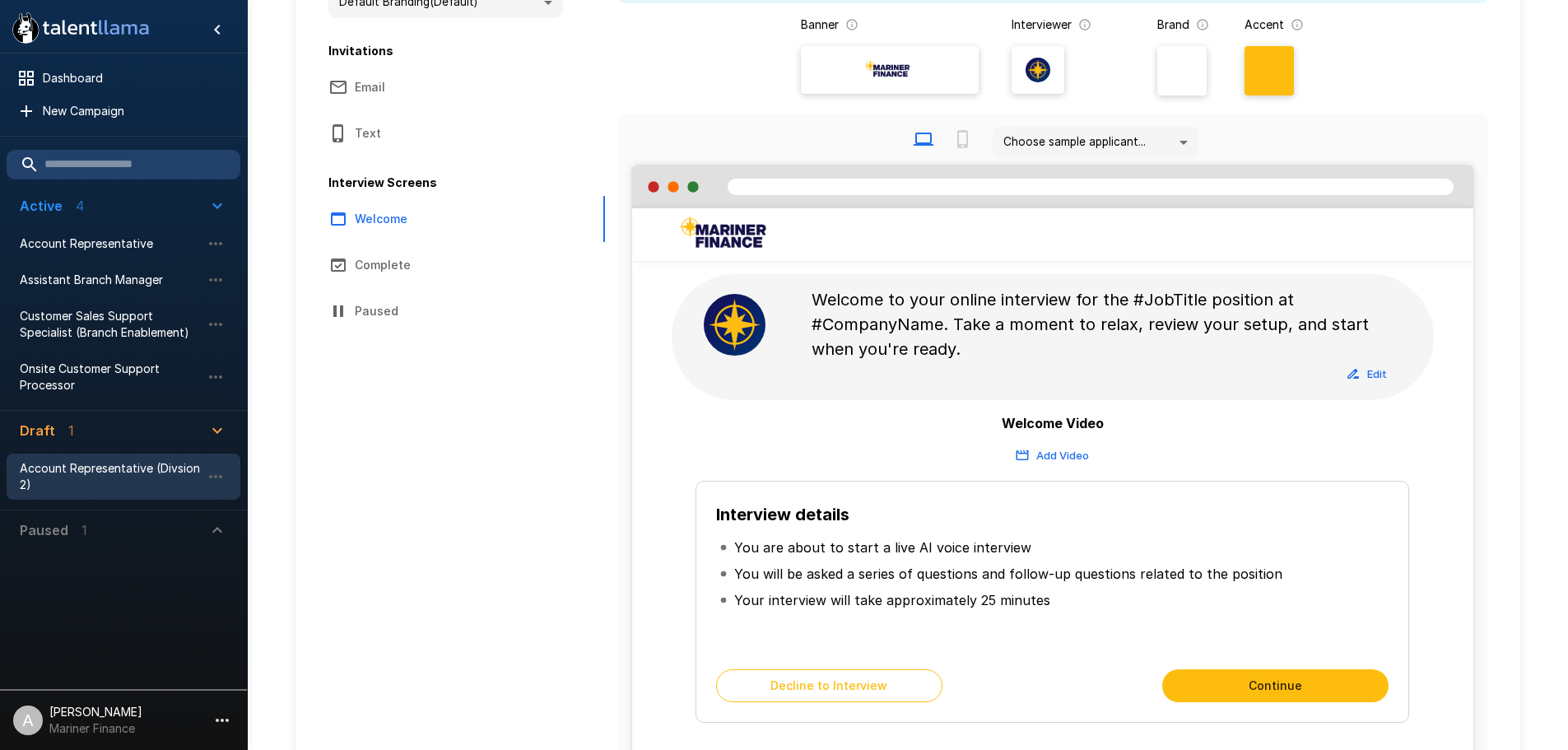 scroll, scrollTop: 329, scrollLeft: 0, axis: vertical 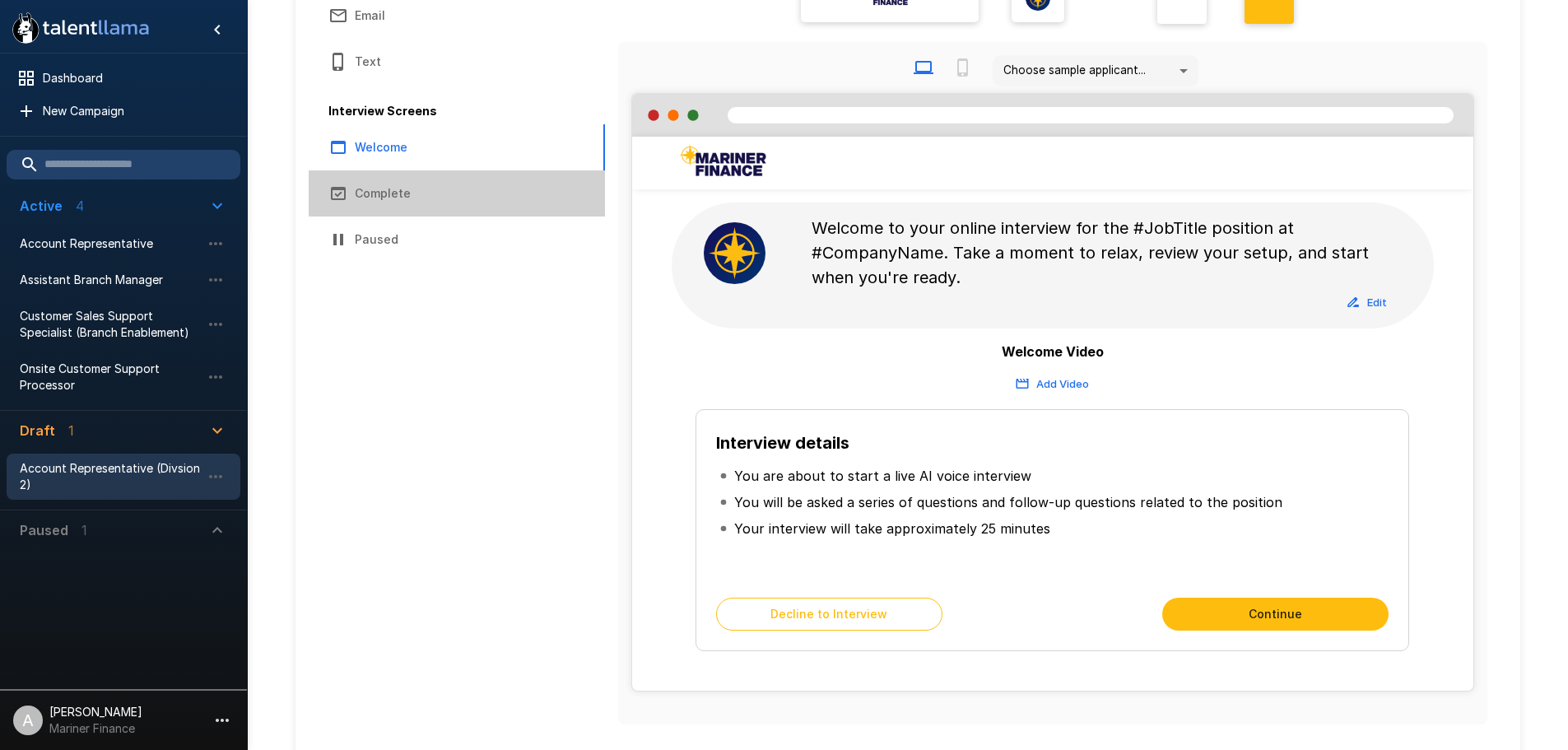 click on "Complete" at bounding box center (457, 193) 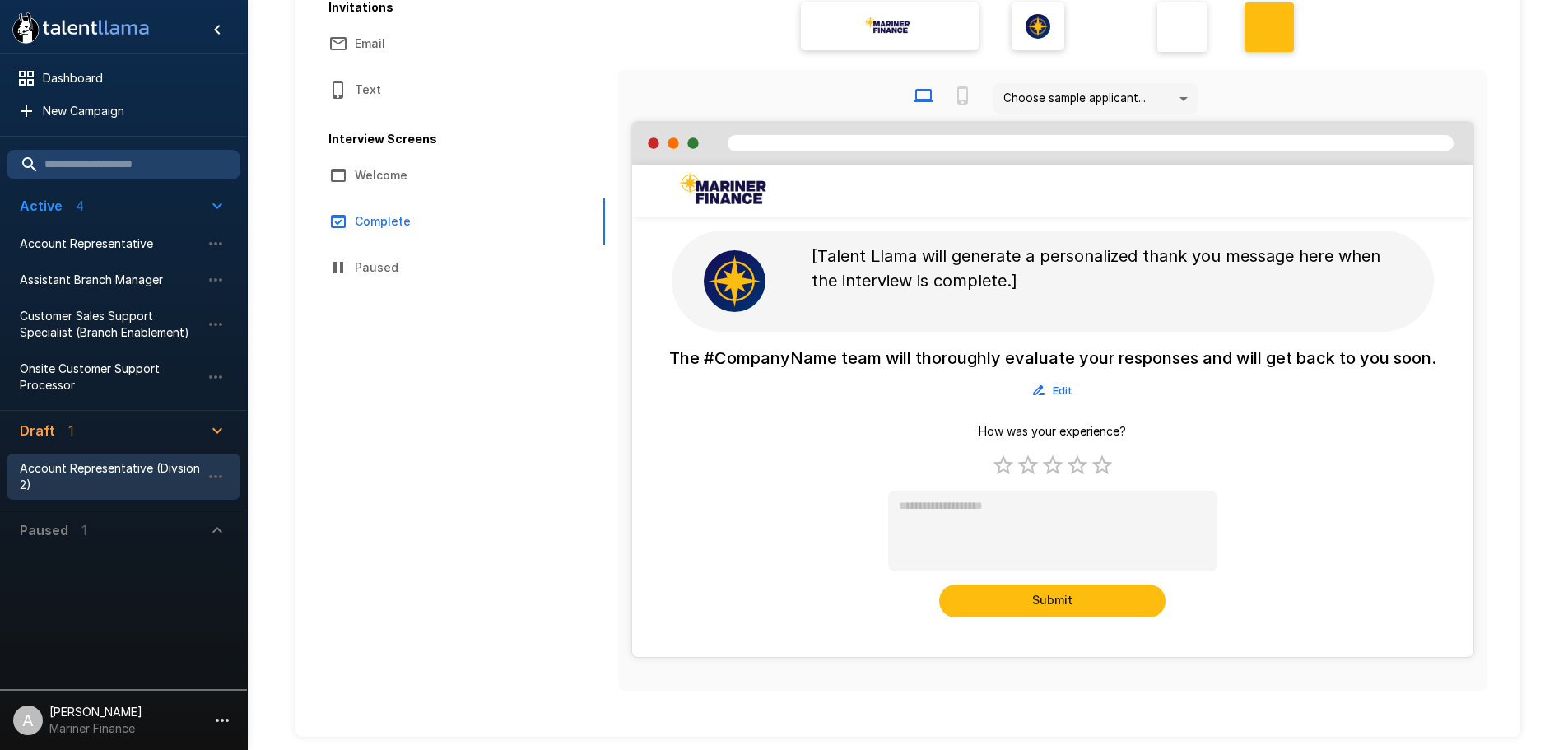 scroll, scrollTop: 301, scrollLeft: 0, axis: vertical 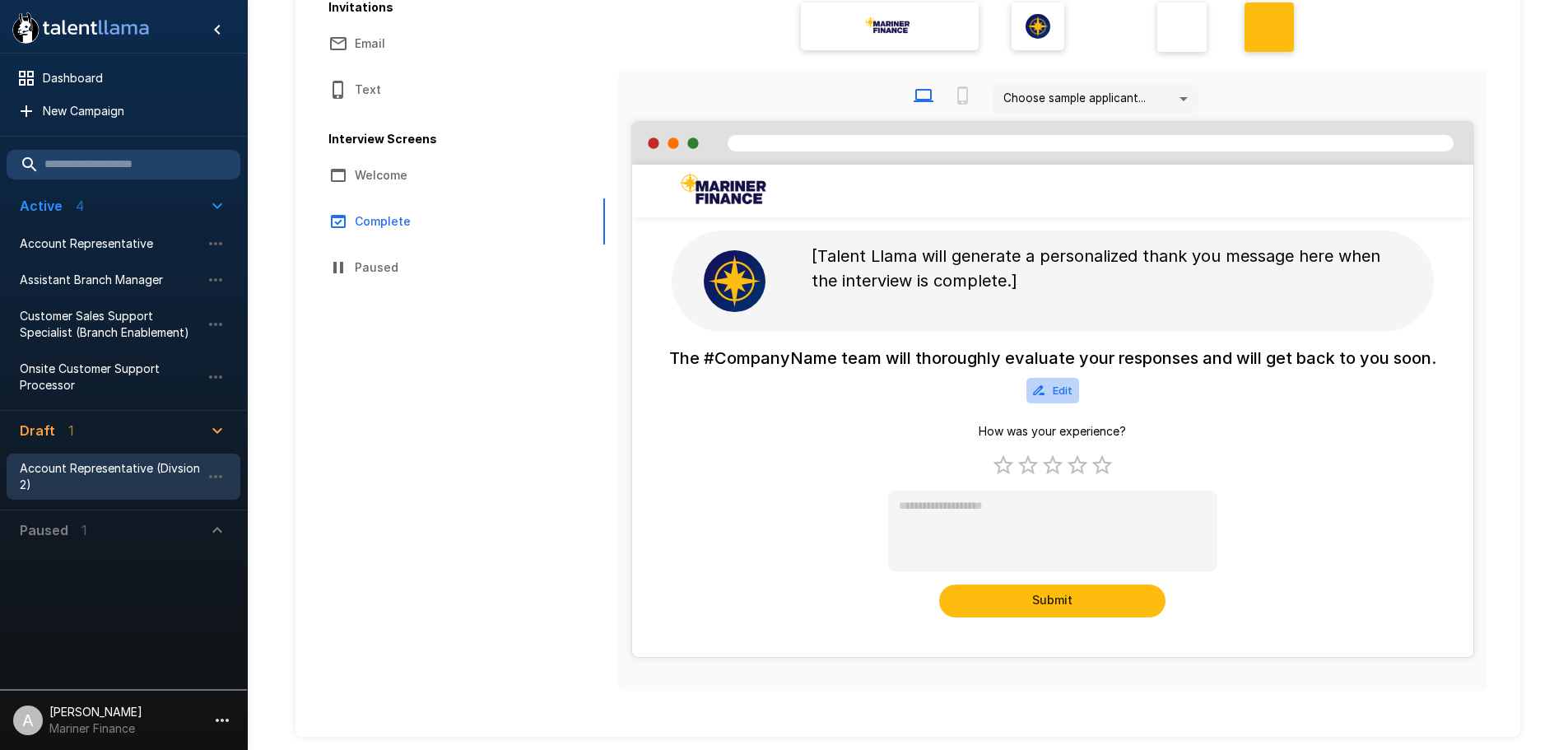 click on "Edit" at bounding box center [1053, 390] 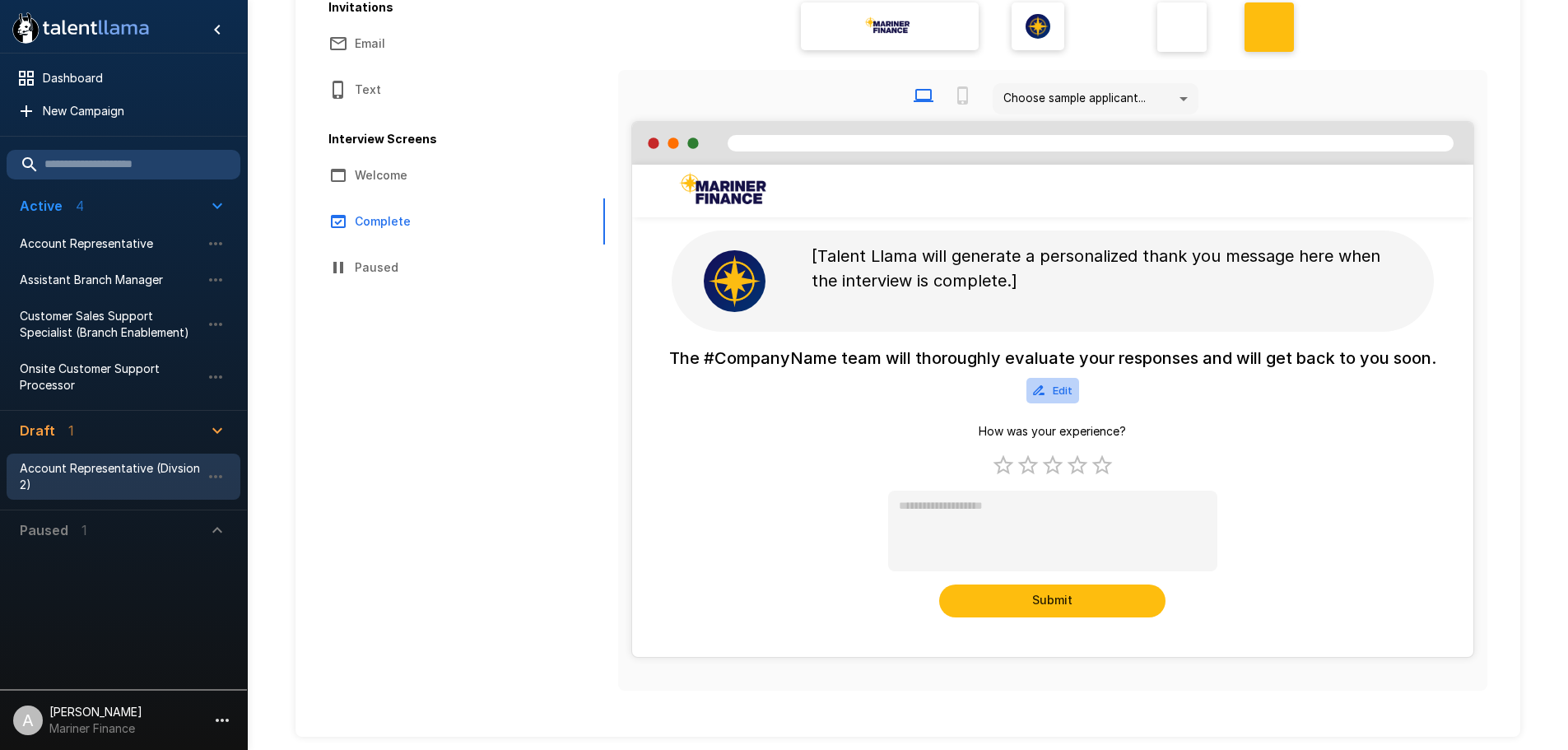 scroll, scrollTop: 0, scrollLeft: 0, axis: both 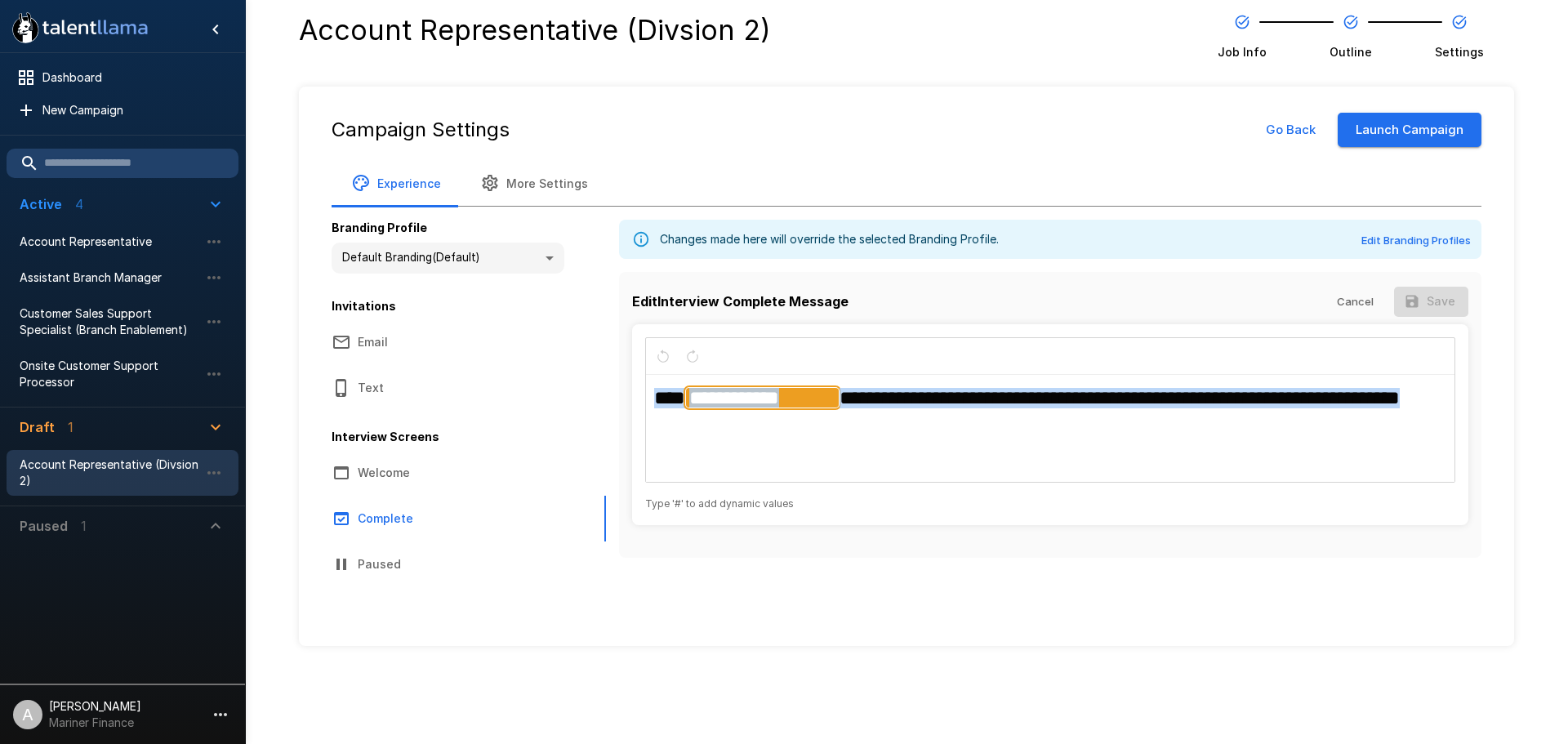 drag, startPoint x: 786, startPoint y: 426, endPoint x: 626, endPoint y: 394, distance: 163.17 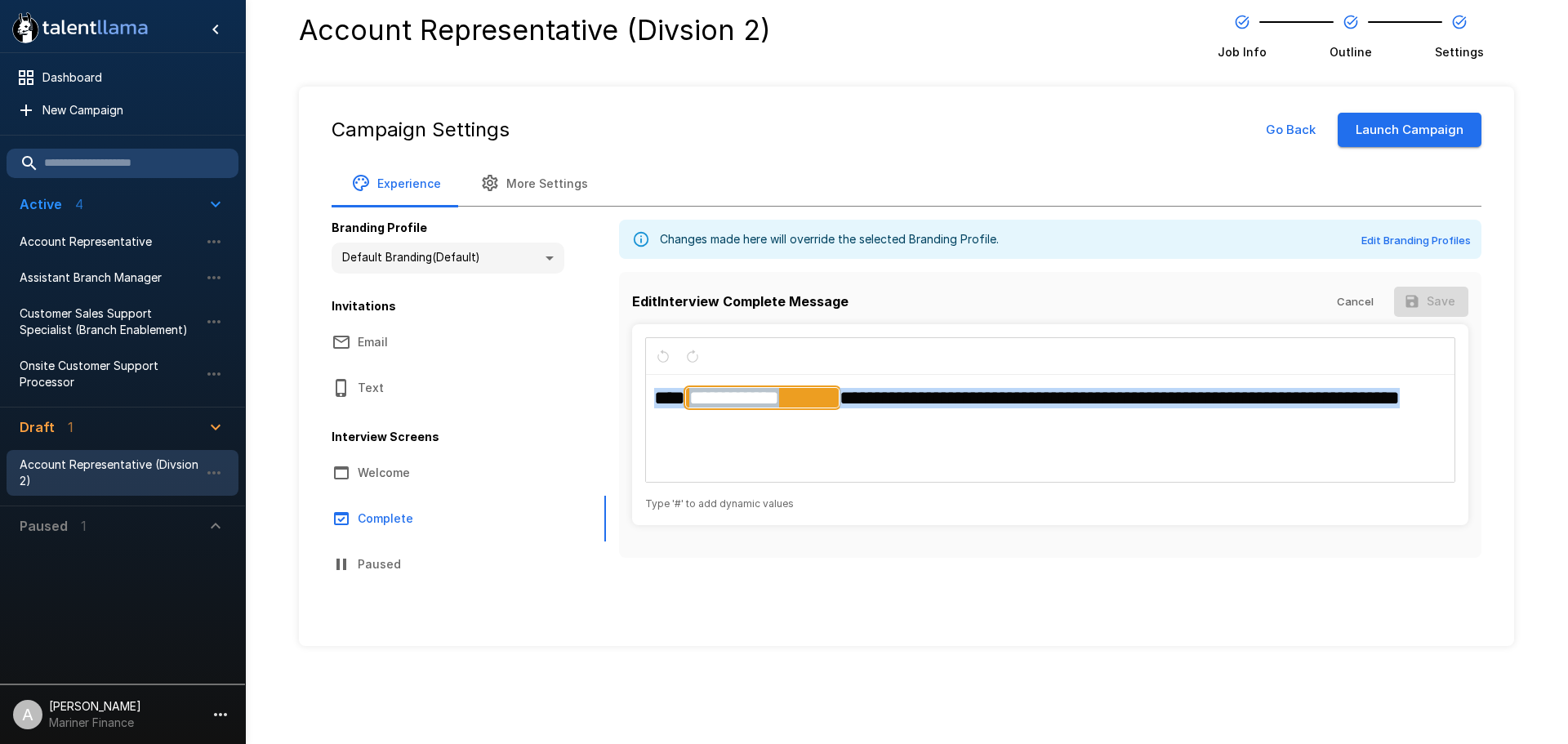 click on "**********" at bounding box center [1050, 415] 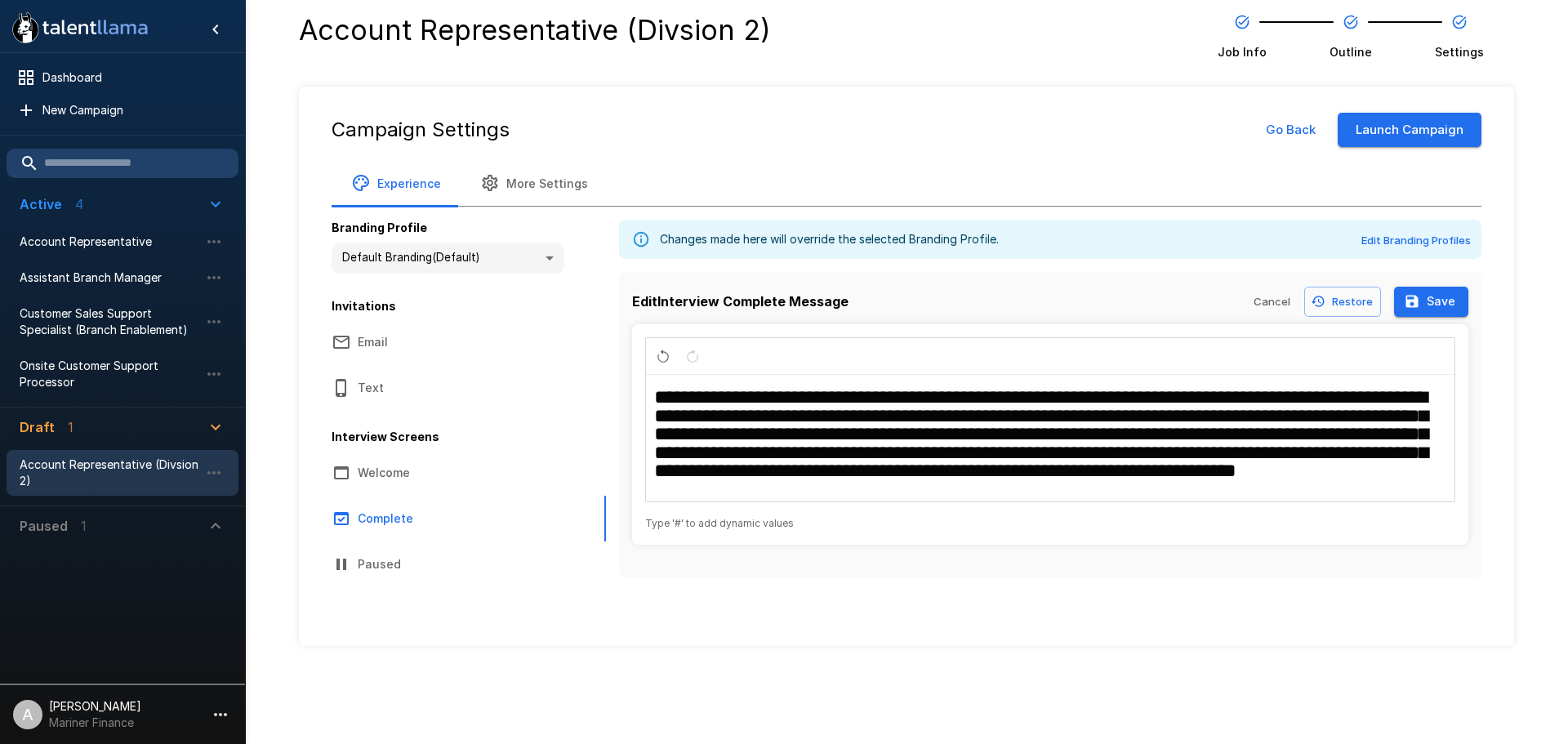 click on "**********" at bounding box center (1040, 434) 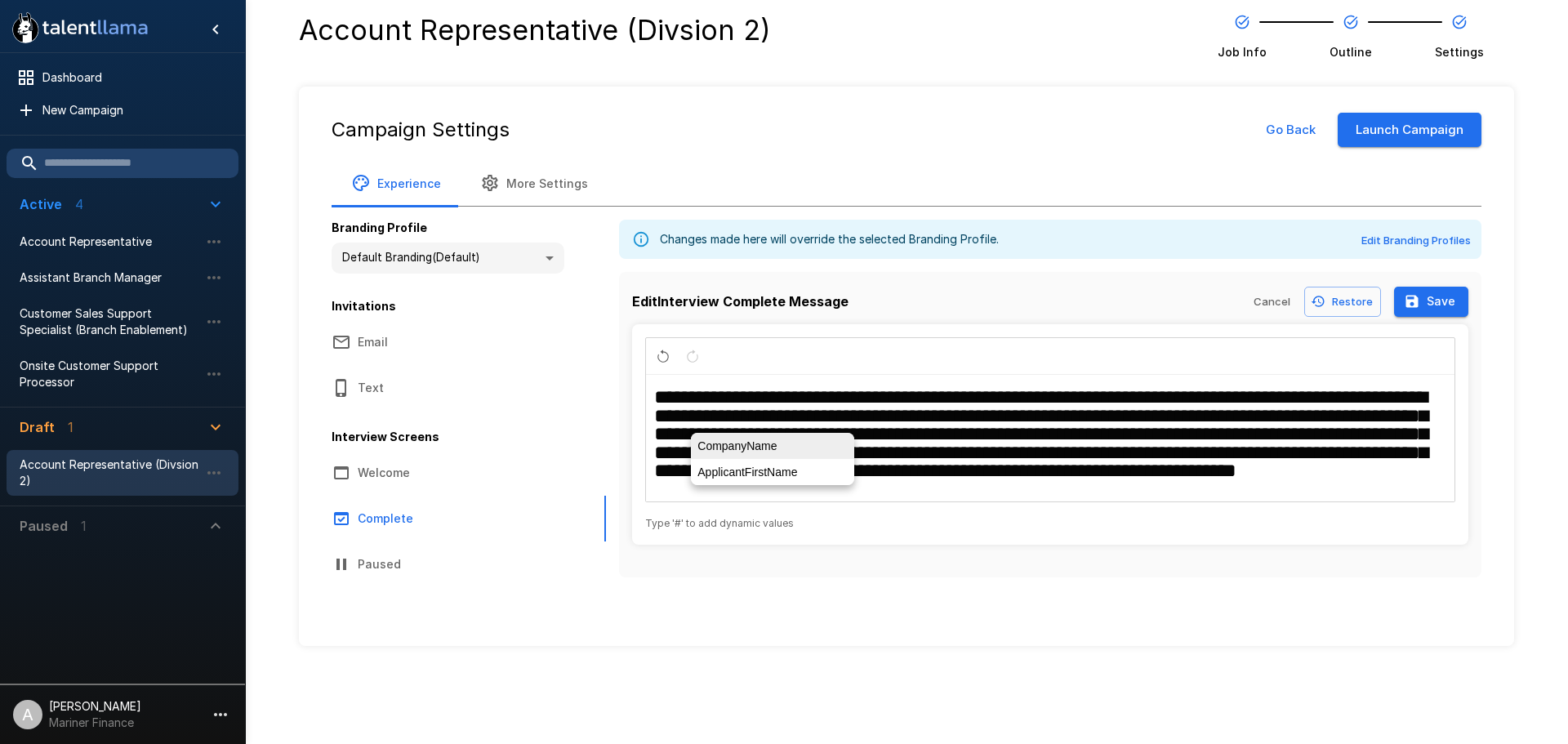 click on "CompanyName" at bounding box center [773, 446] 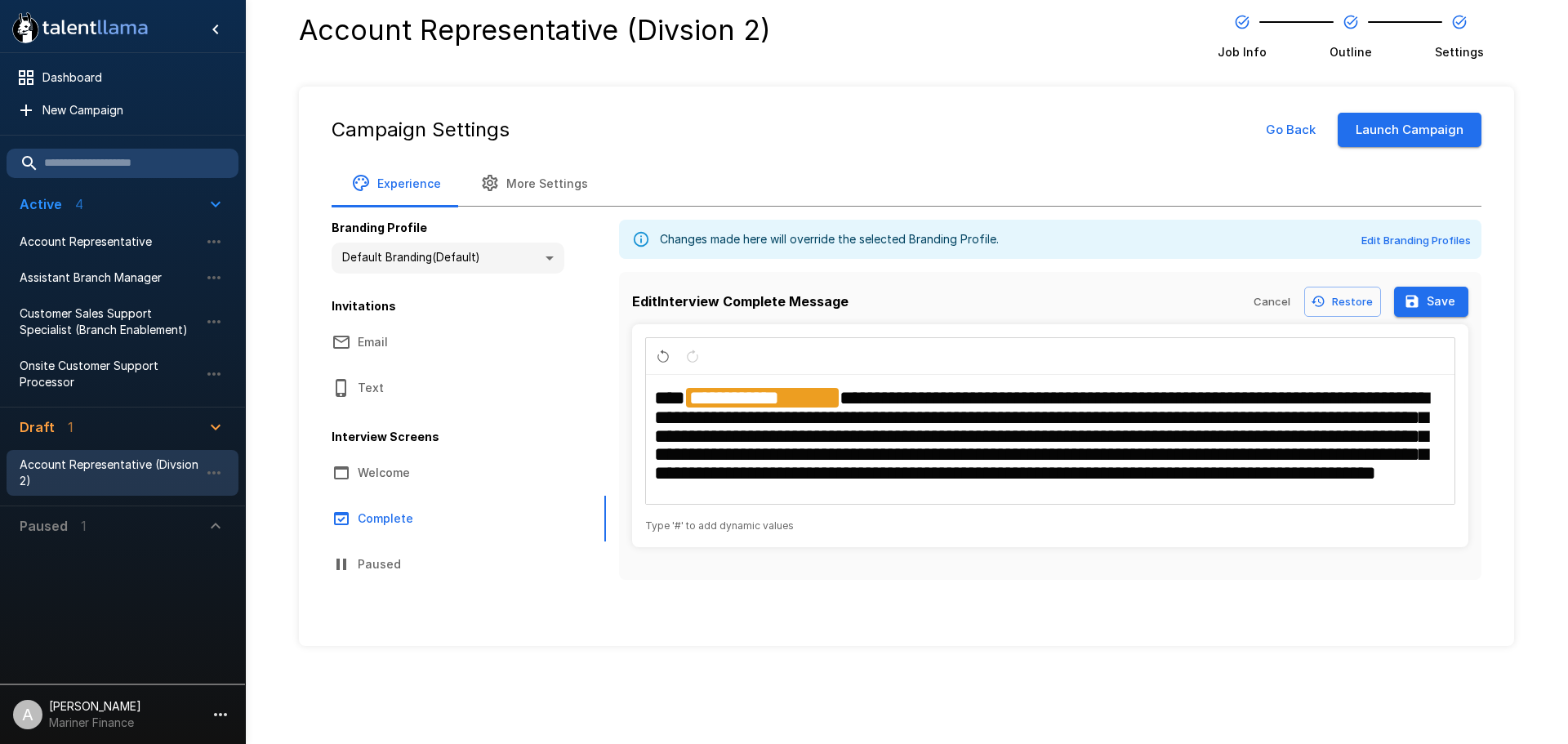 click on "**********" at bounding box center (1041, 434) 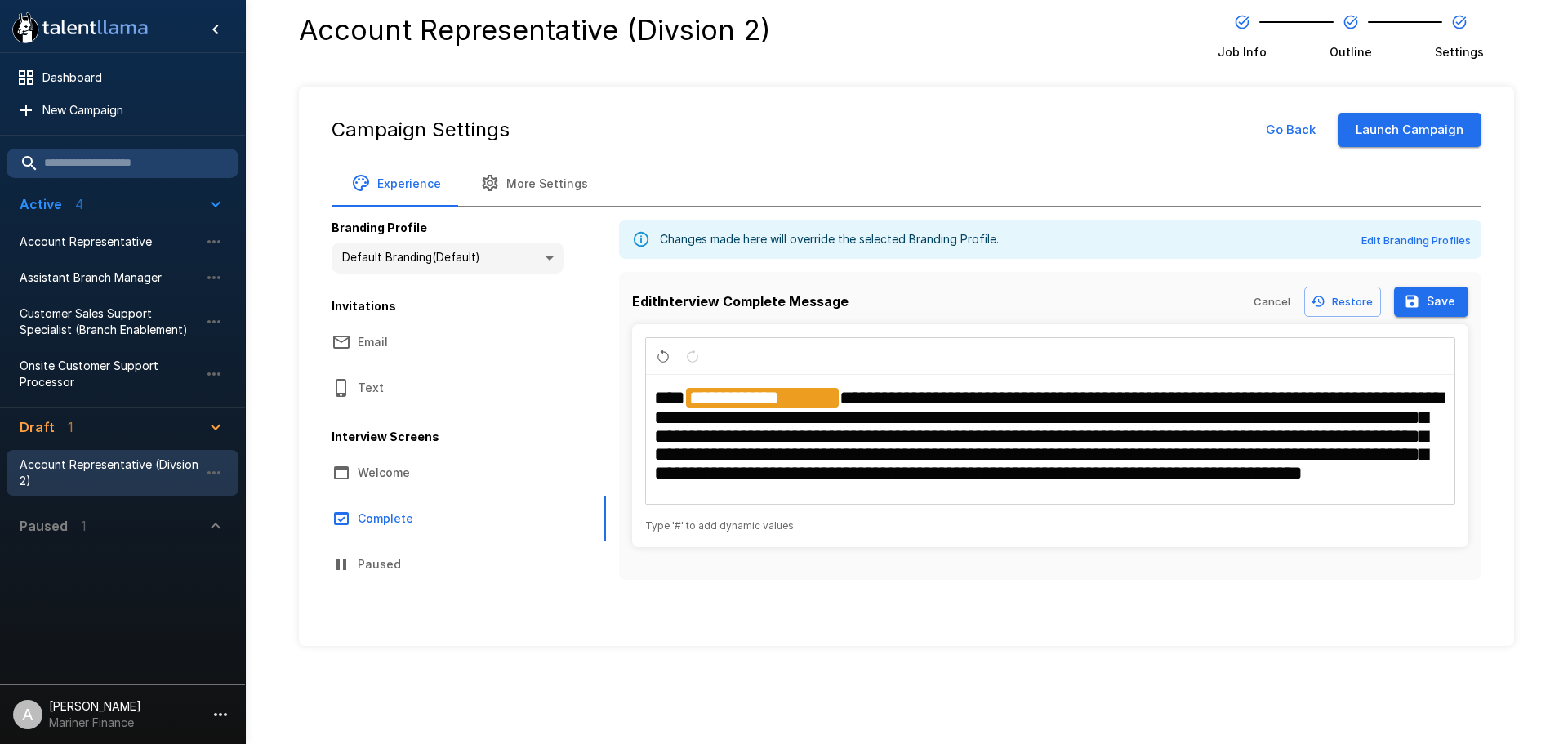 click on "**********" at bounding box center [1049, 434] 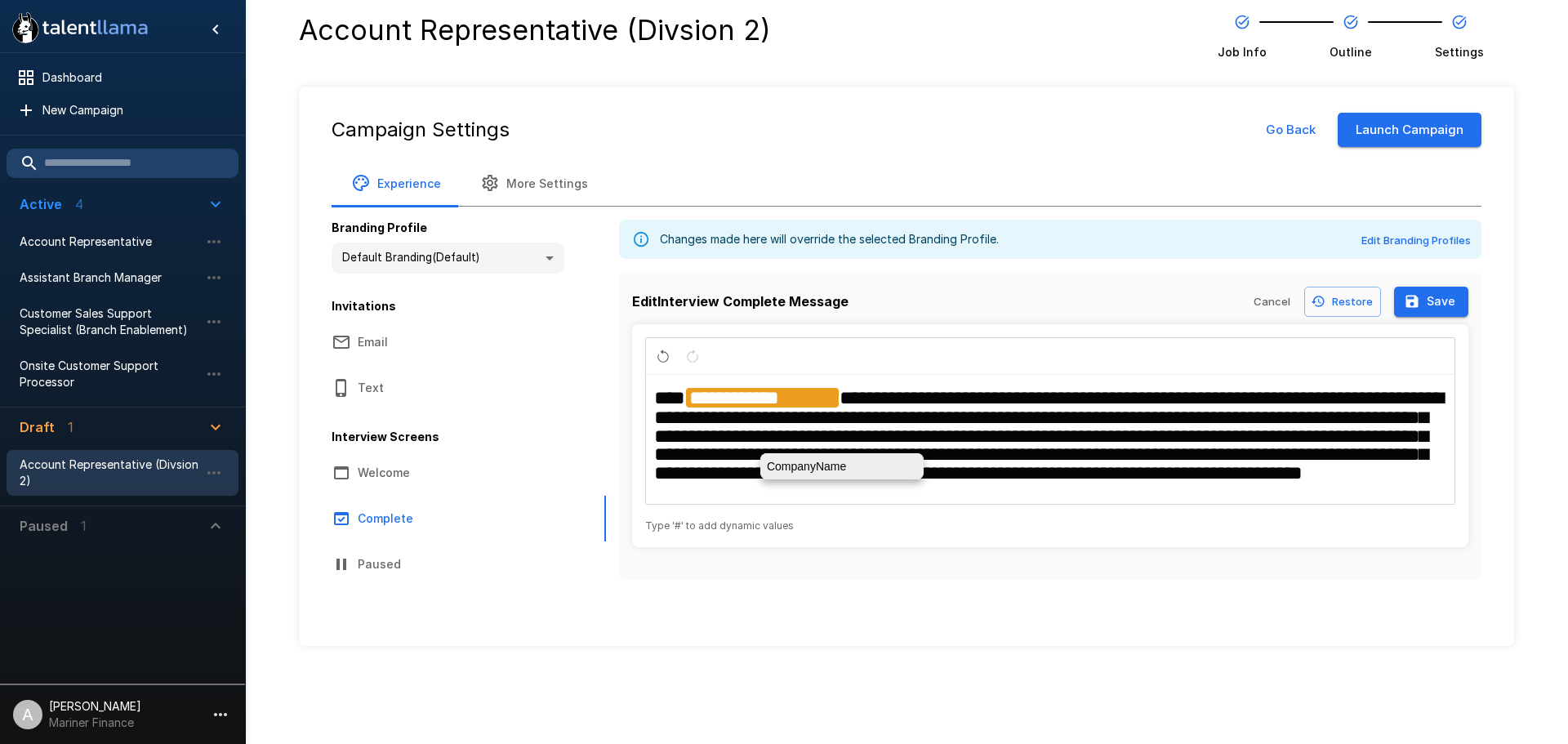 click on "CompanyName" at bounding box center (842, 466) 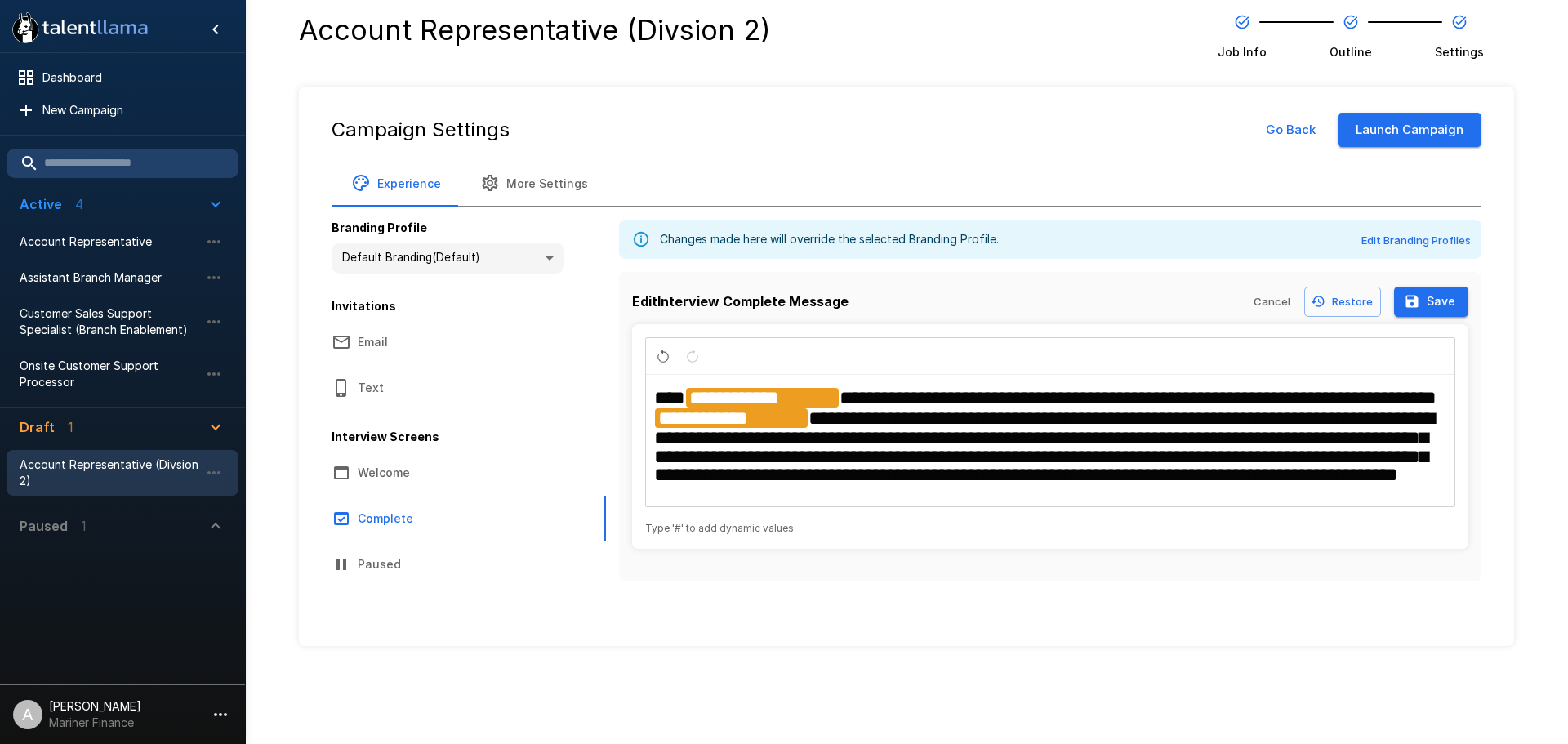 click on "**********" at bounding box center (1044, 446) 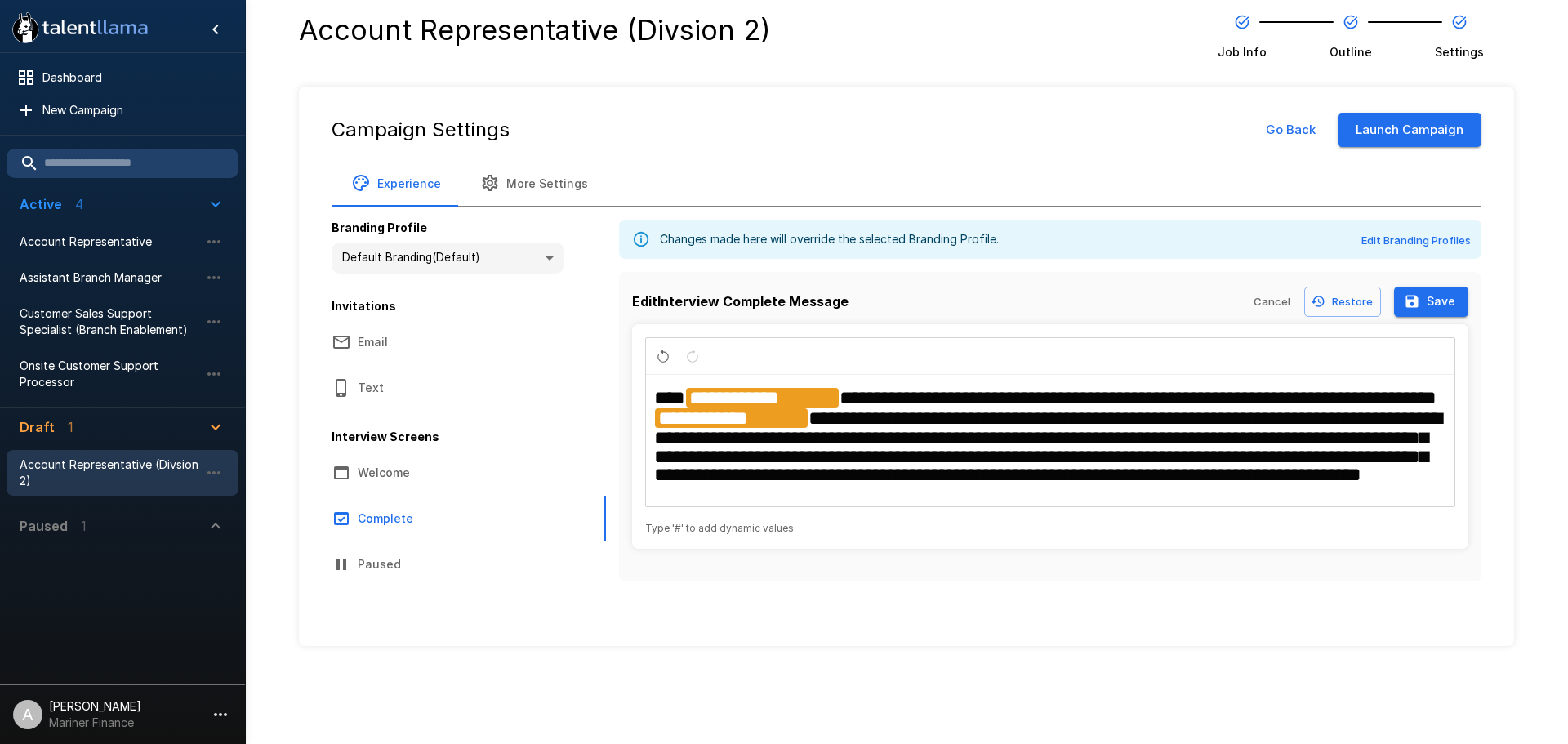click on "**********" at bounding box center [1048, 446] 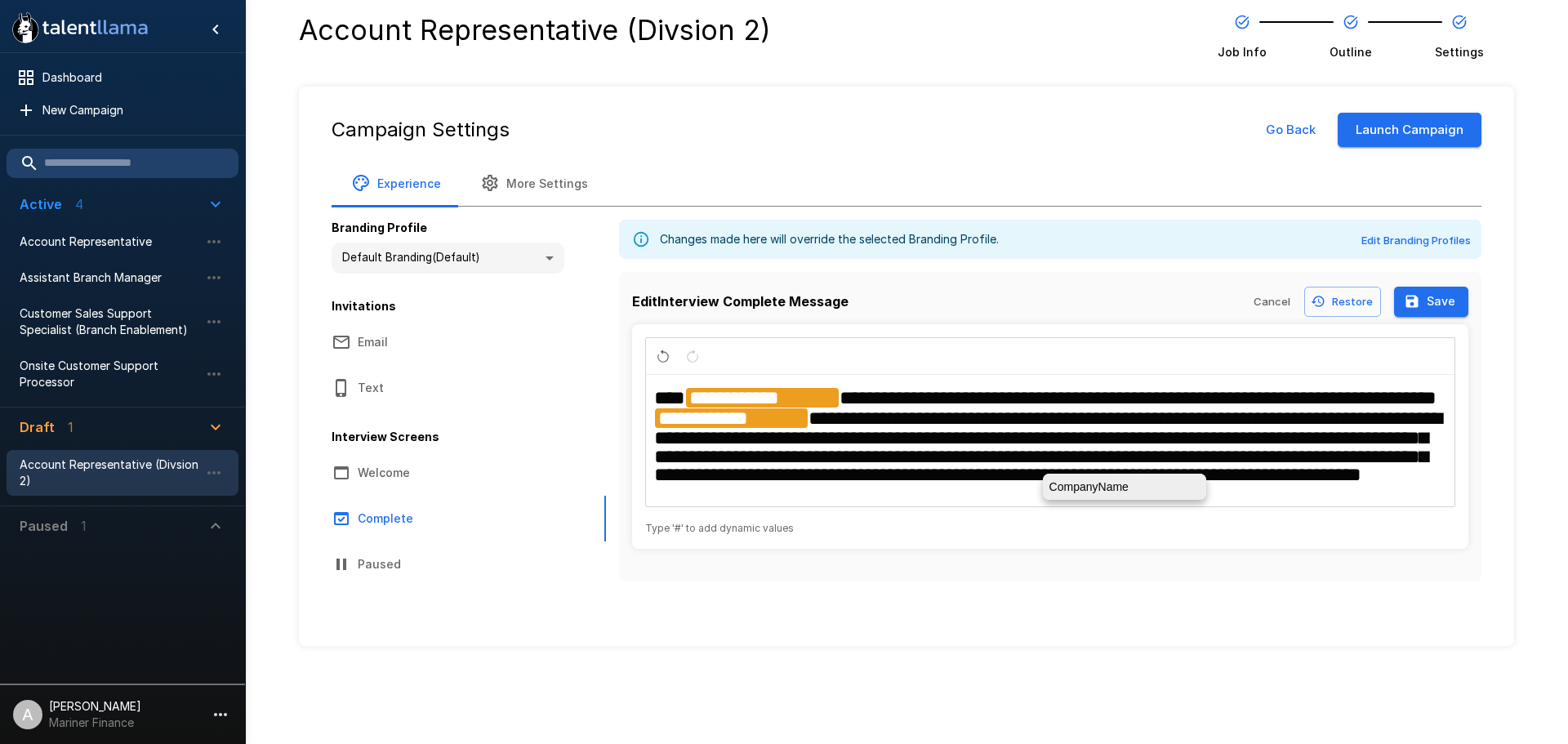 click on "CompanyName" at bounding box center (1125, 487) 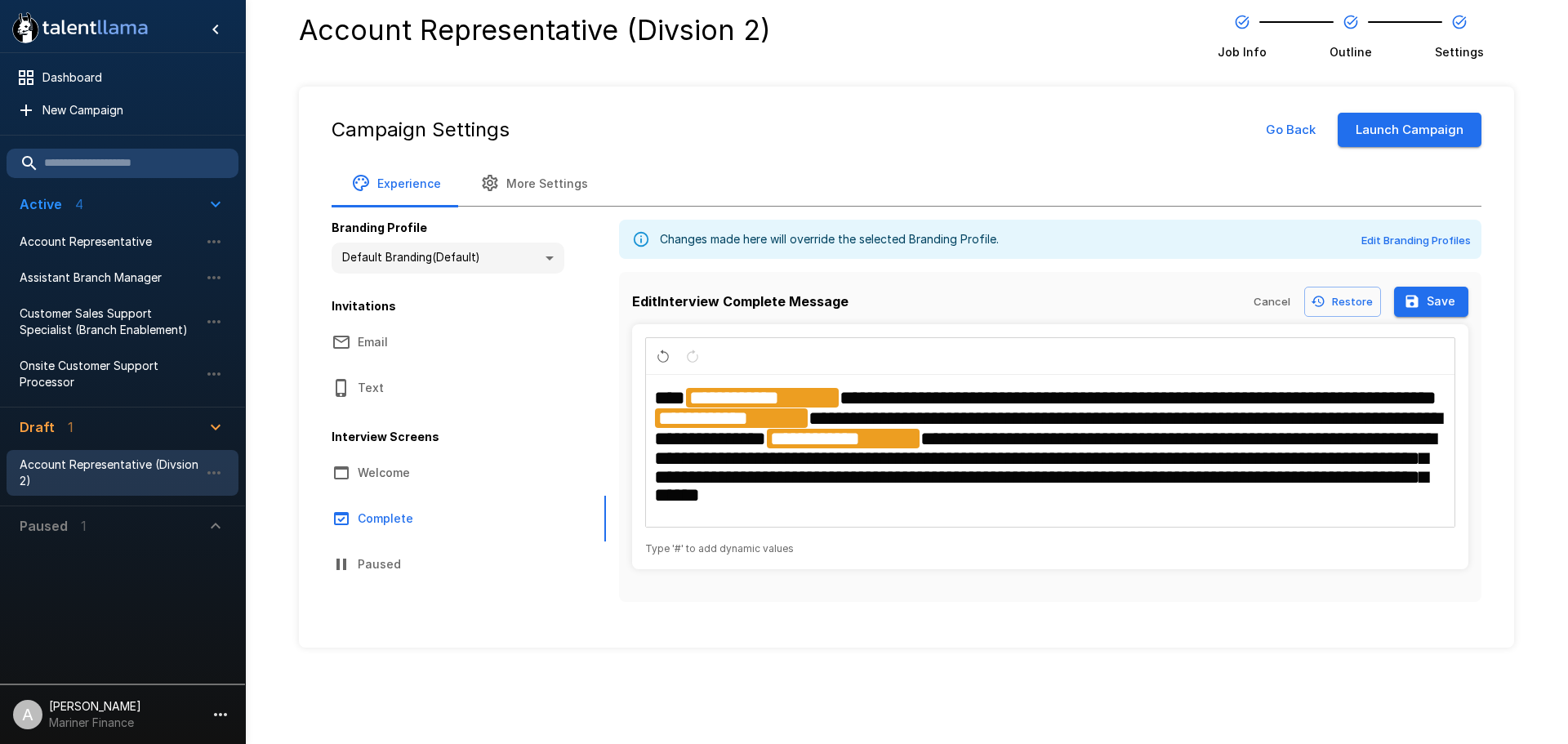 click on "**********" at bounding box center [1045, 466] 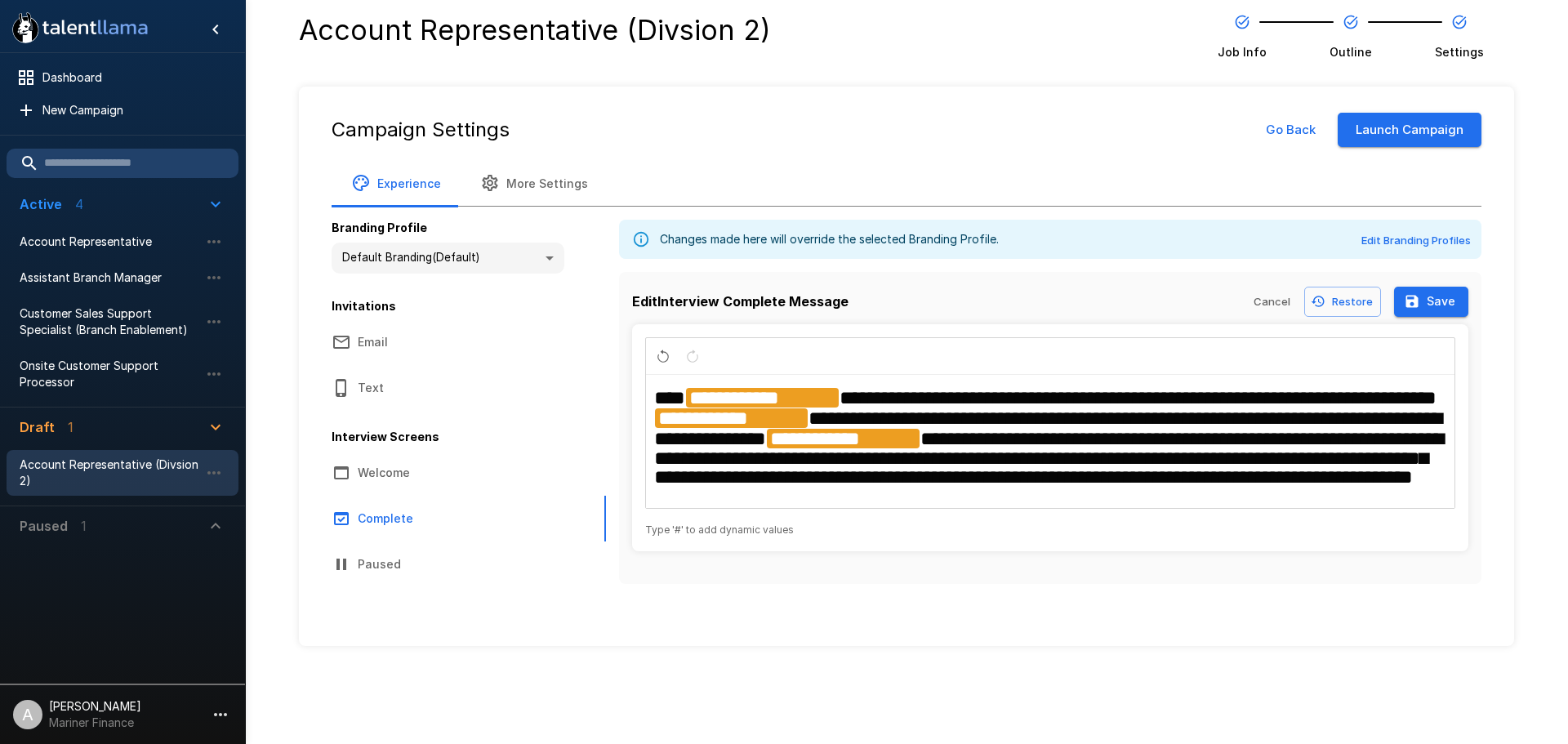 click on "Save" at bounding box center [1431, 301] 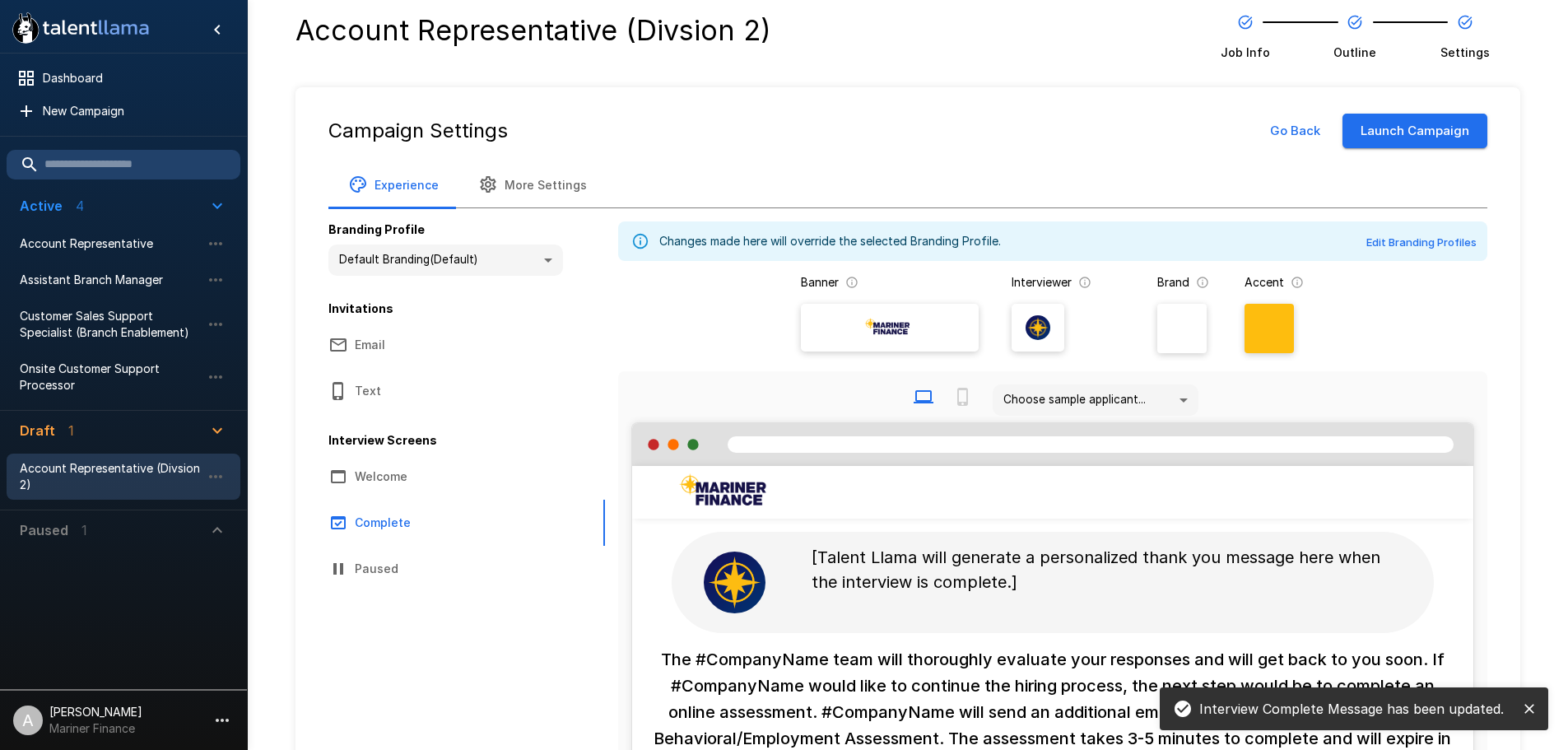 click on "Launch Campaign" at bounding box center (1415, 131) 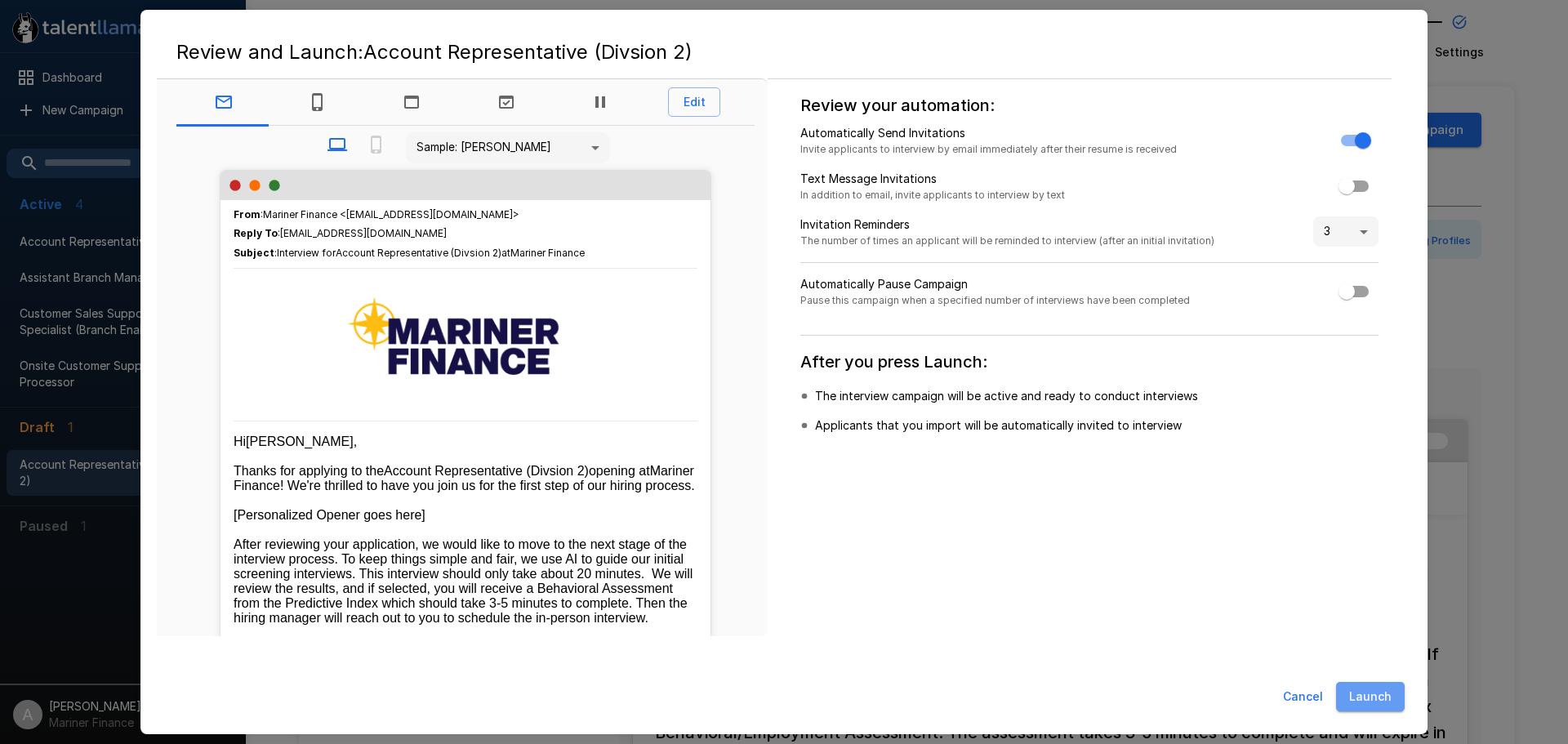 click on "Launch" at bounding box center [1370, 697] 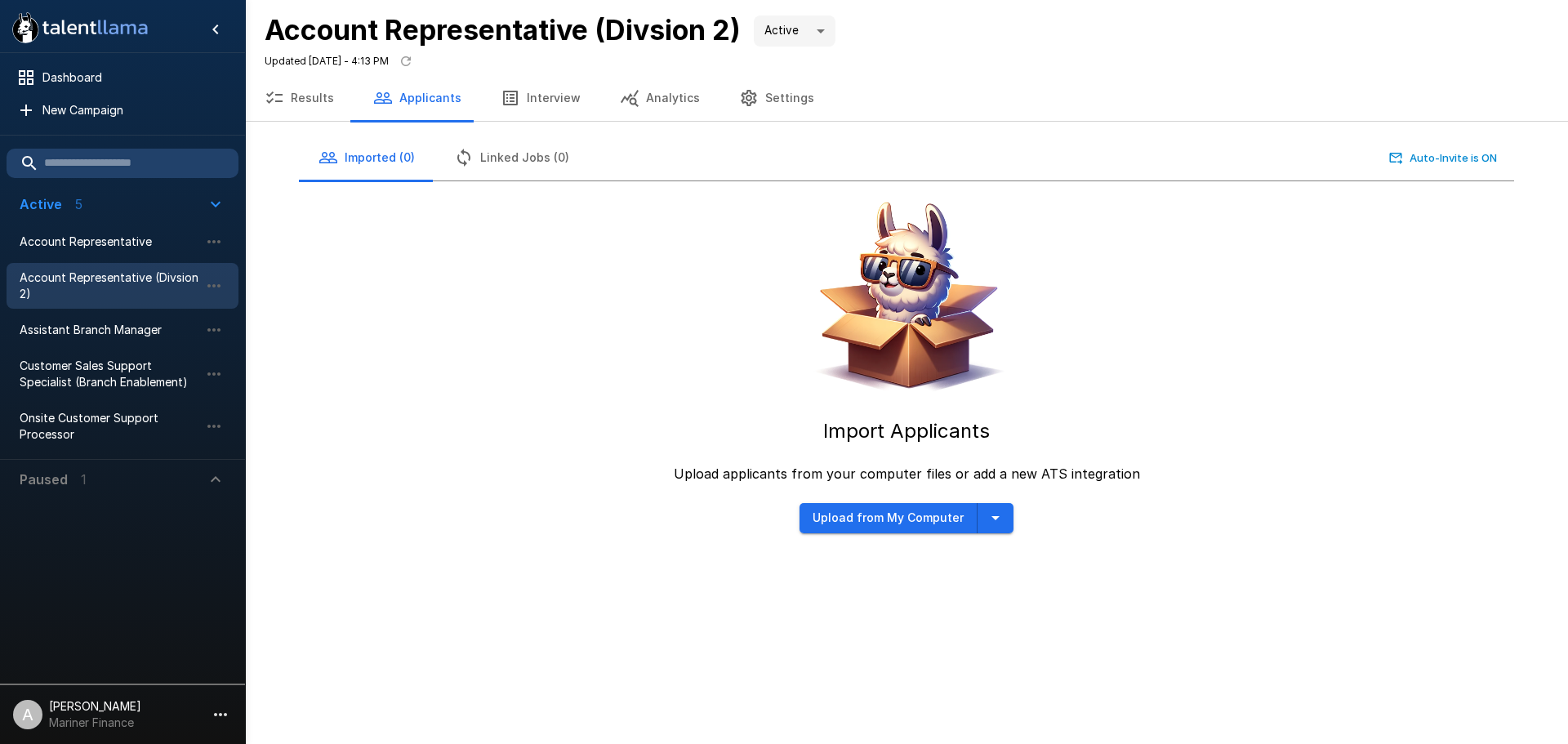 click on "Settings" at bounding box center [777, 98] 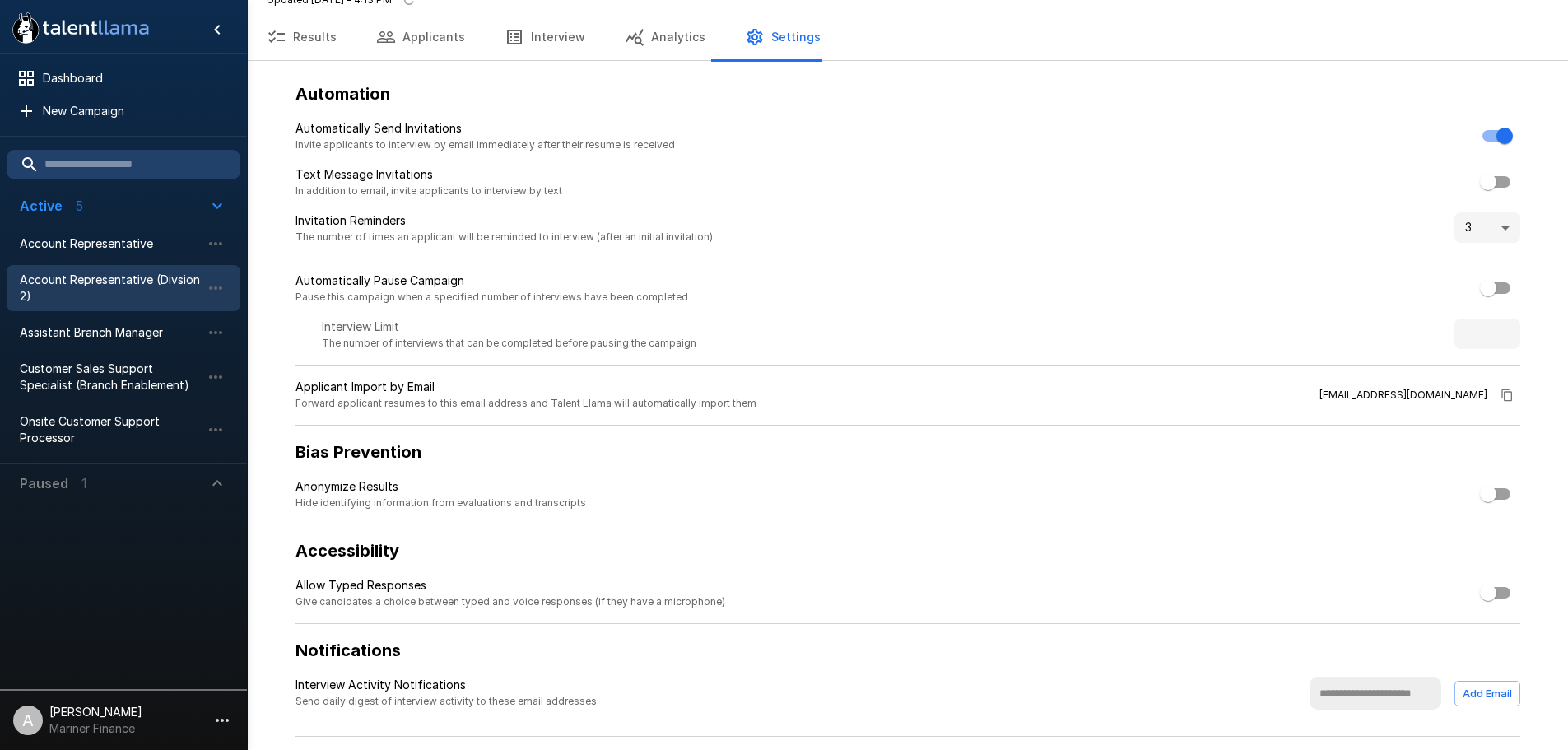 scroll, scrollTop: 0, scrollLeft: 0, axis: both 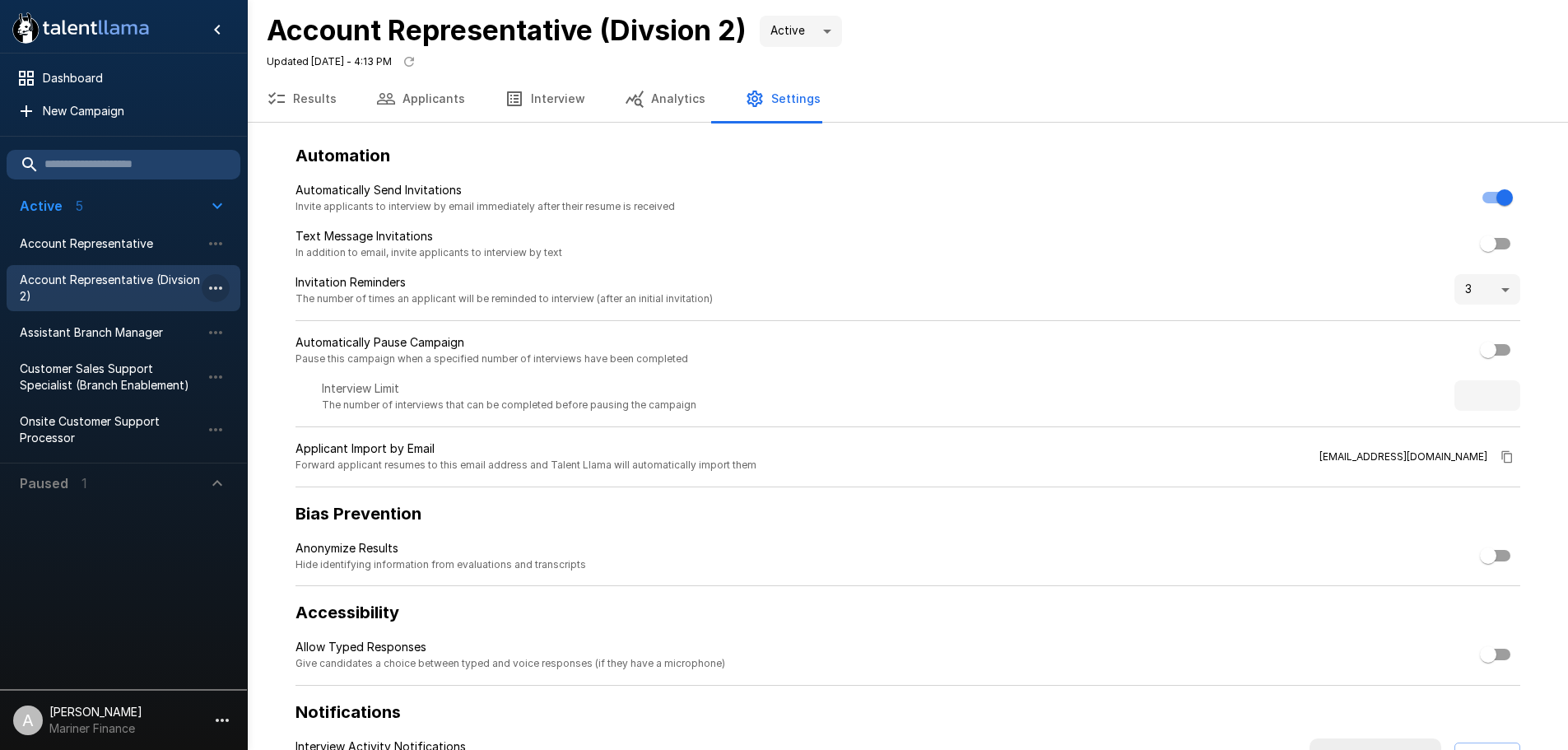 click 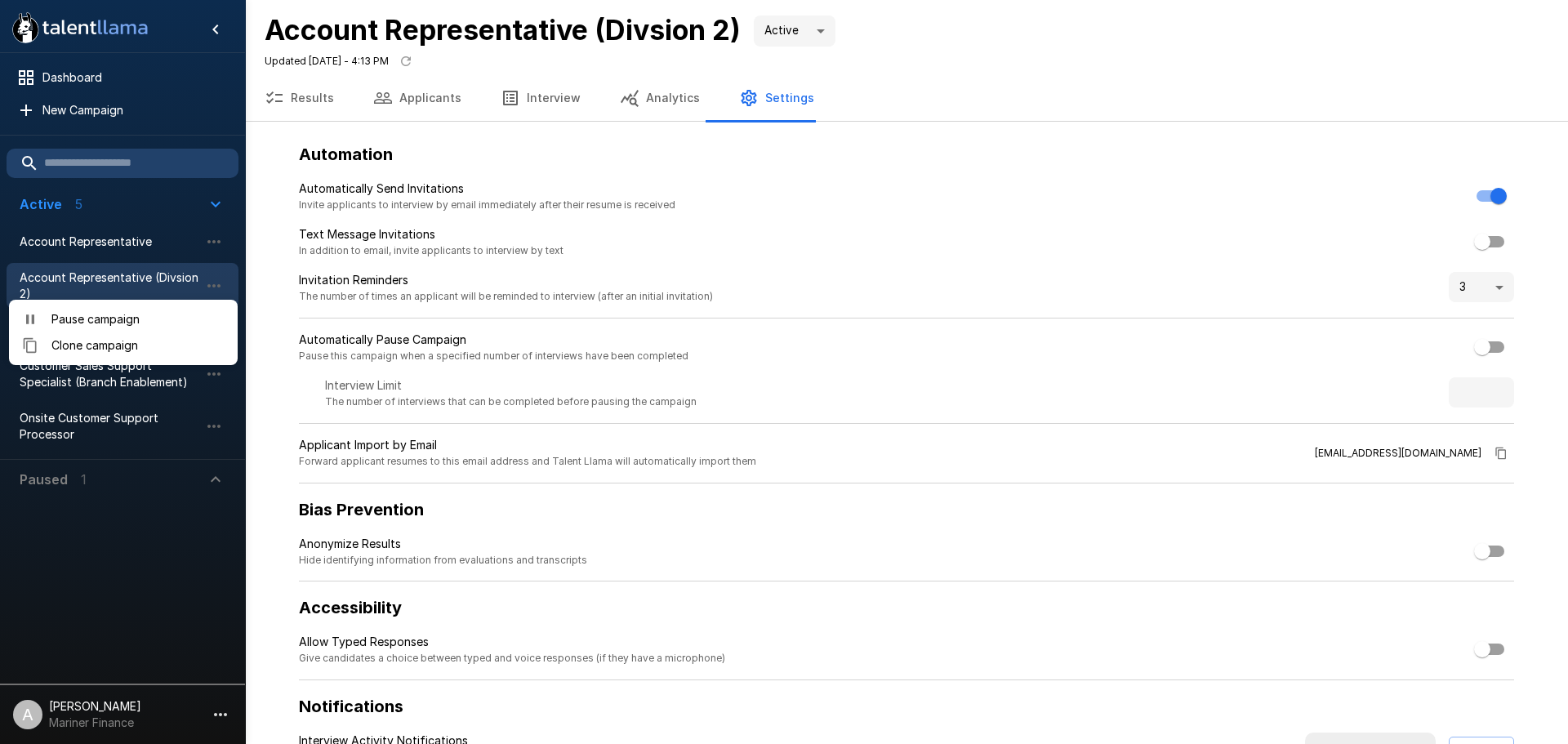 click on "Pause campaign" at bounding box center [138, 319] 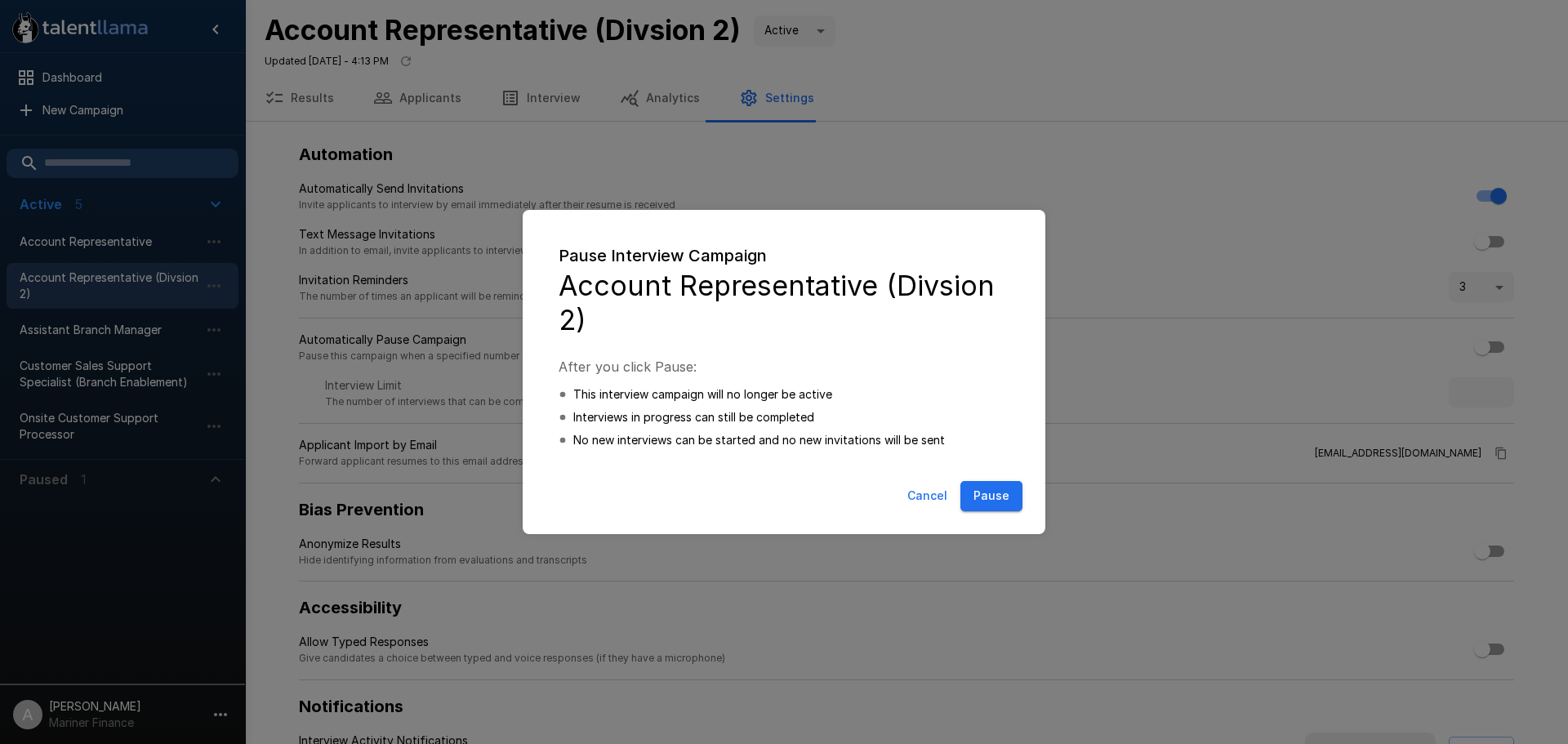 click on "Pause" at bounding box center (991, 496) 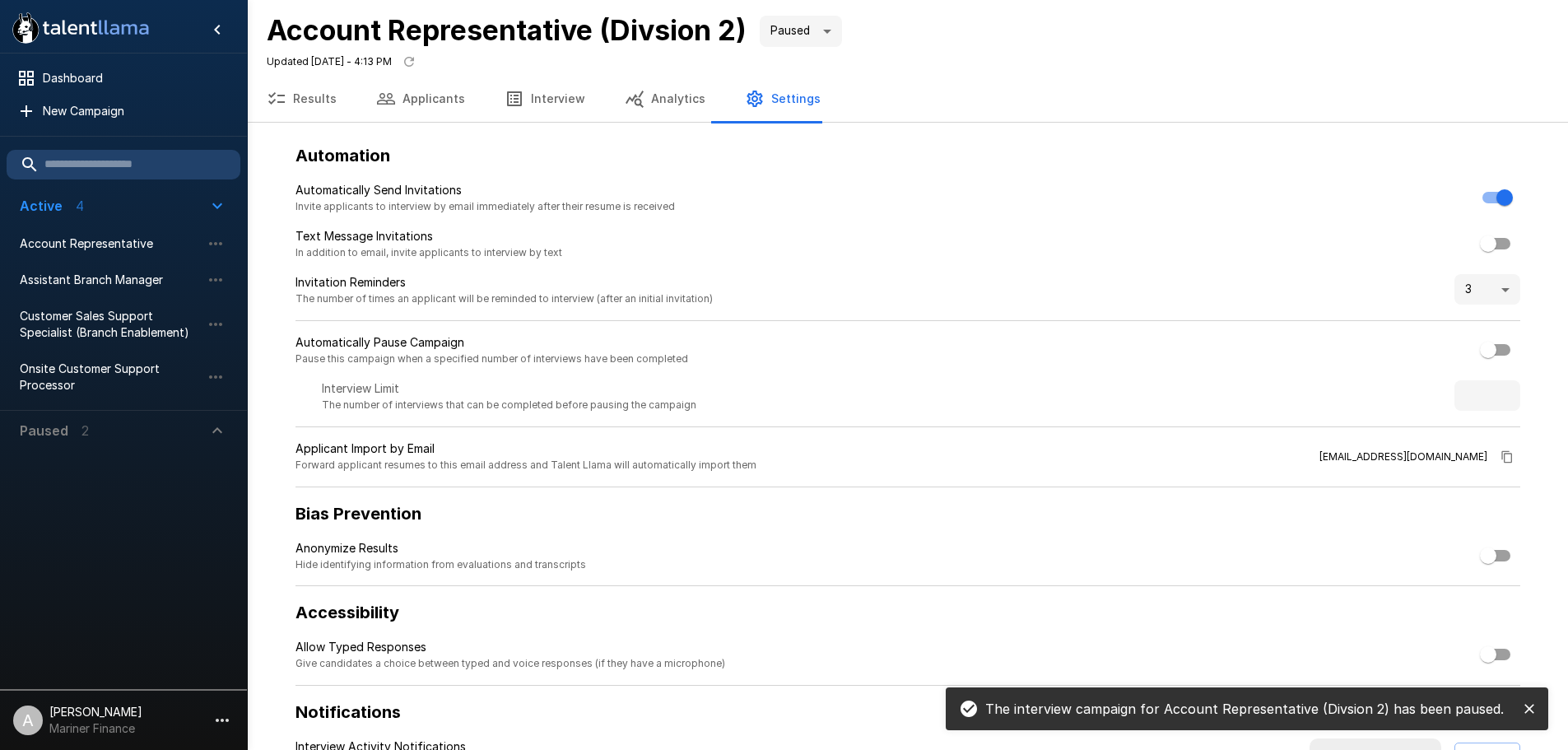 click on "Paused 2" at bounding box center [114, 431] 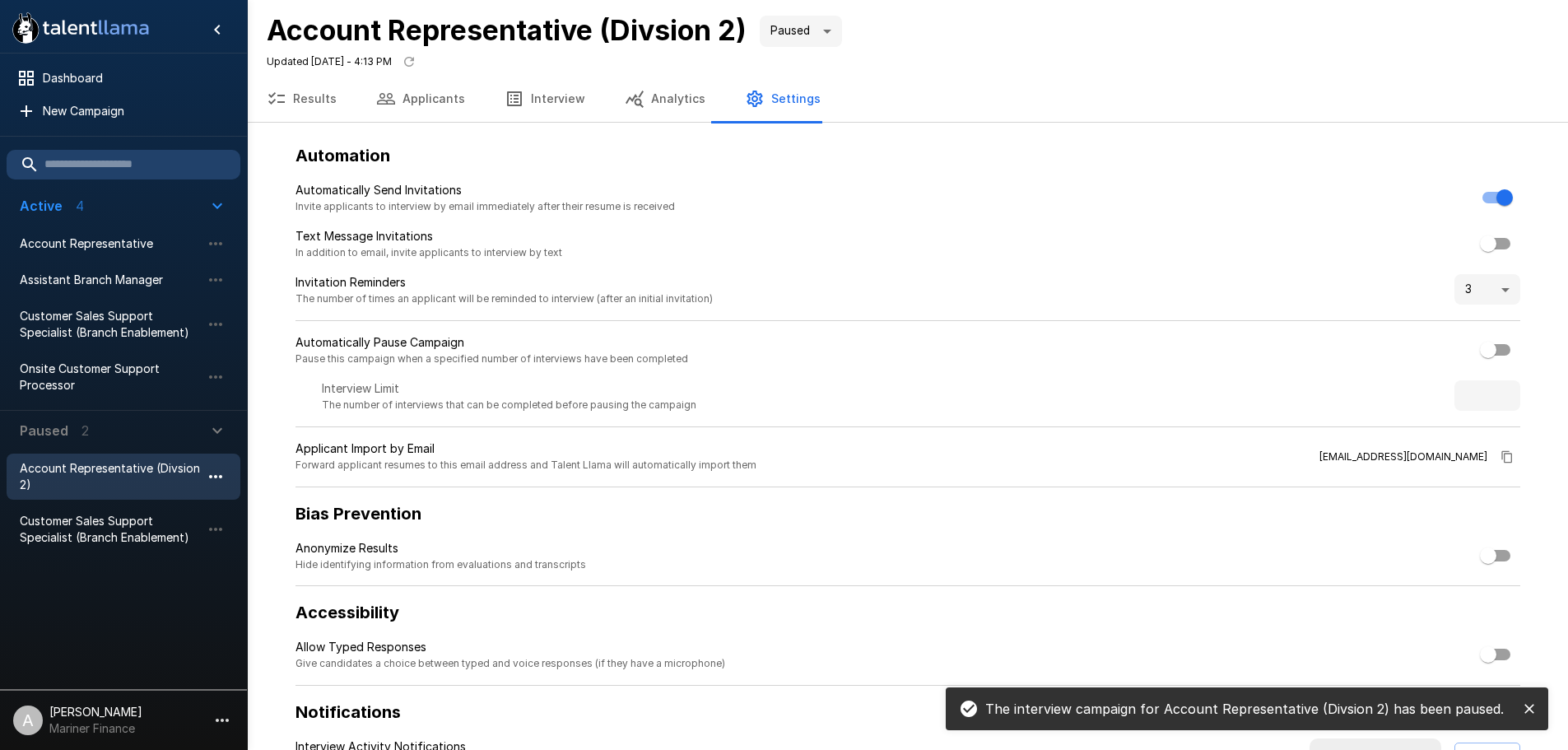 click 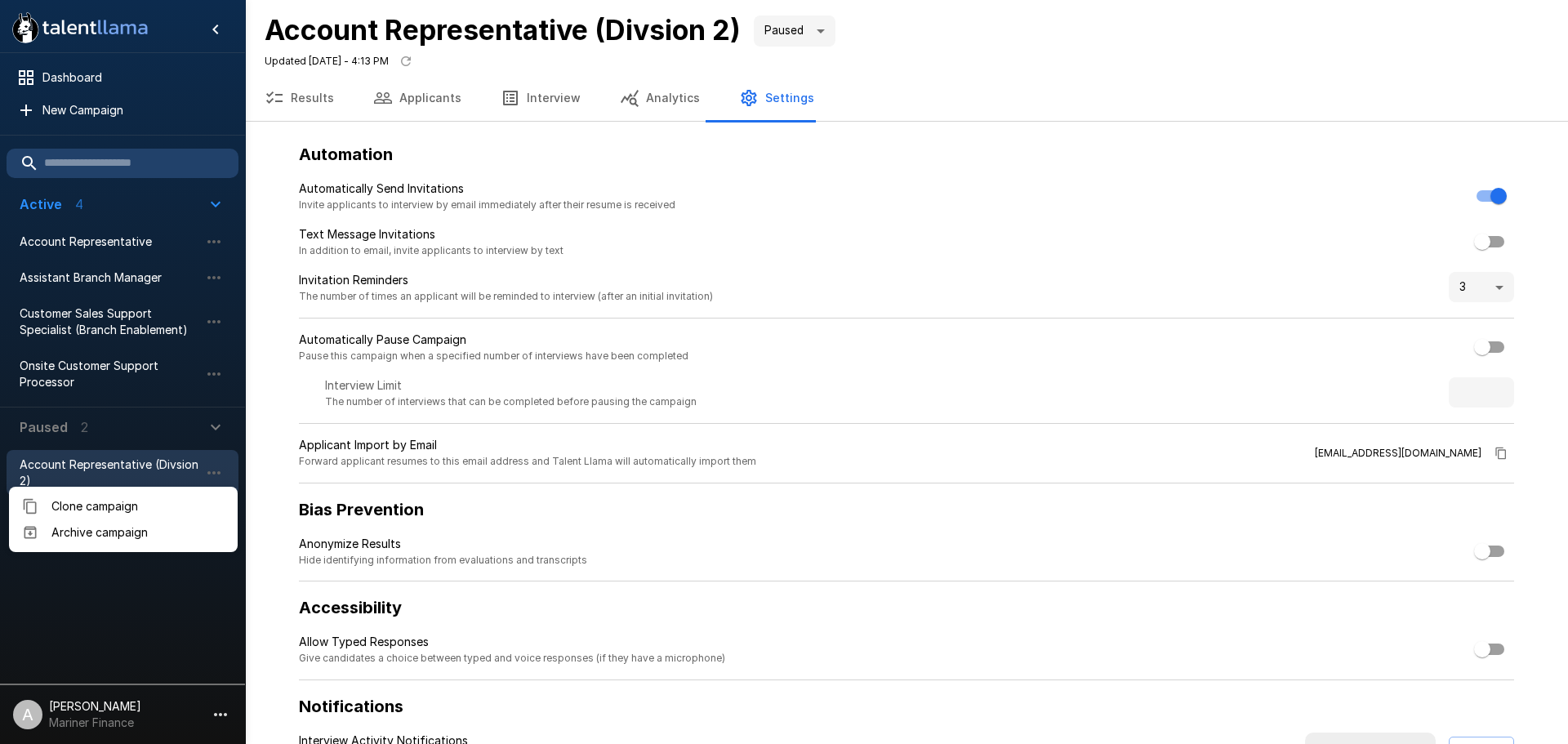 click at bounding box center (784, 372) 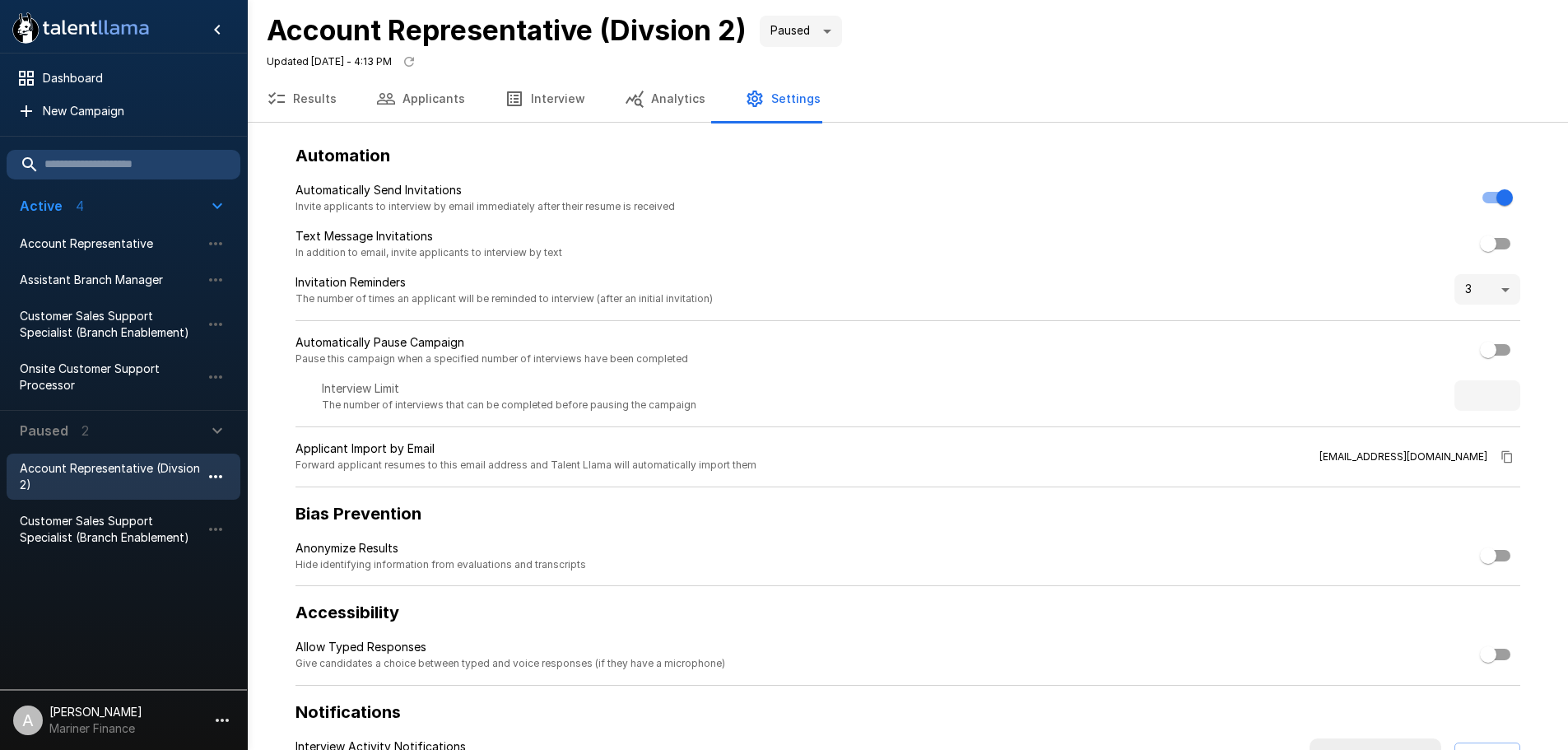 click 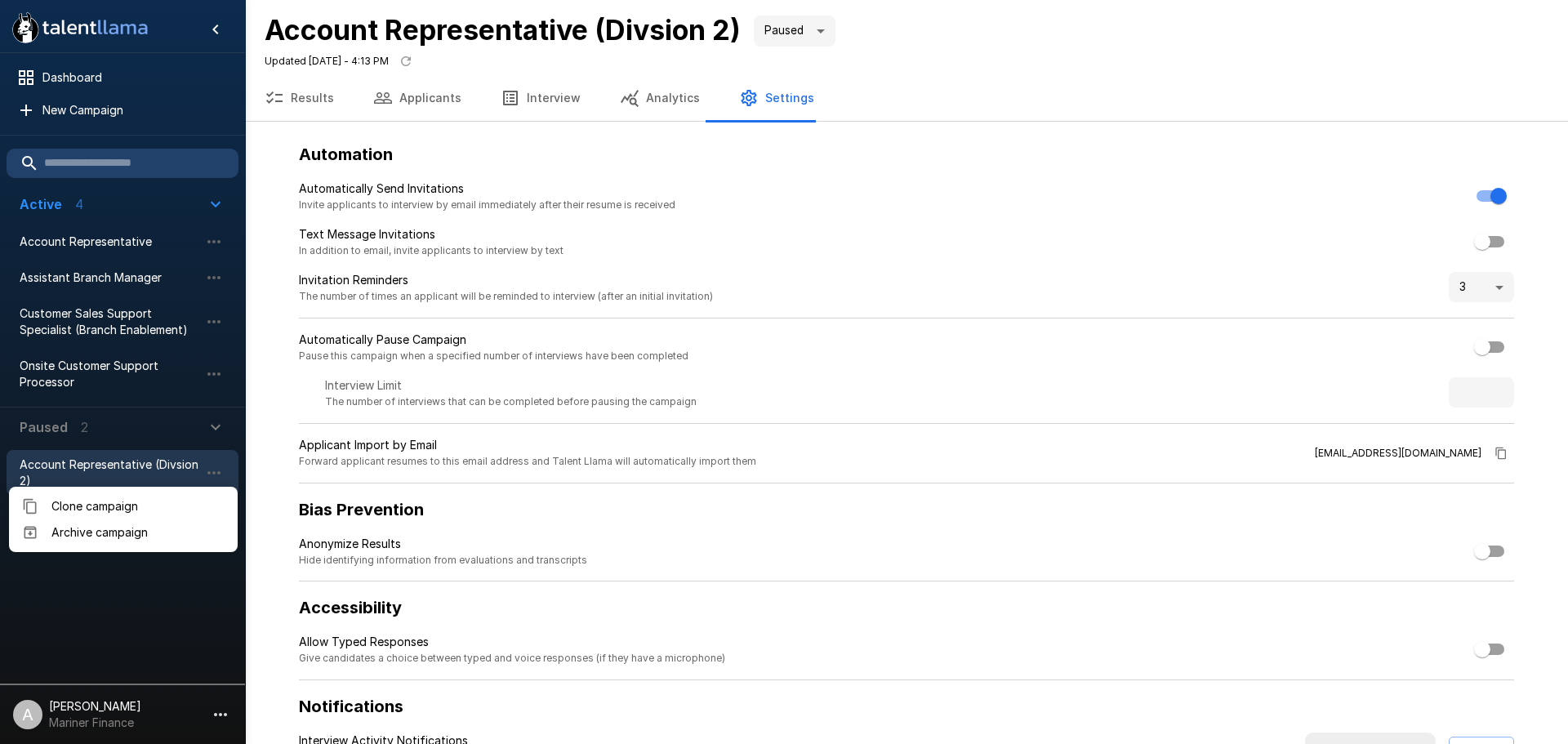 click at bounding box center (784, 372) 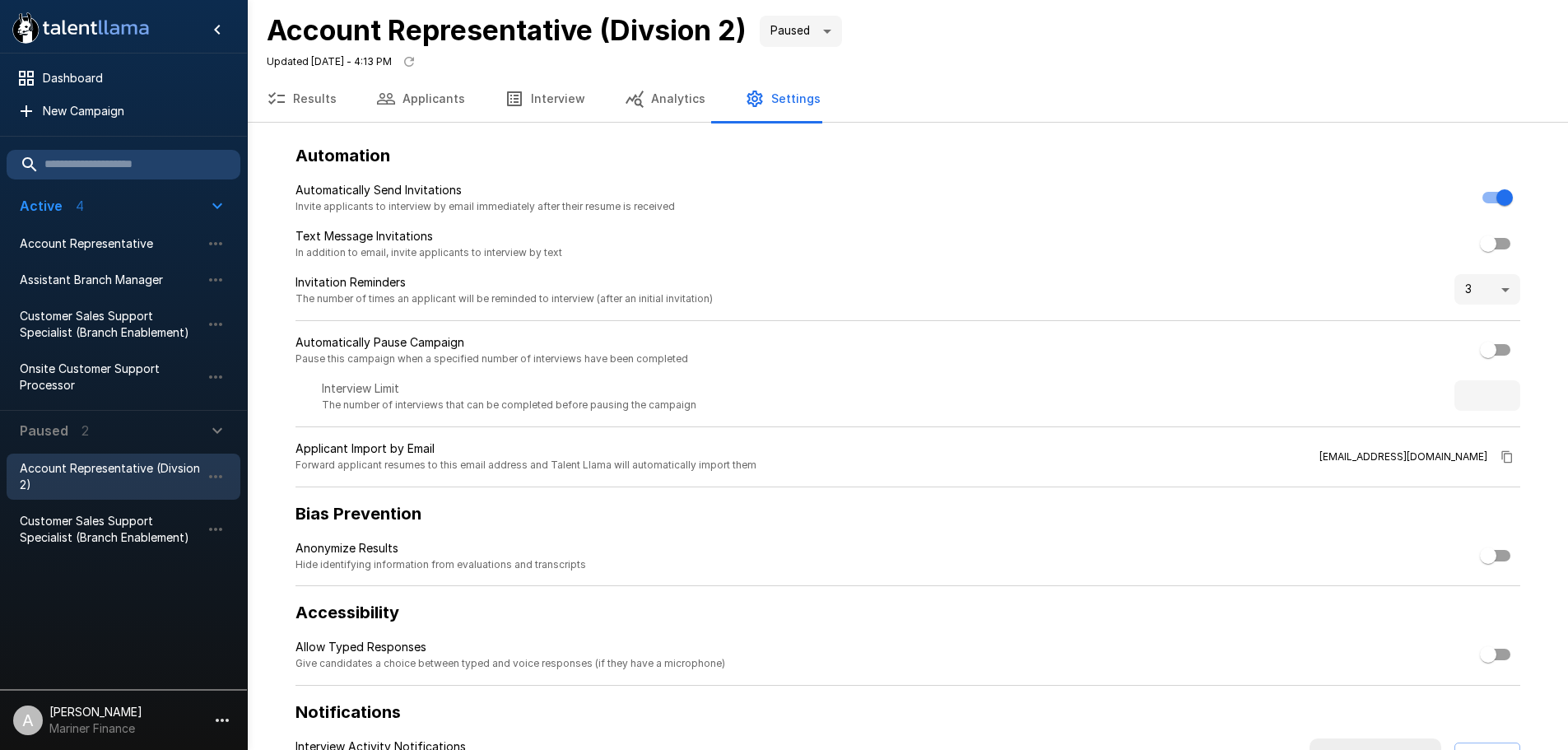 click on ".st0{fill:#FFFFFF;}
.st1{fill:#76a4ed;}
Dashboard New Campaign Active 4 Account Representative Assistant Branch Manager Customer Sales Support Specialist (Branch Enablement) Onsite Customer Support Processor Paused 2 Account Representative (Divsion 2) Customer Sales Support Specialist (Branch Enablement) A [PERSON_NAME] Mariner Finance Account Representative (Divsion 2) Paused ***** Updated [DATE] - 4:13 PM Results Applicants Interview Analytics Settings Automation Automatically Send Invitations Invite applicants to interview by email immediately after their resume is received Text Message Invitations In addition to email, invite applicants to interview by text Invitation Reminders The number of times an applicant will be reminded to interview (after an initial invitation) 3 * Automatically Pause Campaign Pause this campaign when a specified number of interviews have been completed Interview Limit The number of interviews that can be completed before pausing the campaign Applicant Import by Email" at bounding box center [784, 375] 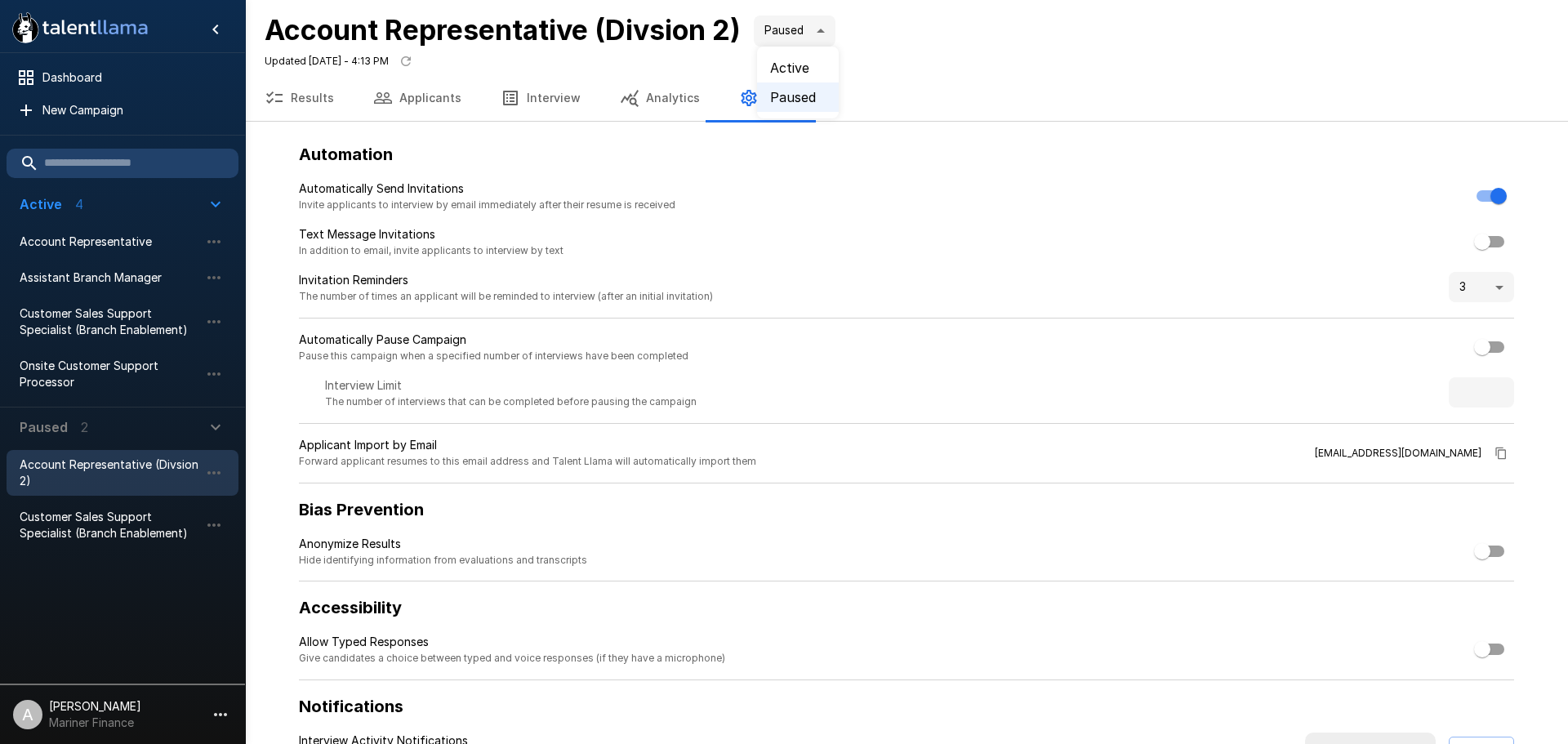click on "Active" at bounding box center [798, 68] 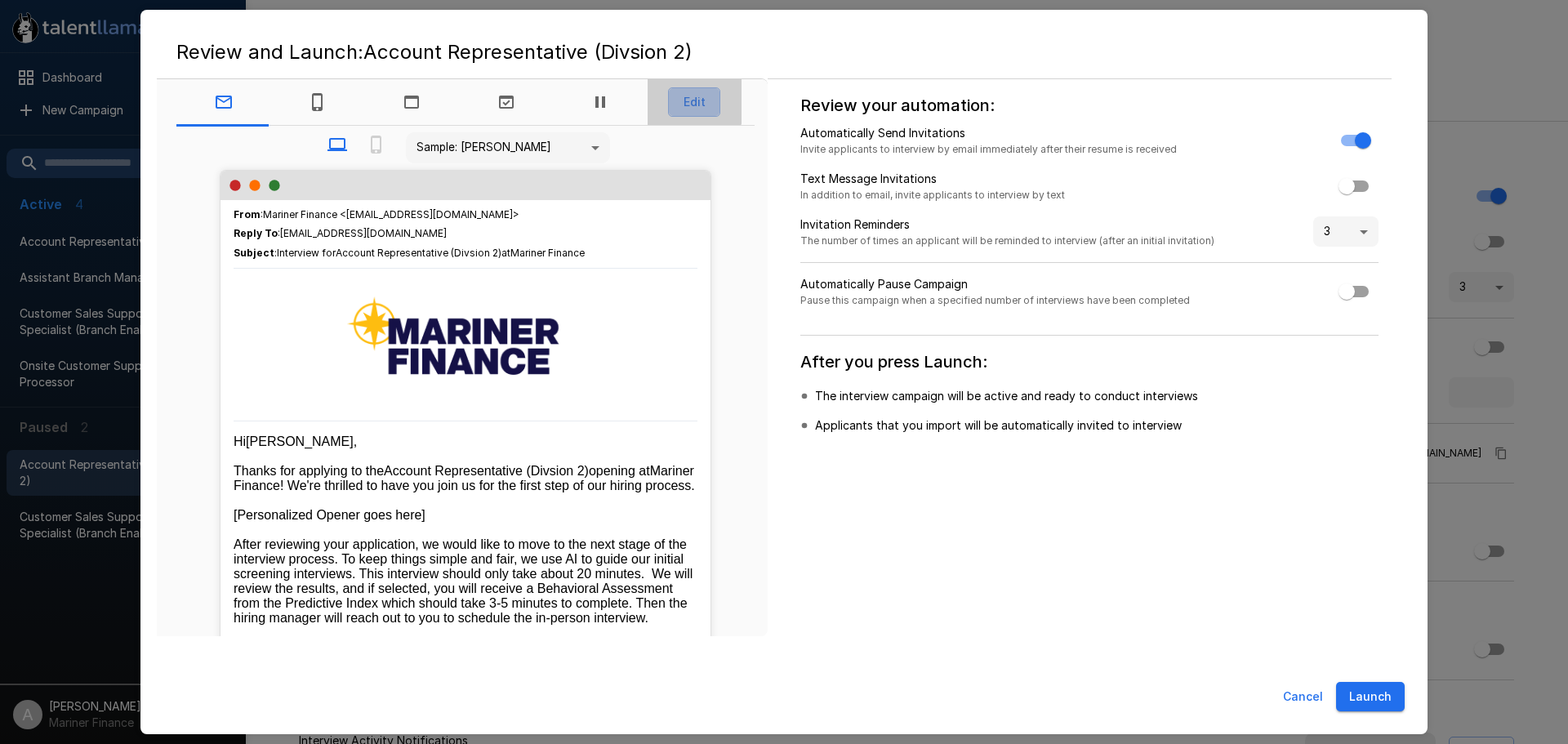 click on "Edit" at bounding box center (694, 102) 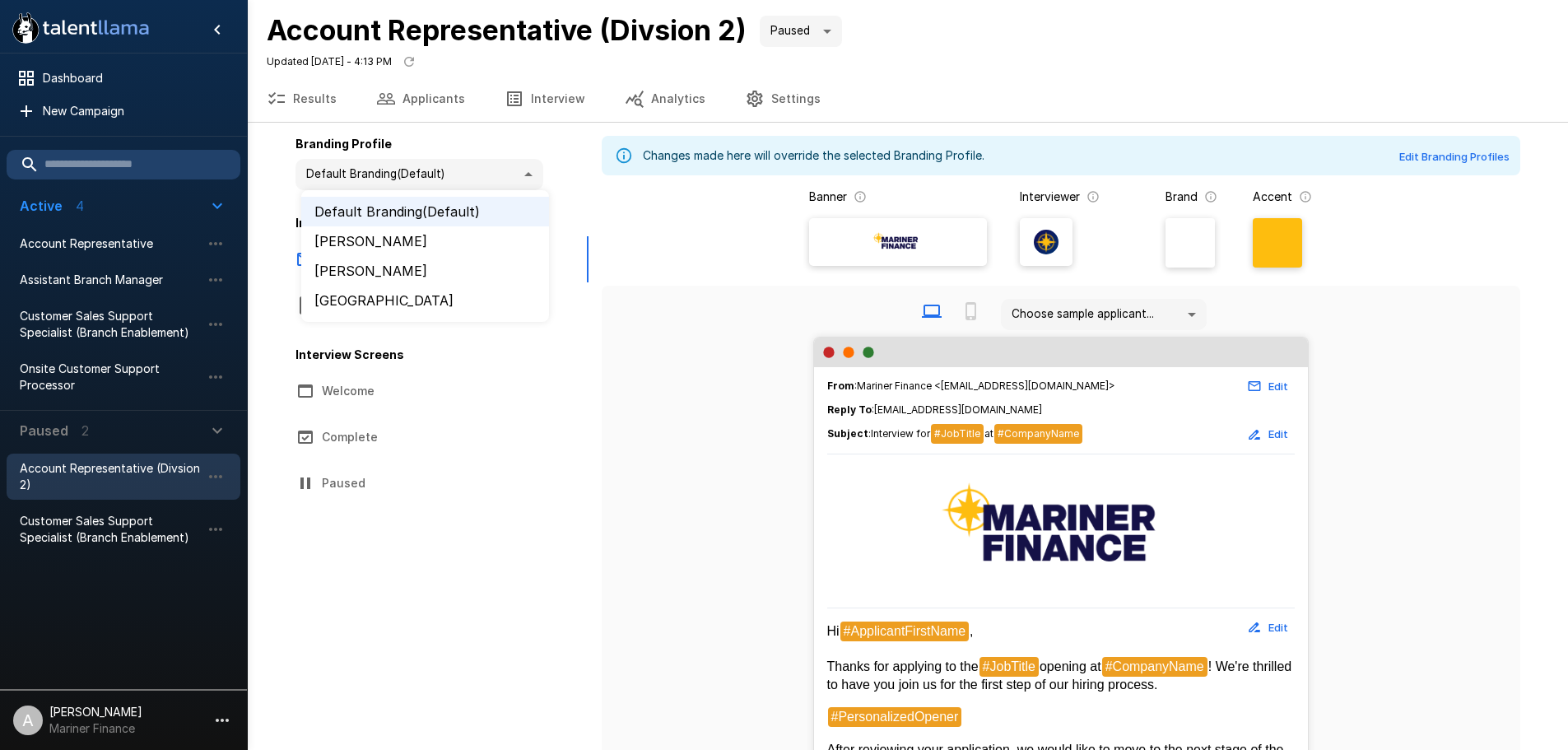 click on "**********" at bounding box center (790, 375) 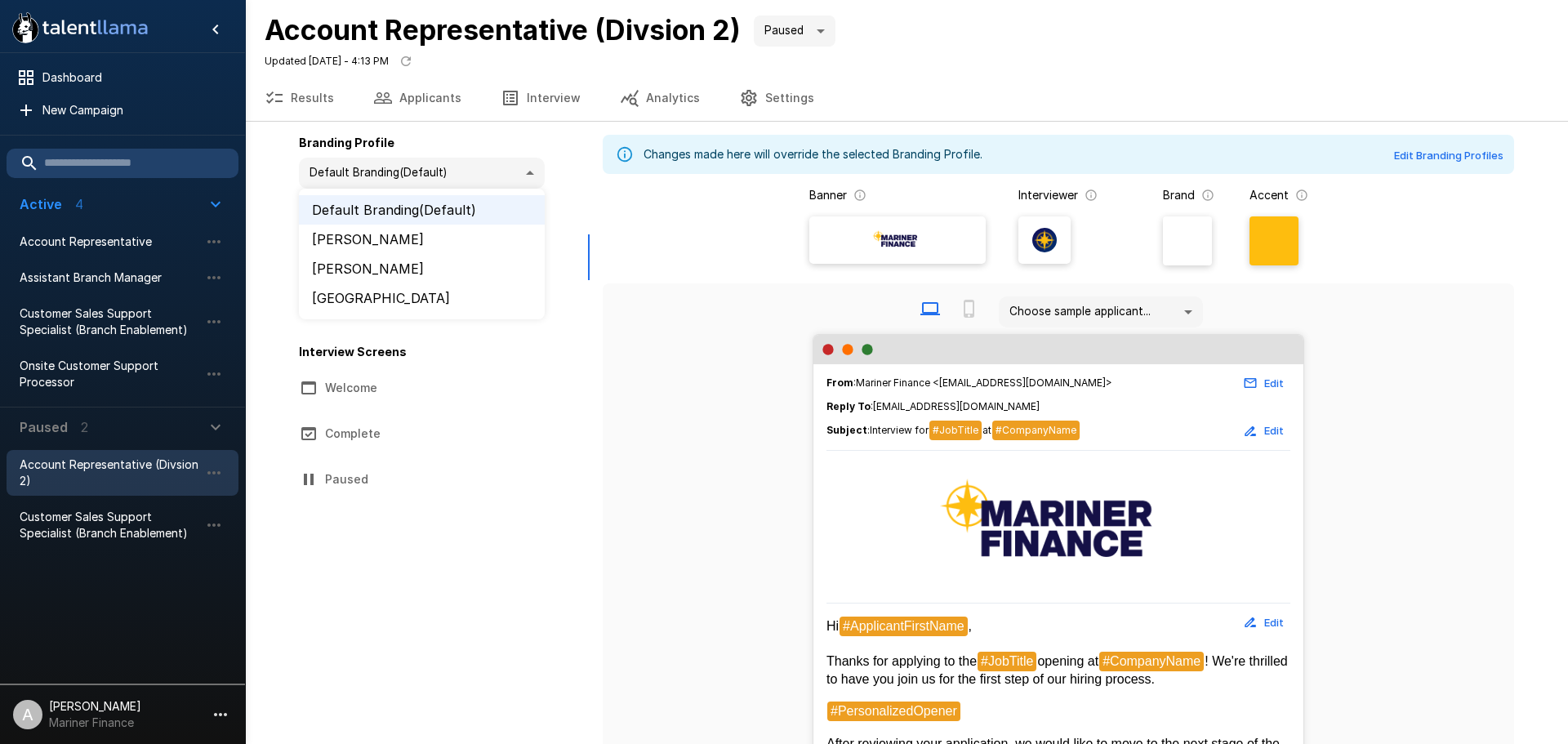 click on "[PERSON_NAME]" at bounding box center [421, 269] 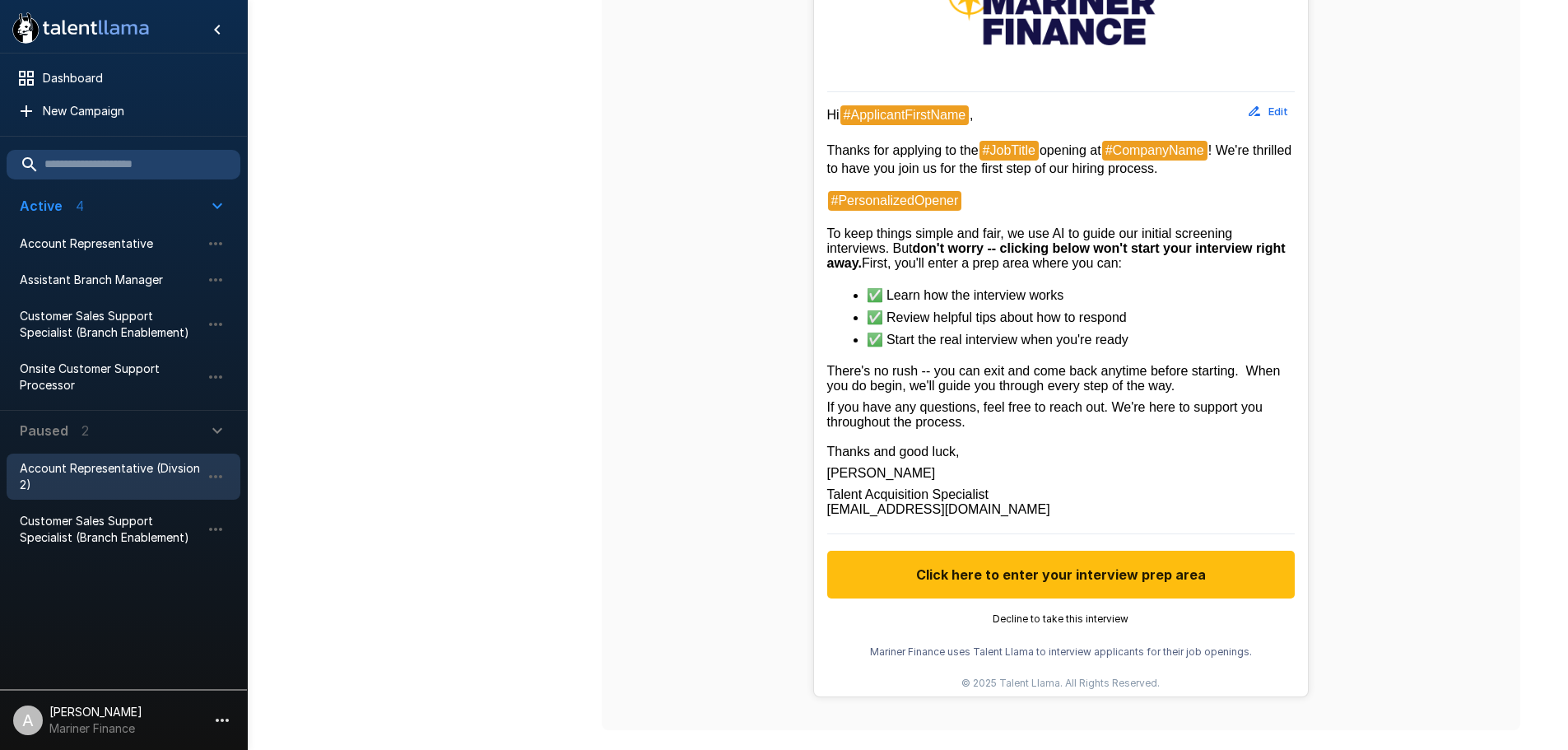scroll, scrollTop: 0, scrollLeft: 0, axis: both 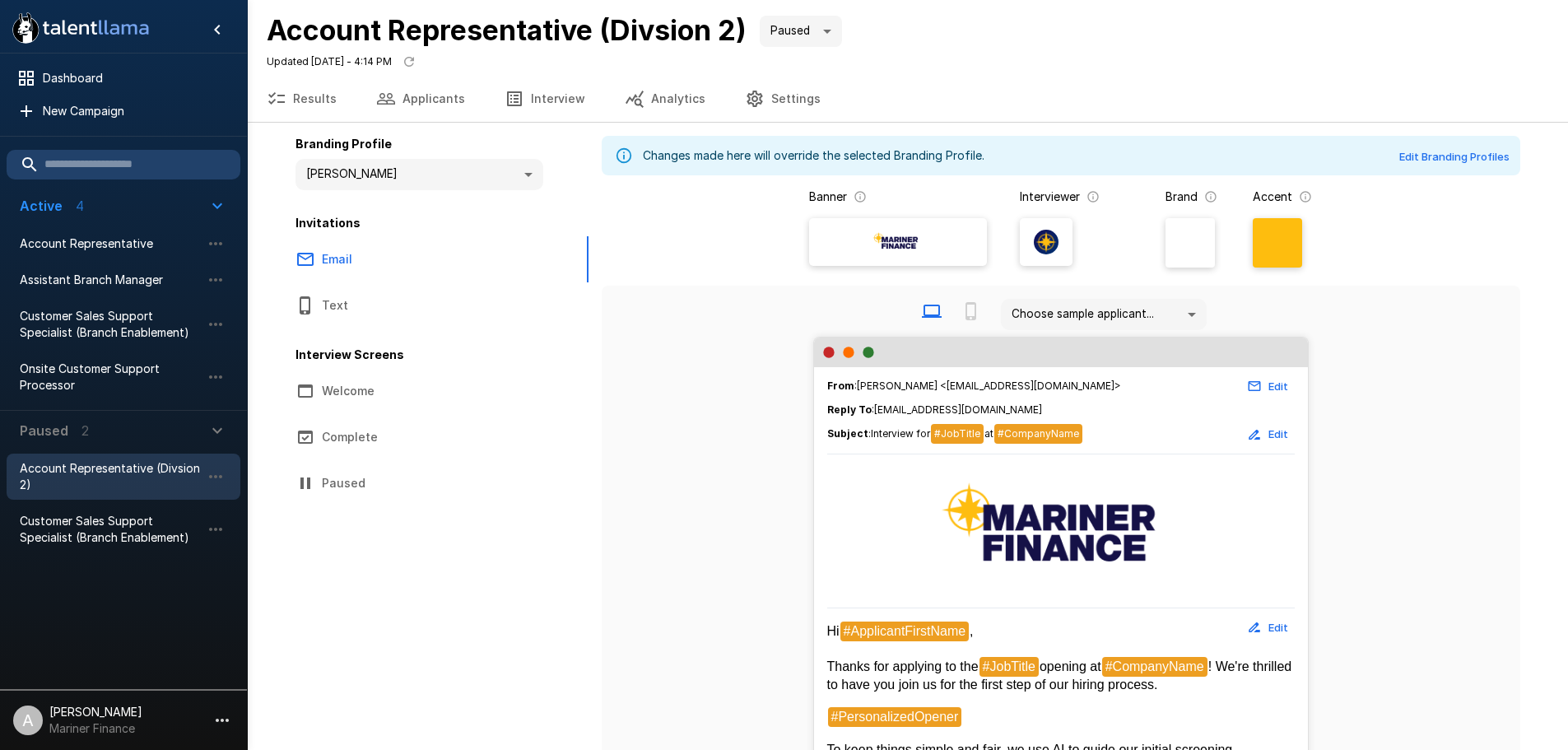 click on "**********" at bounding box center [784, 375] 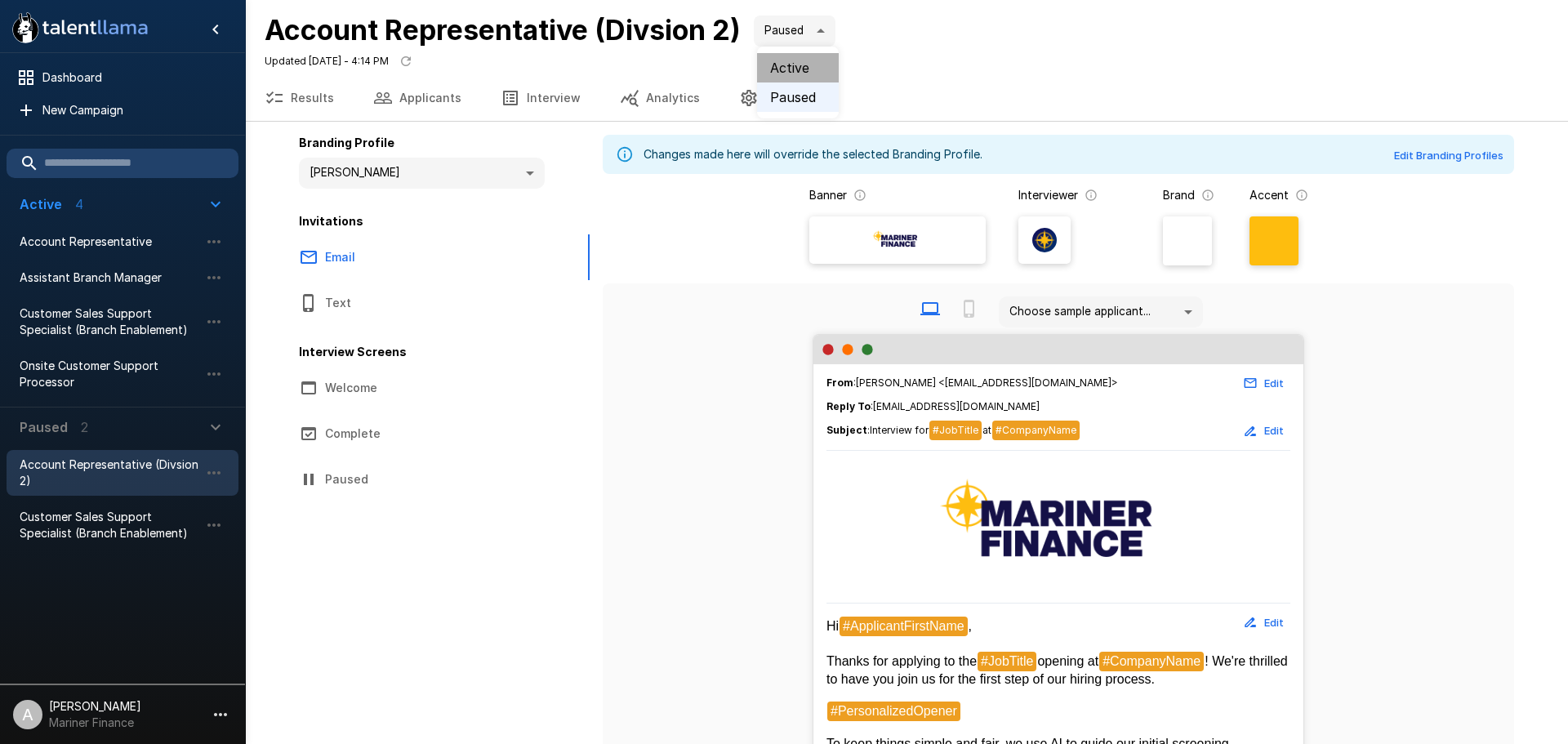 click on "Active" at bounding box center [798, 68] 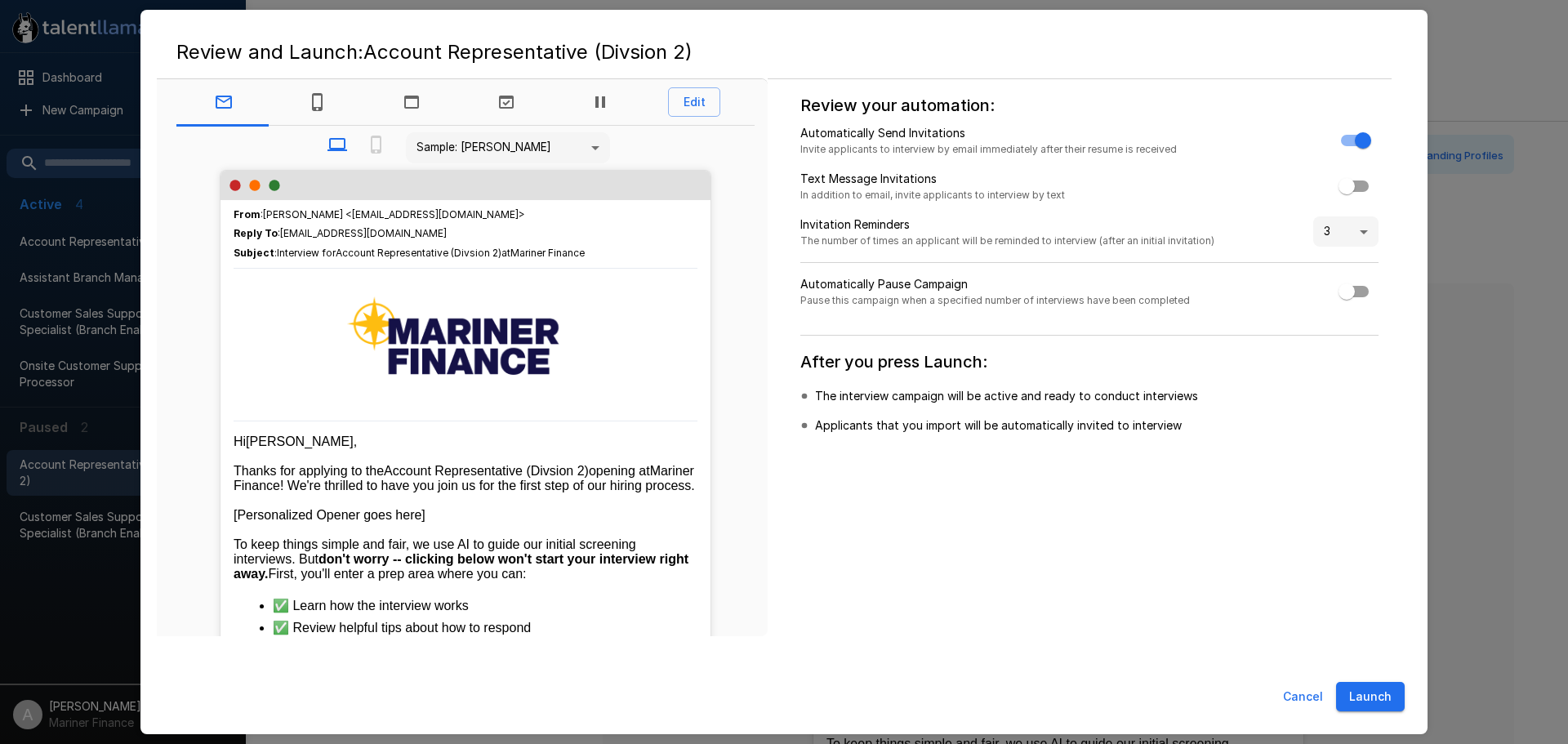 click on "Launch" at bounding box center [1370, 697] 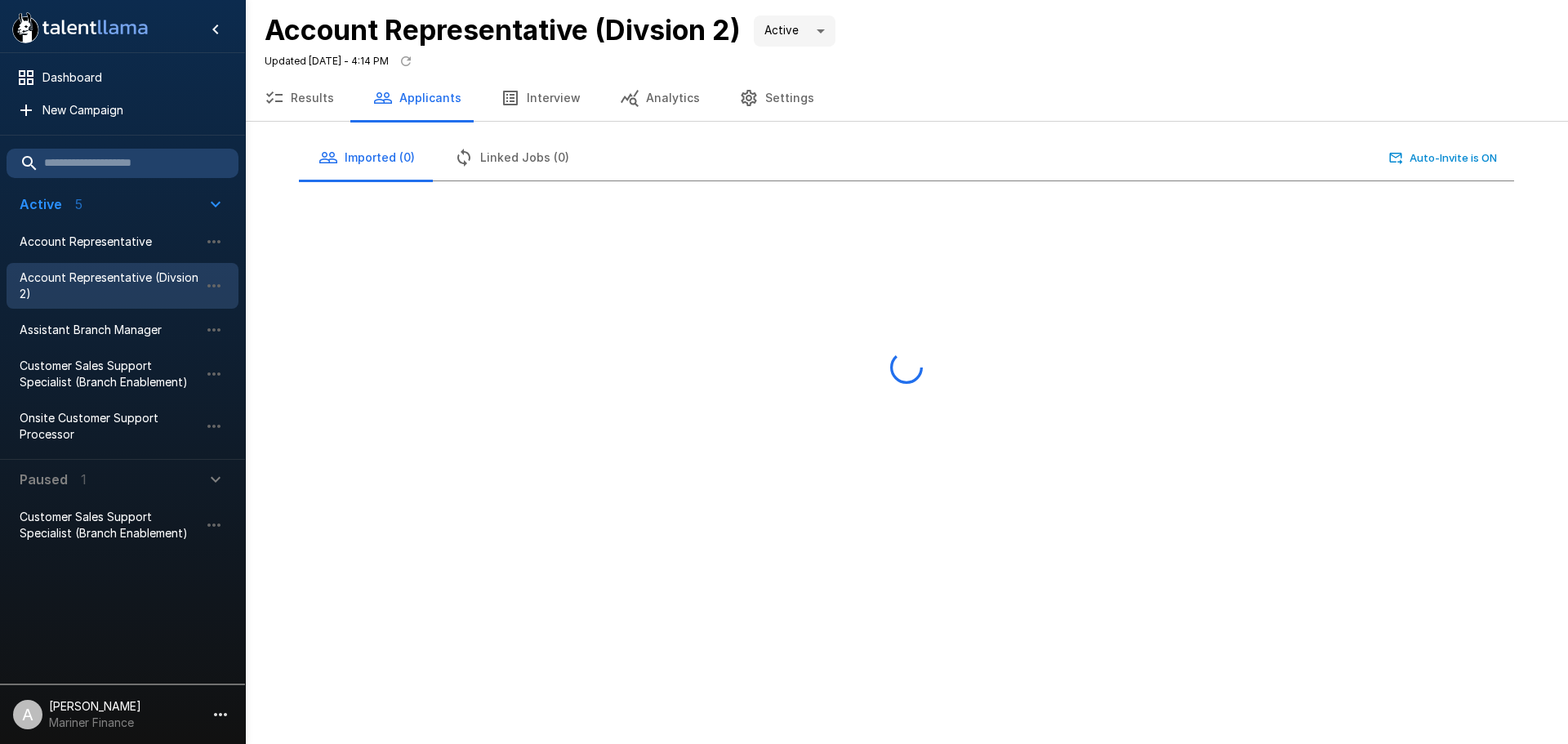 click on "Results" at bounding box center (299, 98) 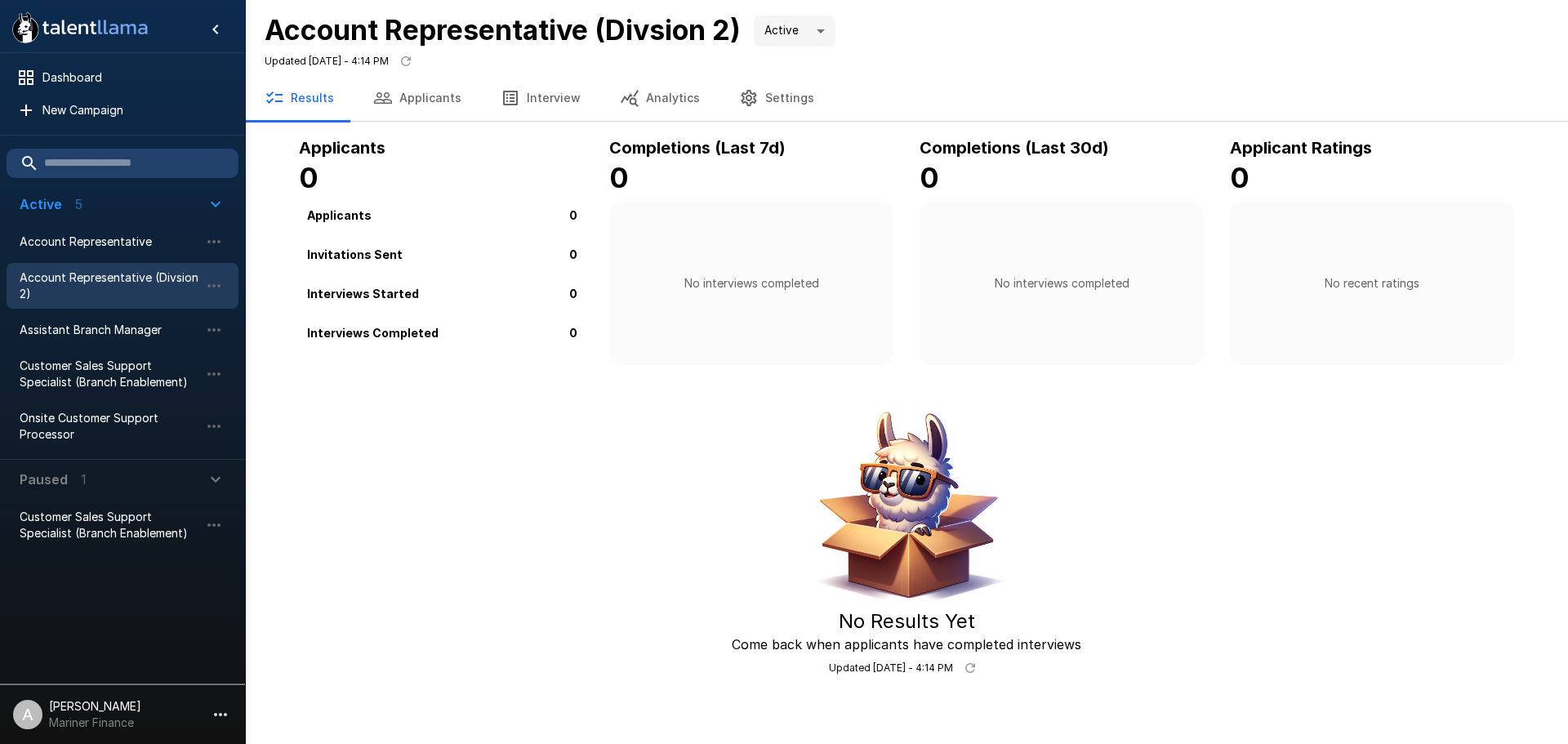 click 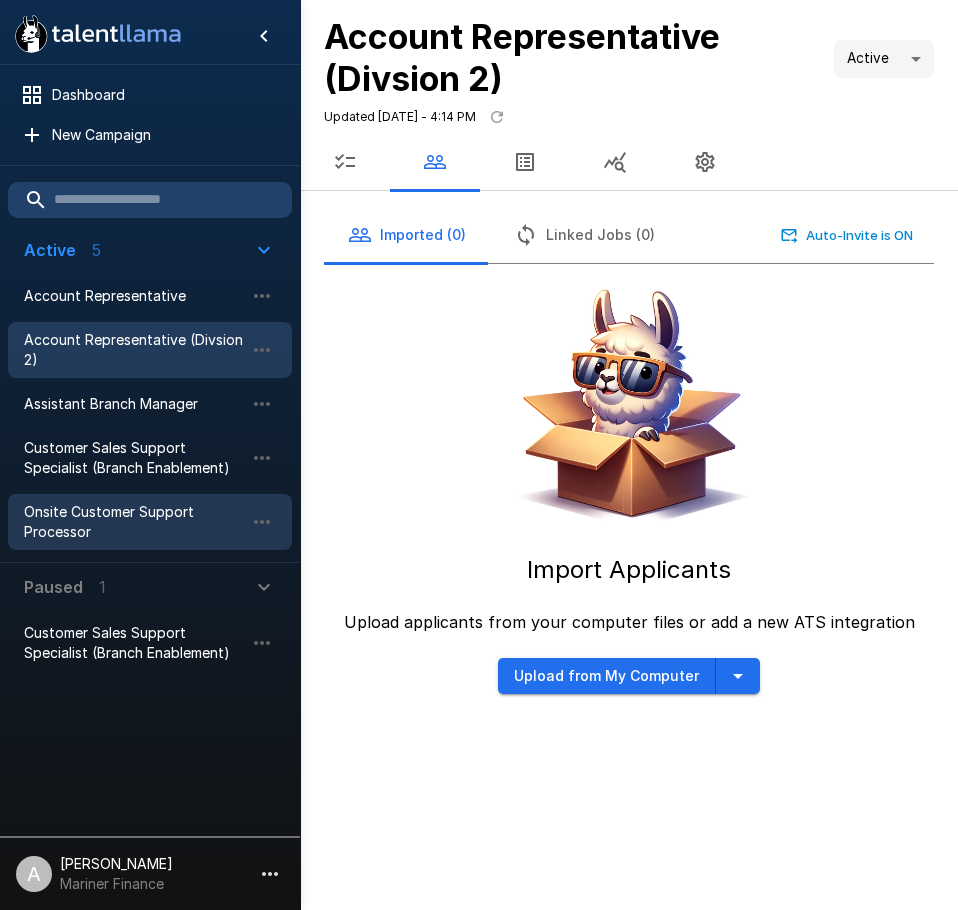 click on "Onsite Customer Support Processor" at bounding box center [134, 522] 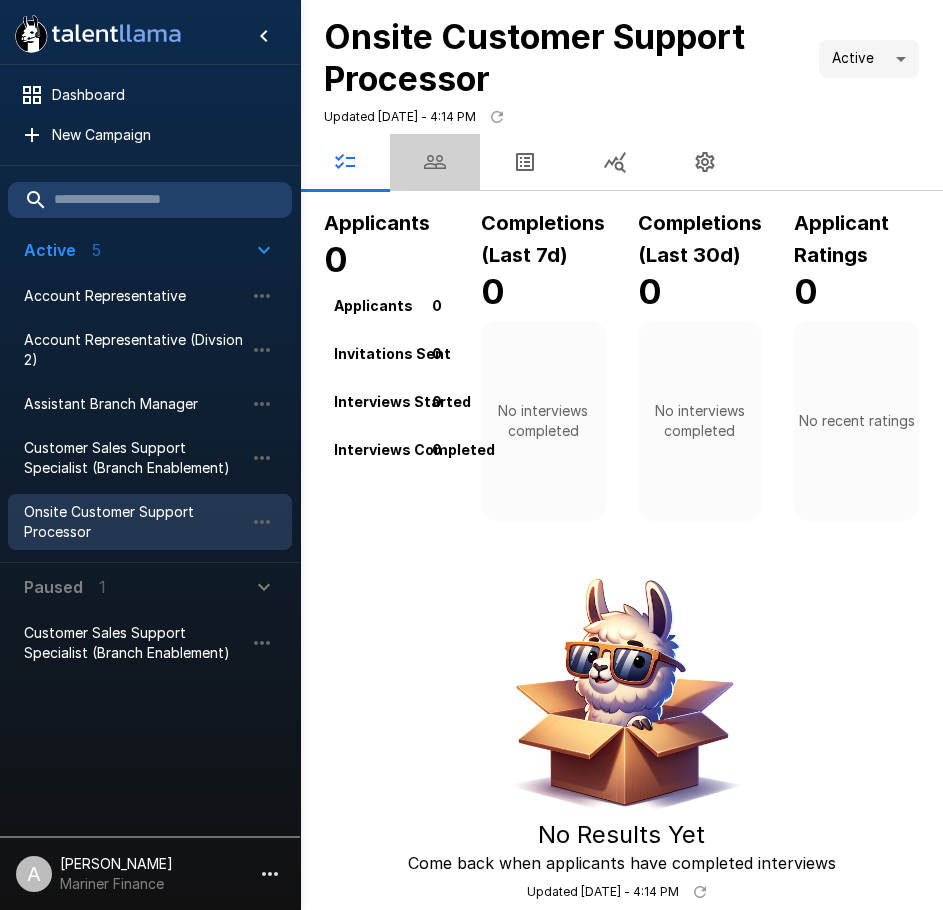 click at bounding box center [435, 162] 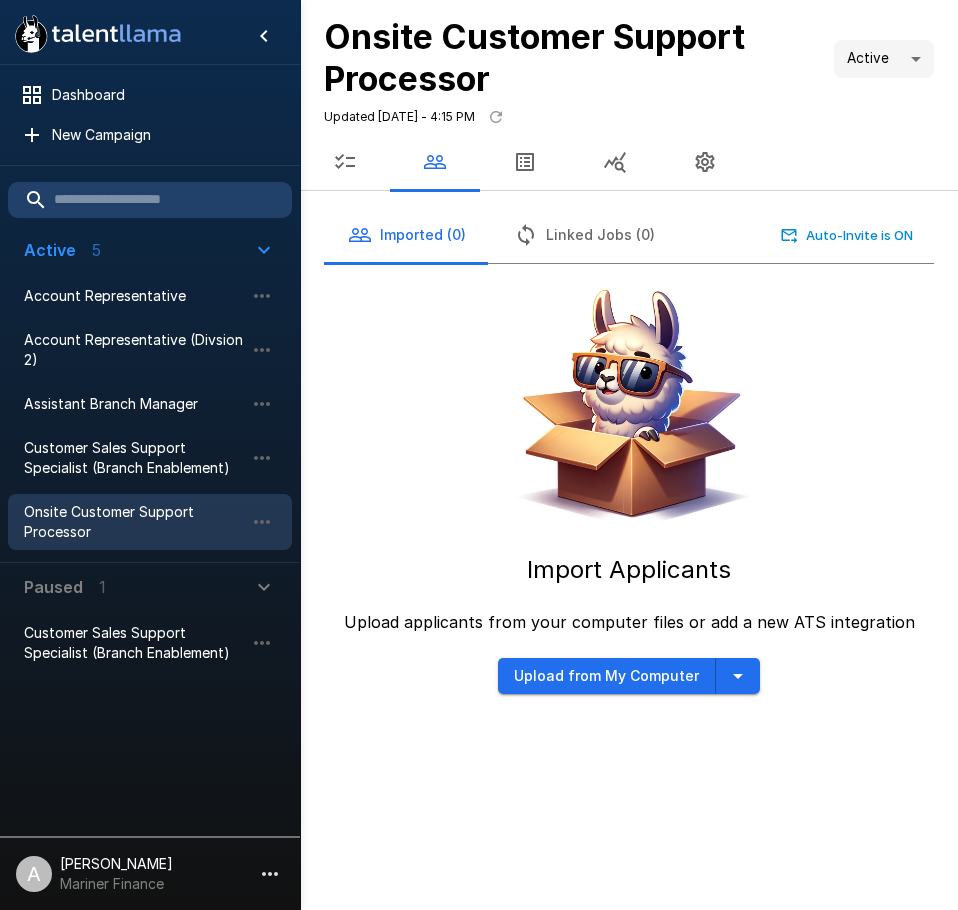 click on "Upload from My Computer" at bounding box center [607, 676] 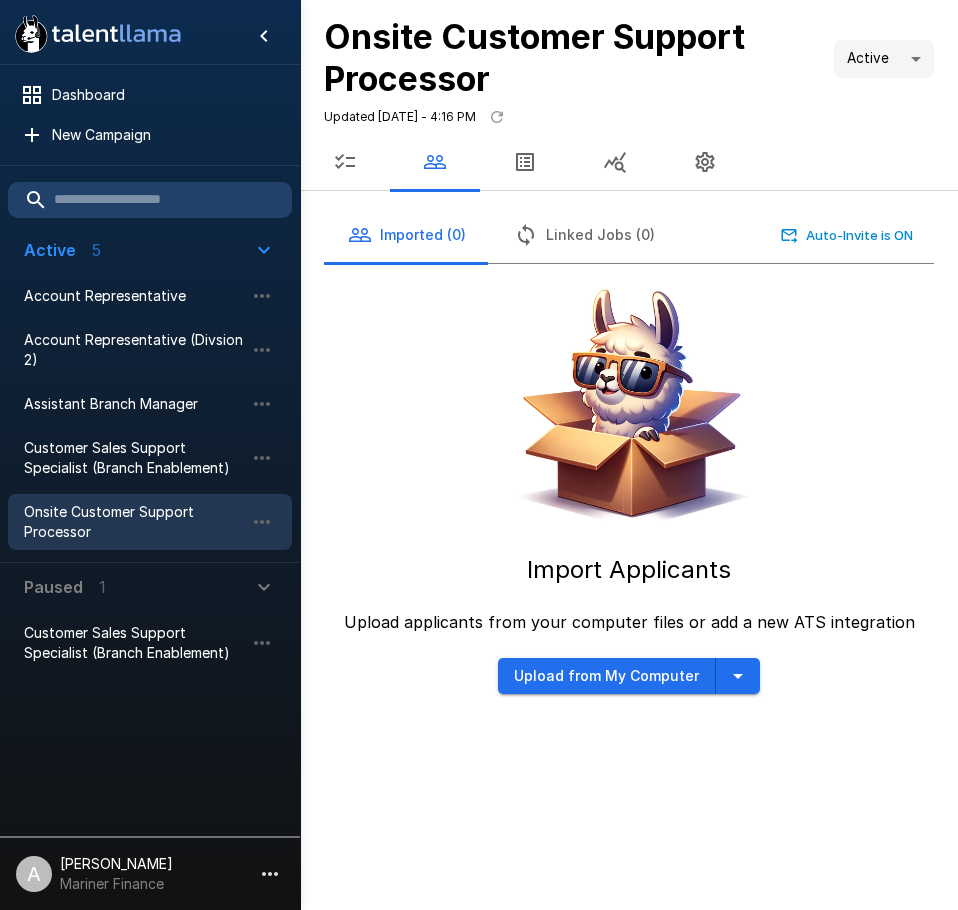 click on "Upload from My Computer" at bounding box center (607, 676) 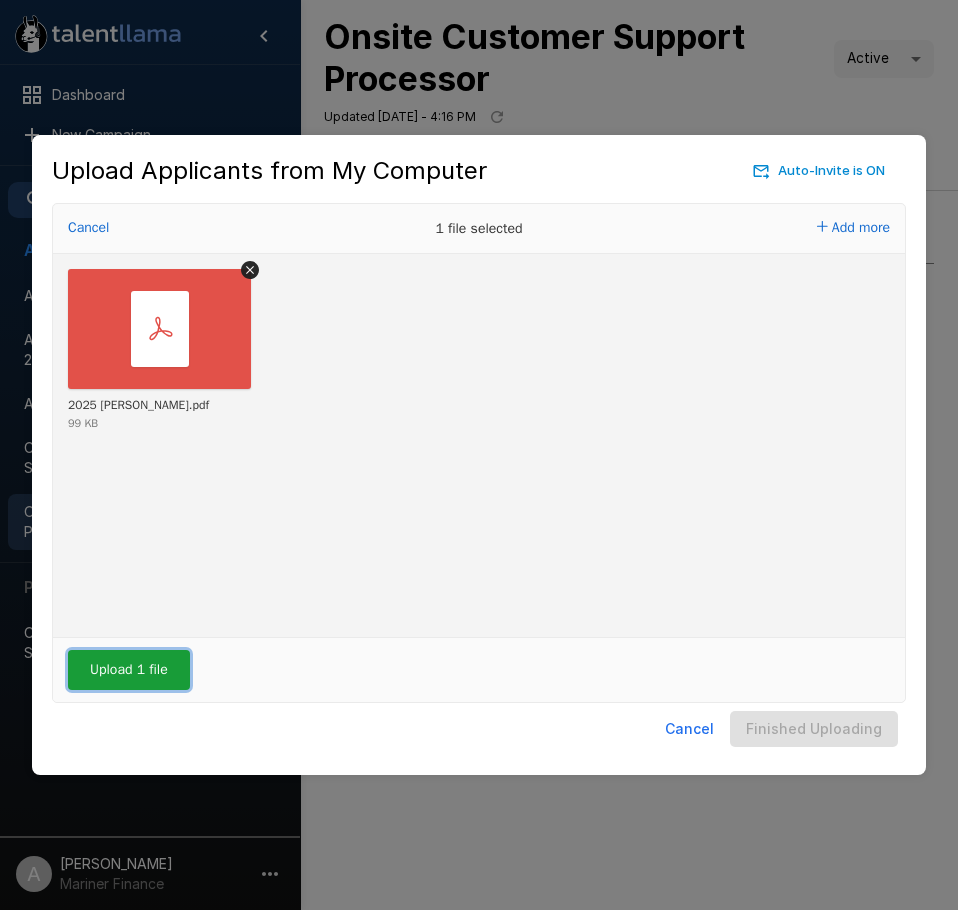 click on "Upload 1 file" at bounding box center [129, 670] 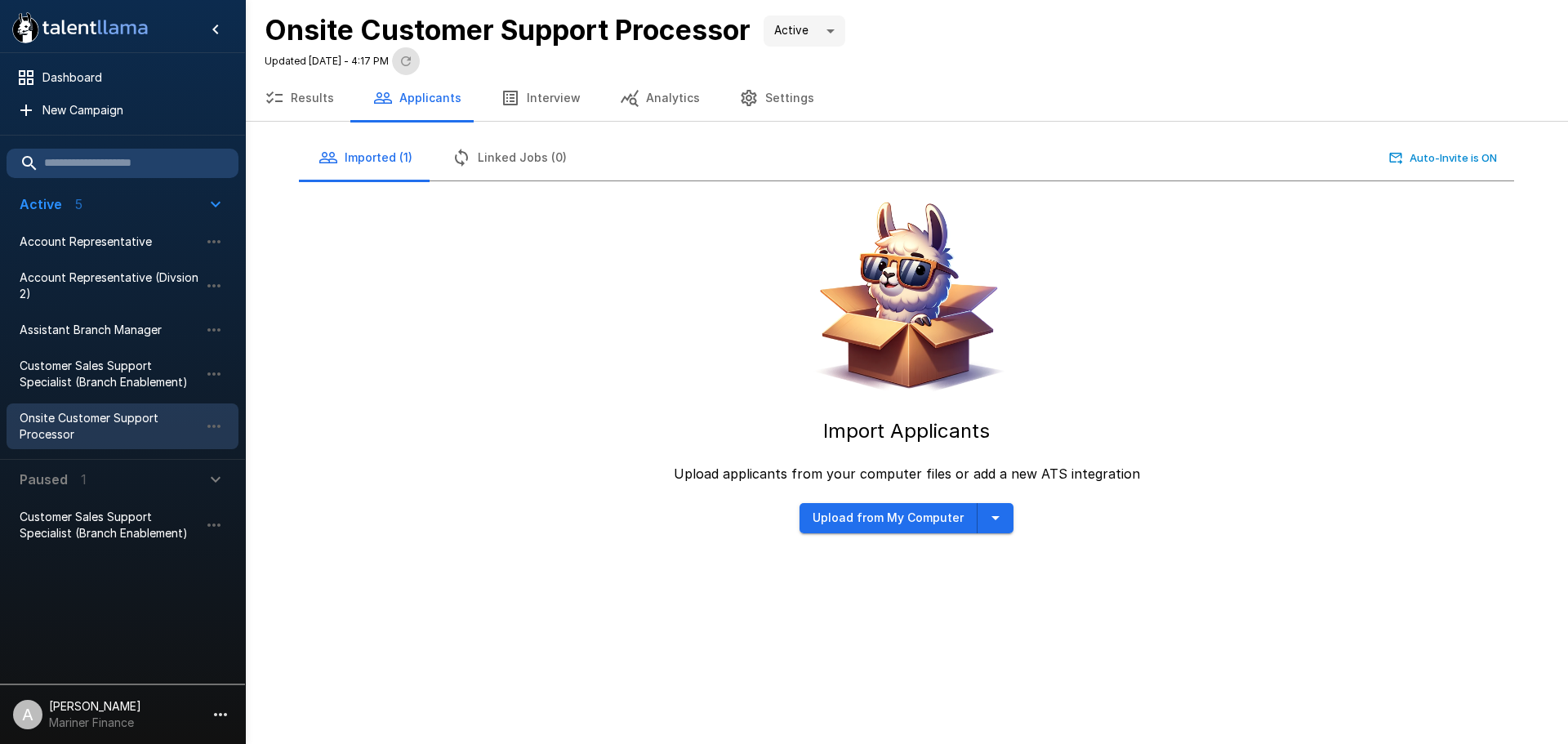 click at bounding box center [406, 61] 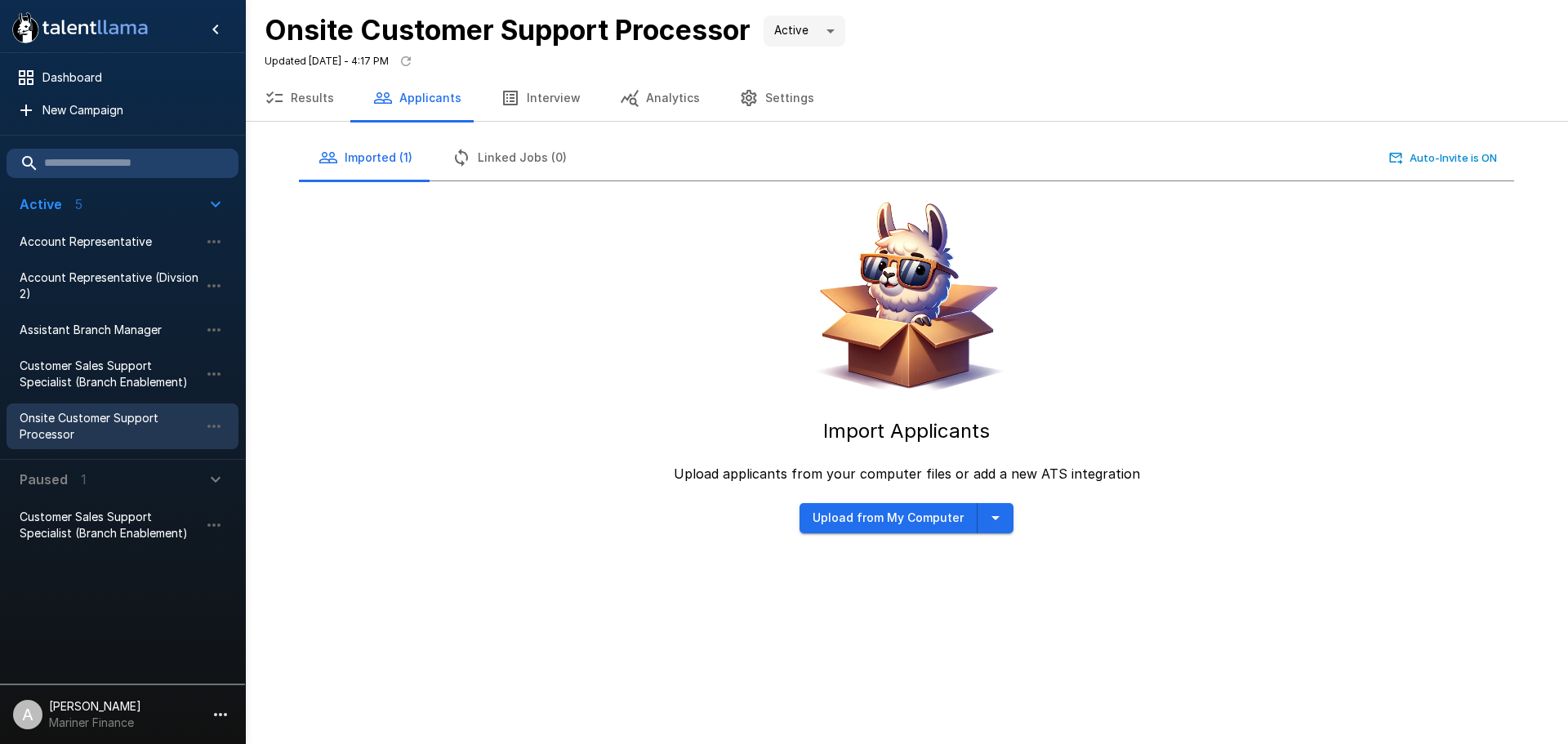 click at bounding box center (406, 61) 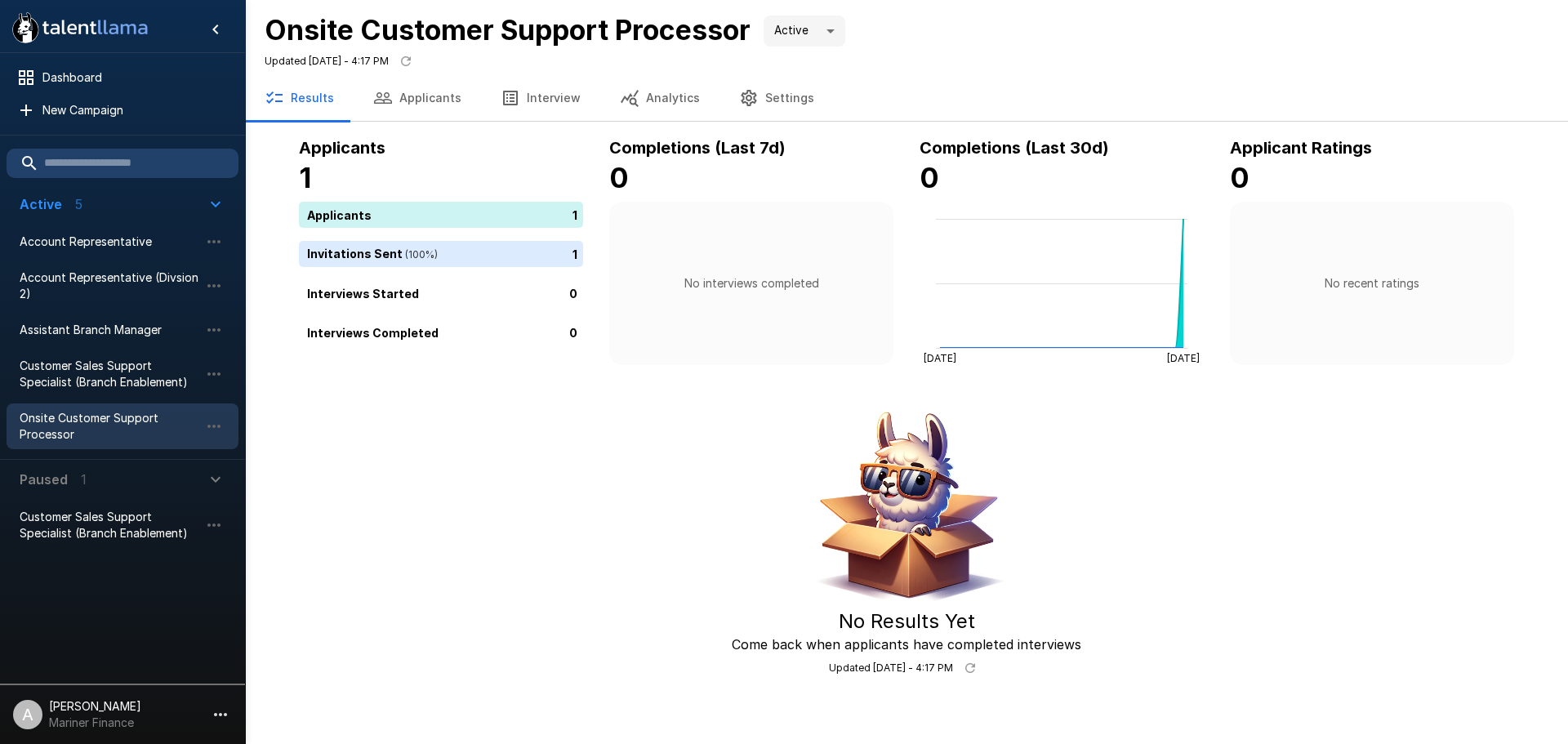 click on "Applicants" at bounding box center [417, 98] 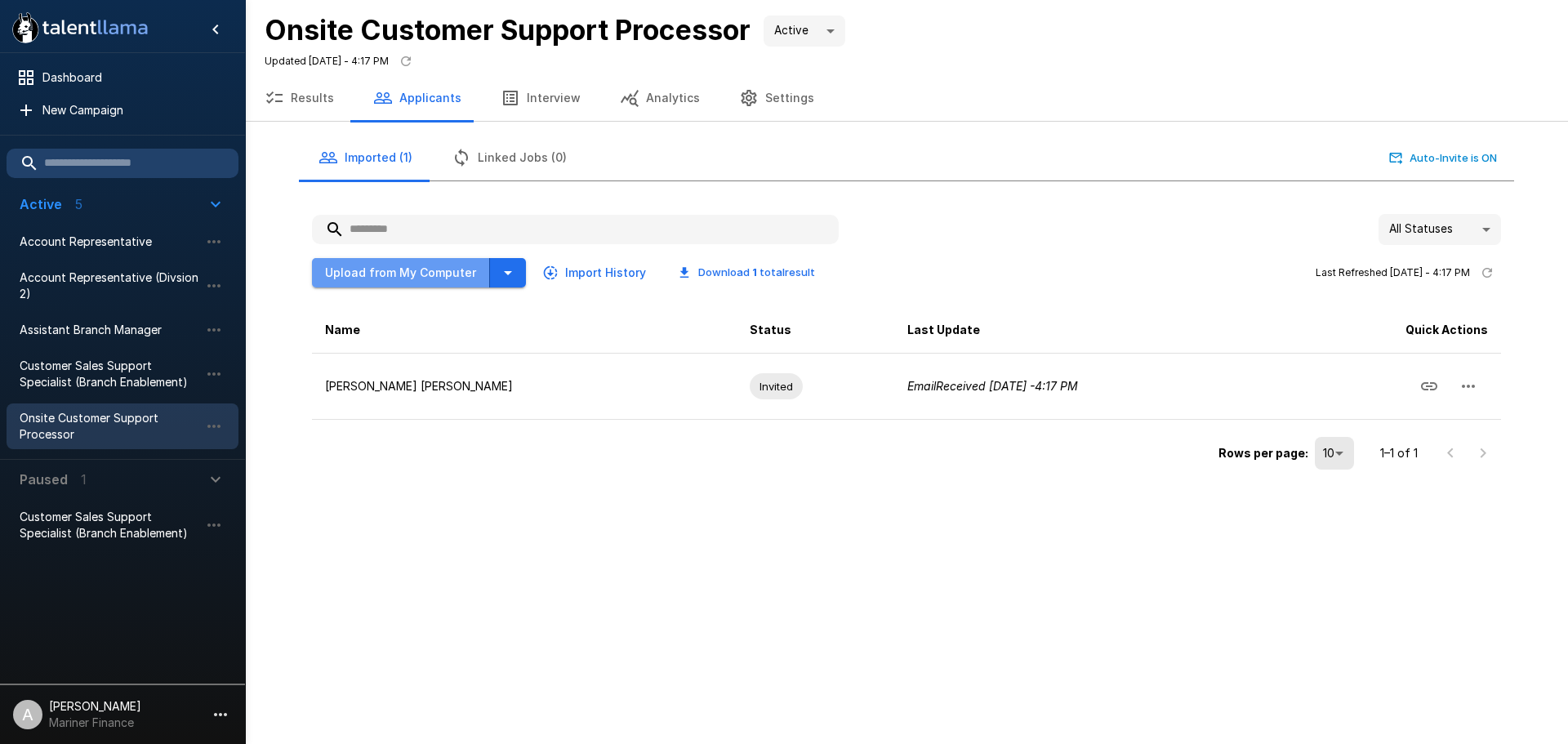 click on "Upload from My Computer" at bounding box center (401, 273) 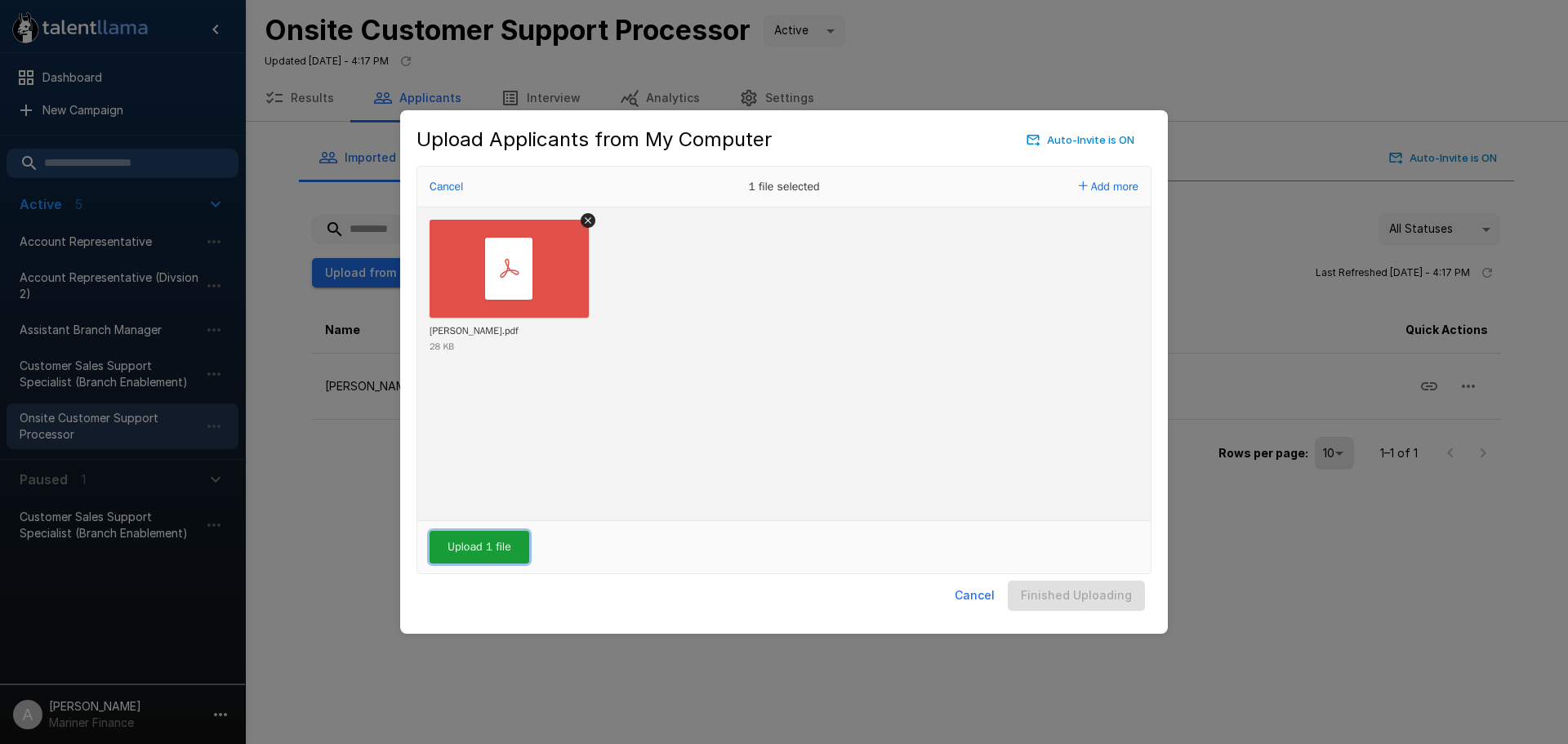 click on "Upload 1 file" at bounding box center [479, 547] 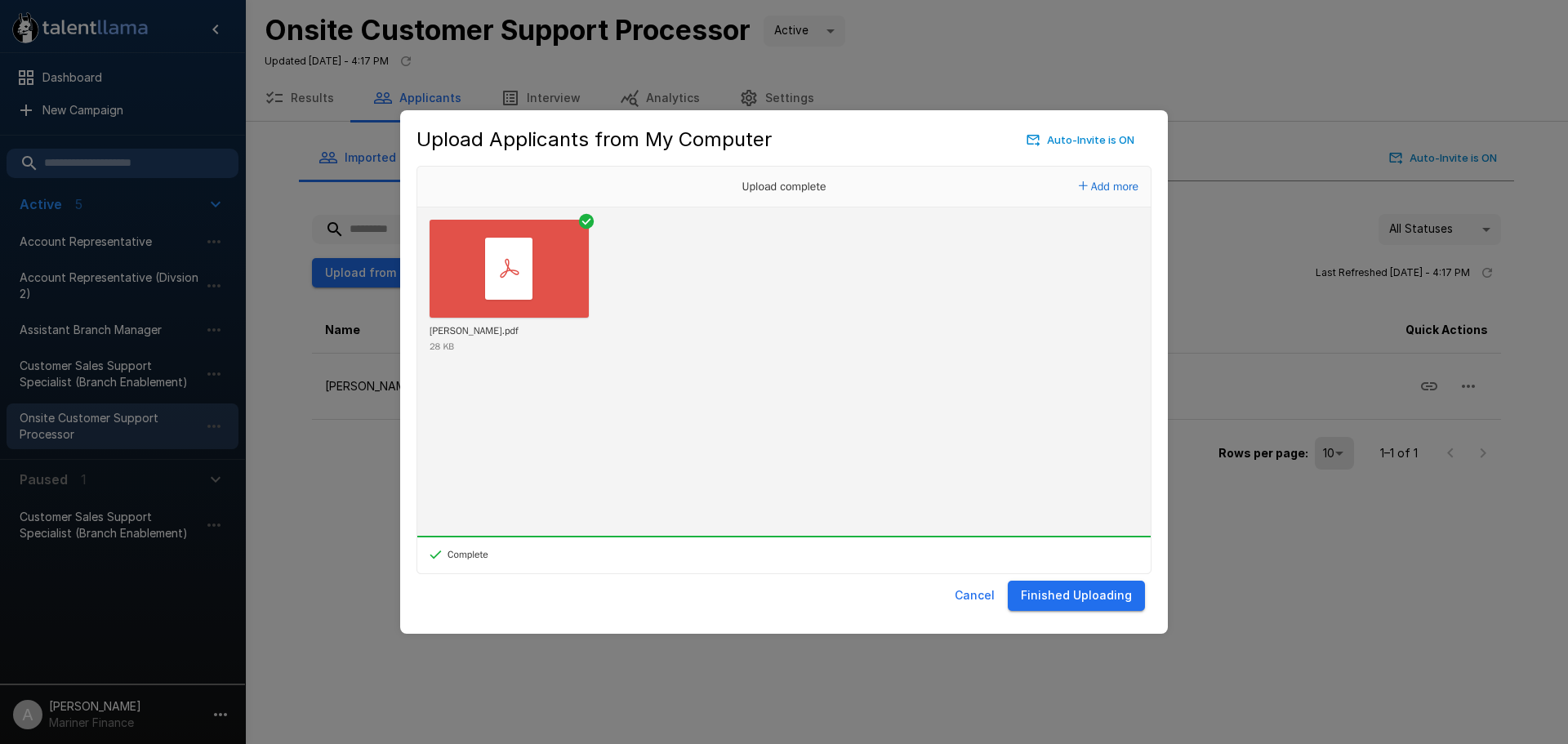 click on "Finished Uploading" at bounding box center (1076, 595) 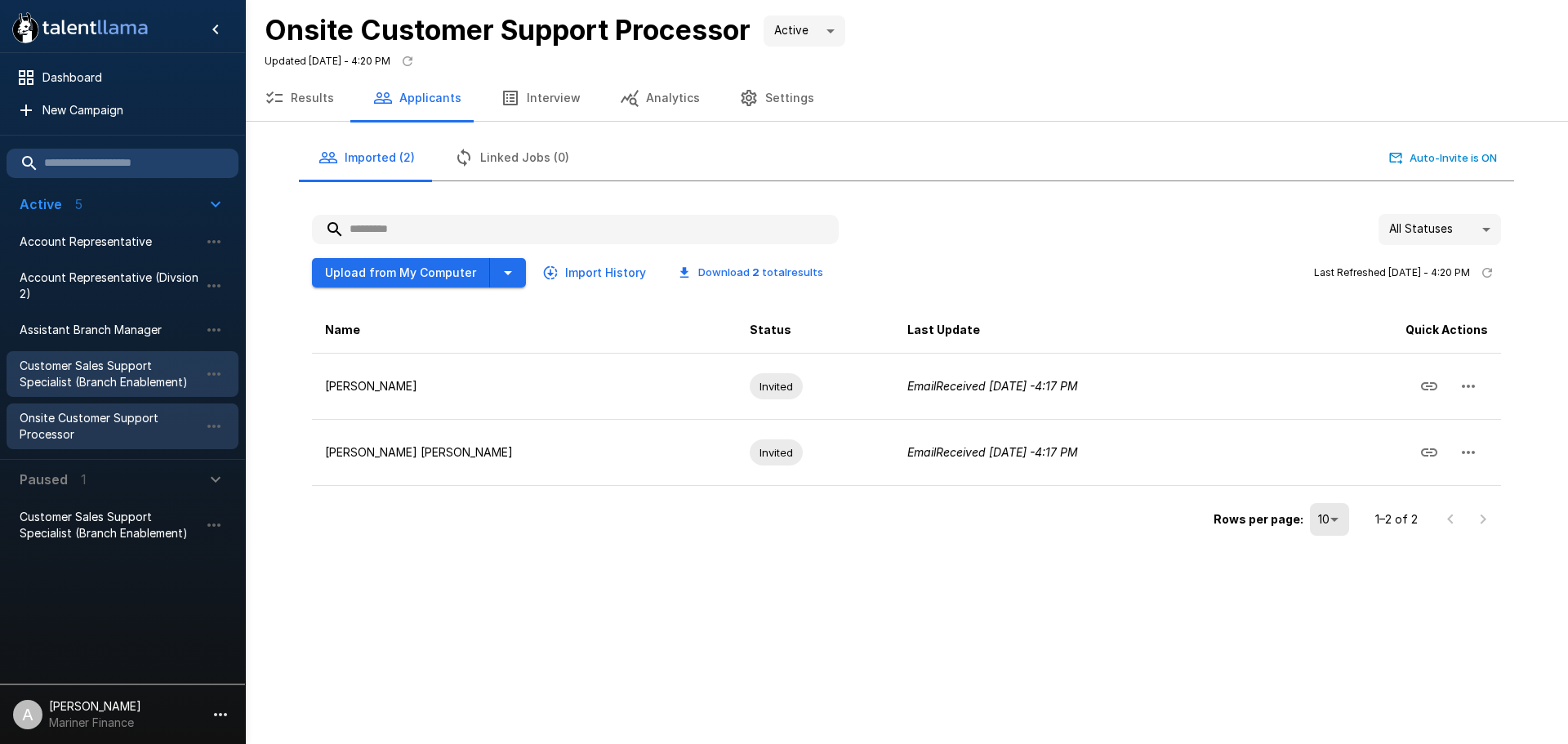 click on "Customer Sales Support Specialist (Branch Enablement)" at bounding box center (109, 374) 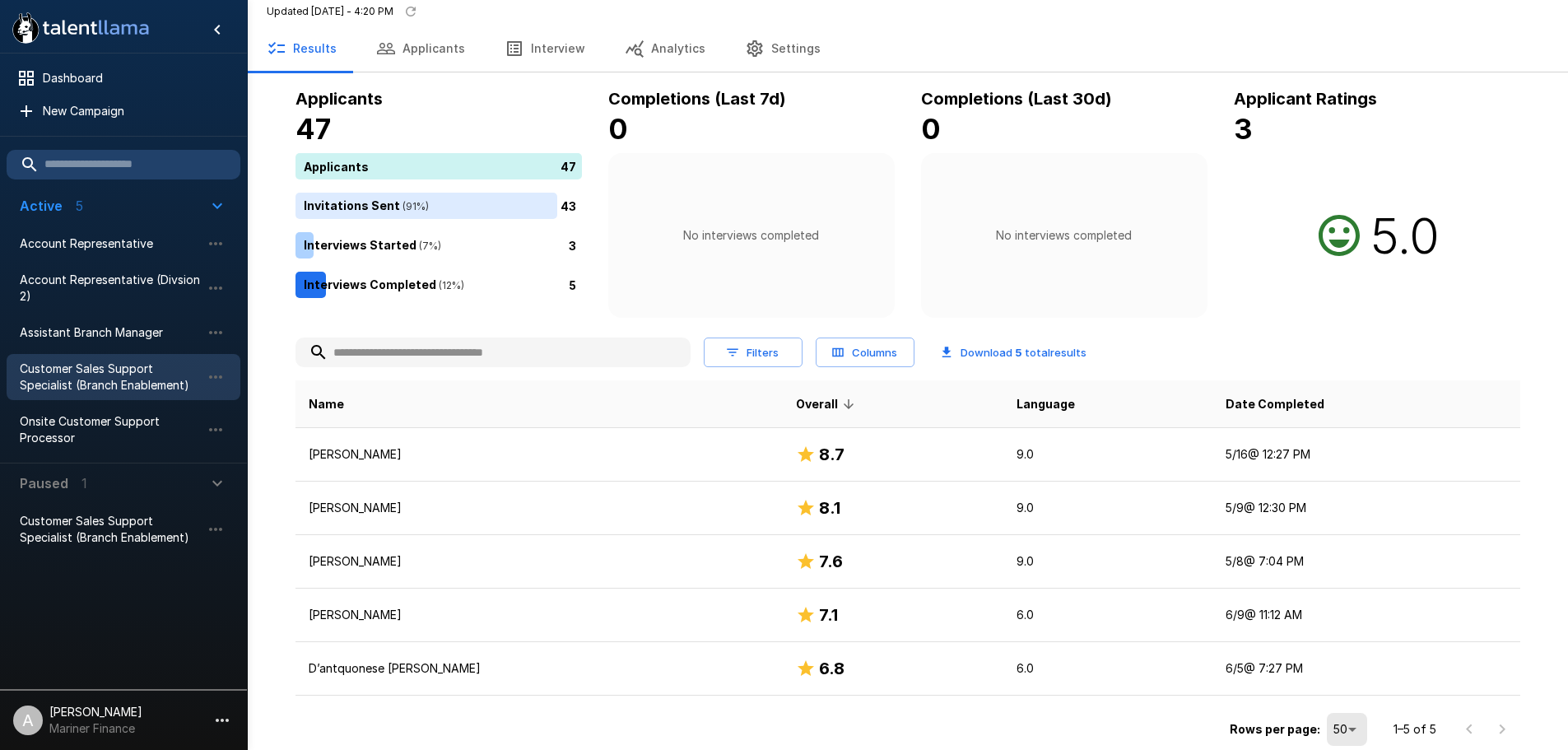 scroll, scrollTop: 77, scrollLeft: 0, axis: vertical 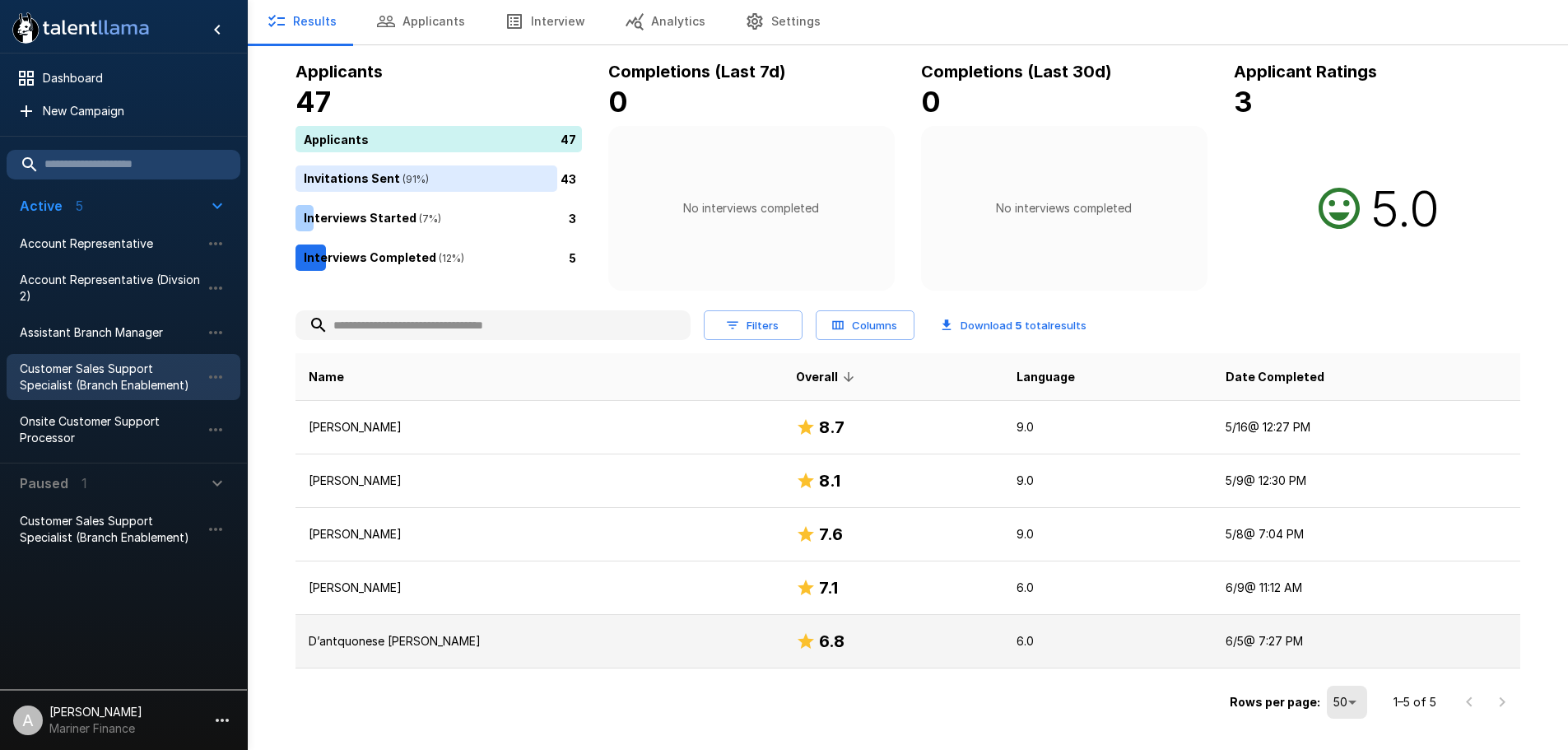 click on "D’antquonese [PERSON_NAME]" at bounding box center [539, 641] 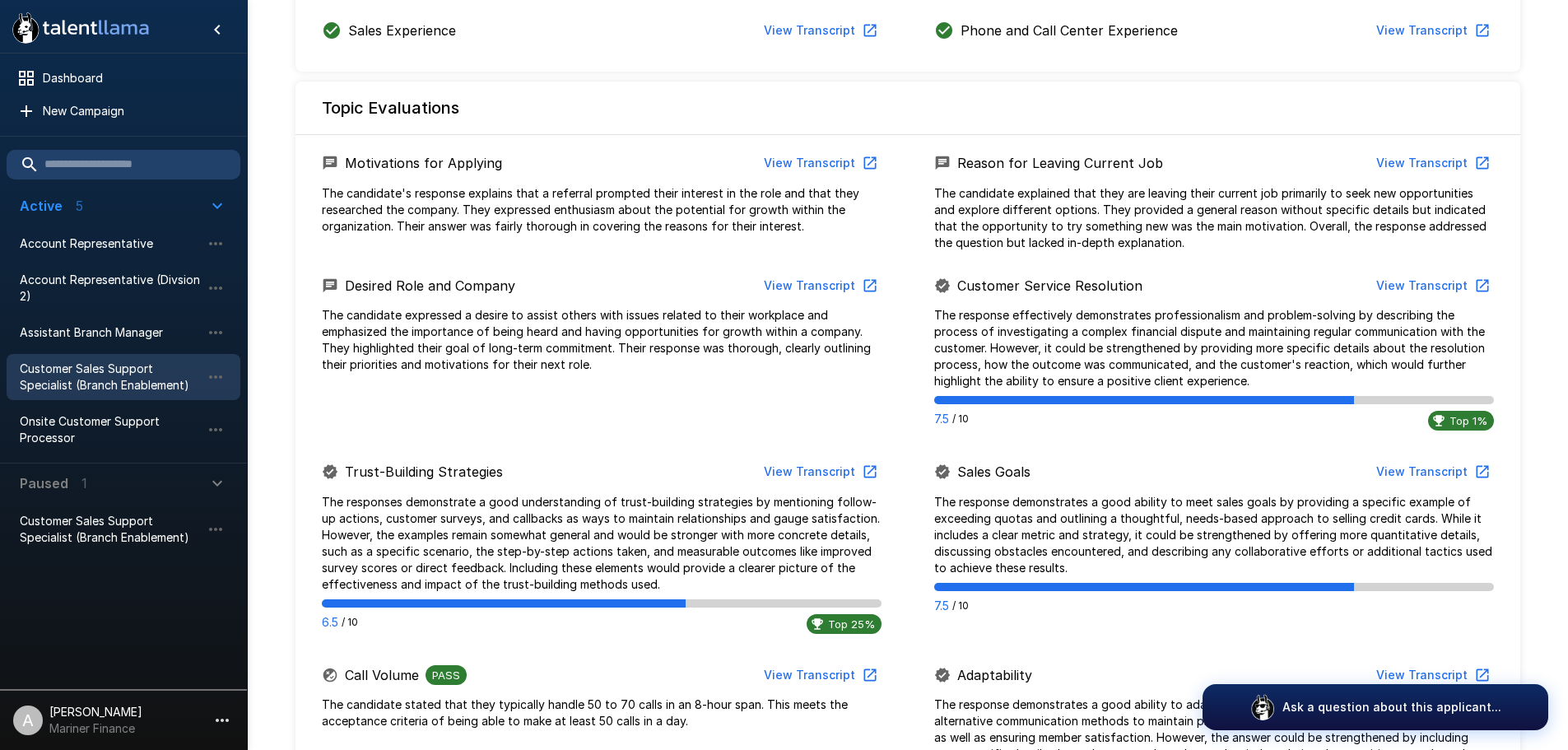 scroll, scrollTop: 697, scrollLeft: 0, axis: vertical 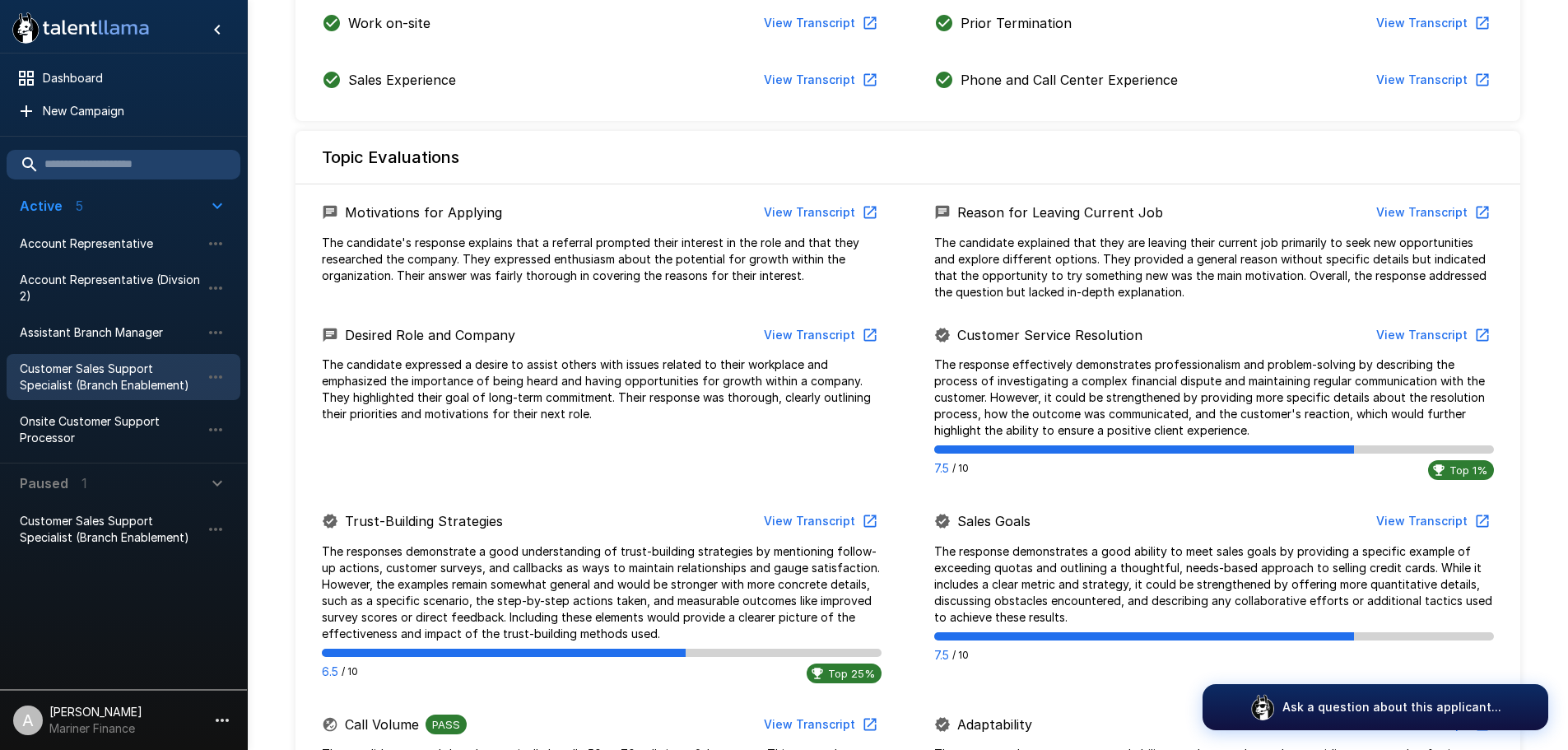 click on "View Transcript" at bounding box center (1431, 335) 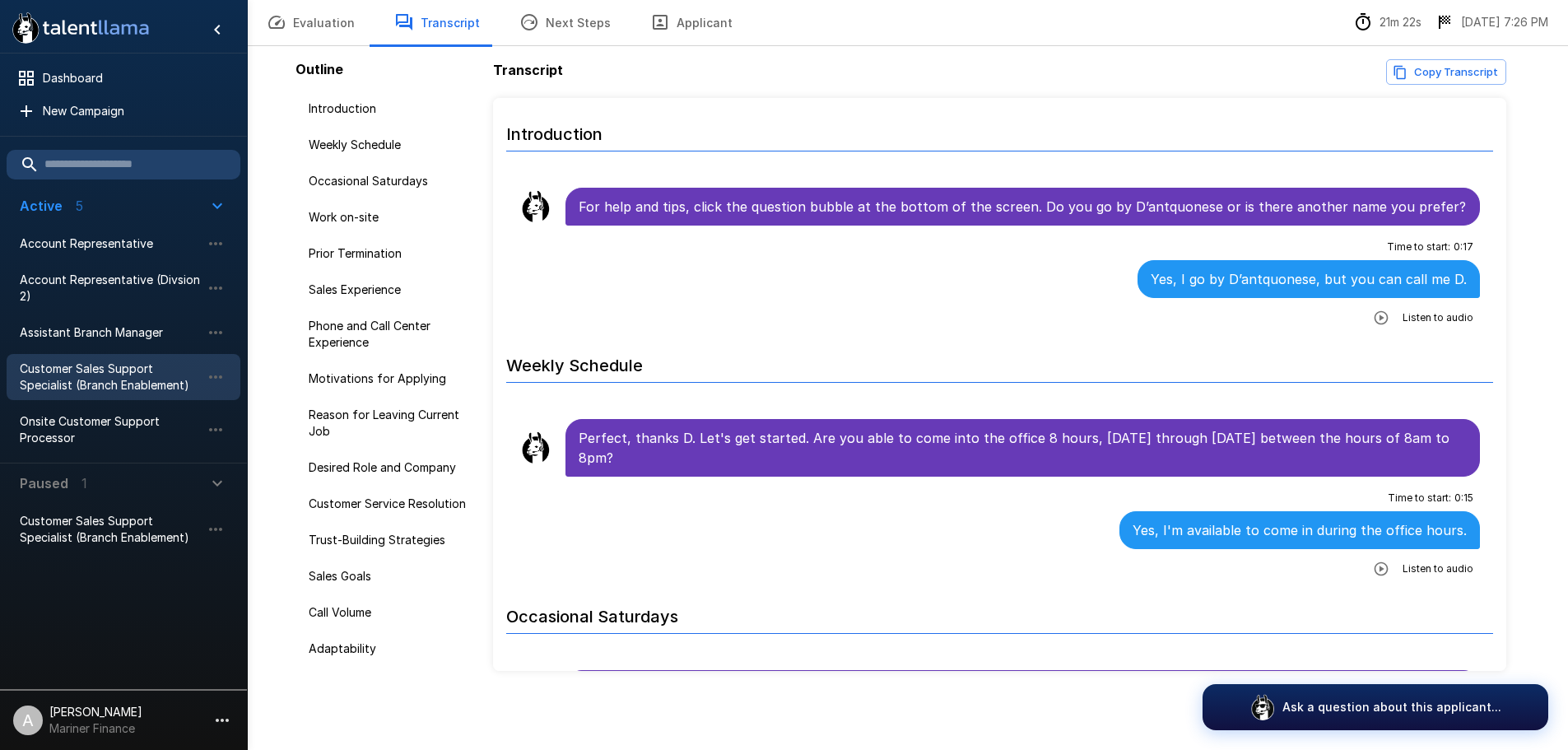 scroll, scrollTop: 68, scrollLeft: 0, axis: vertical 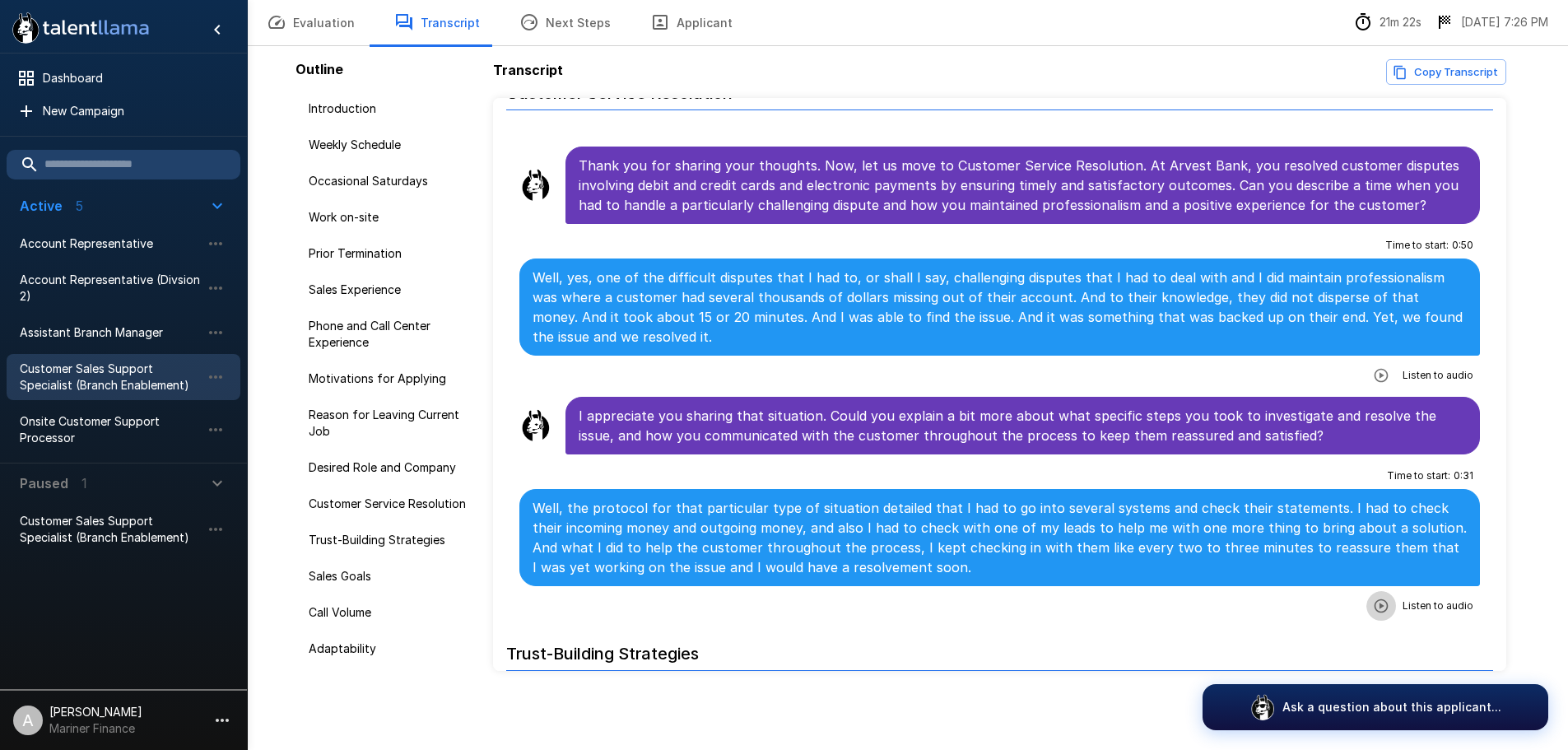 click 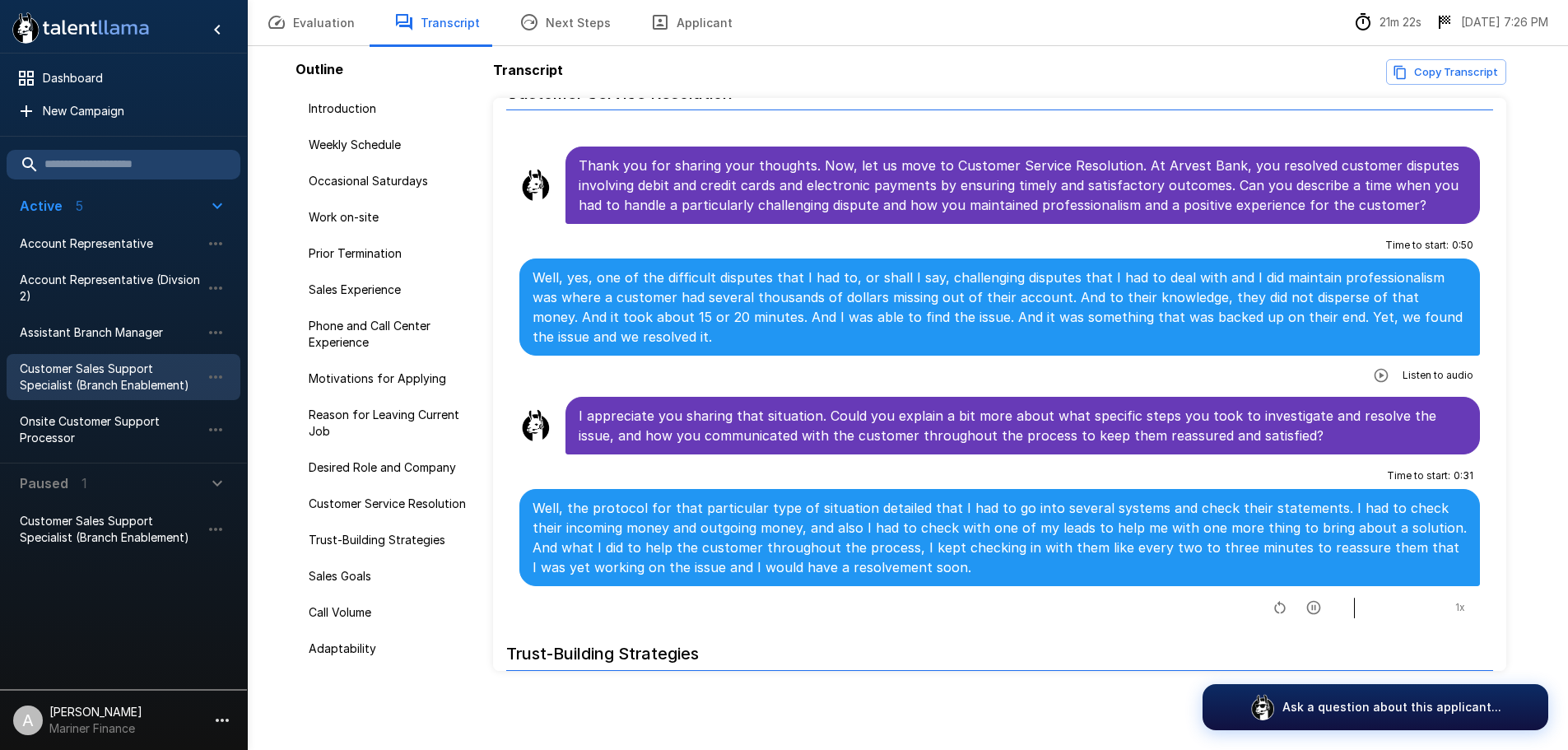 click 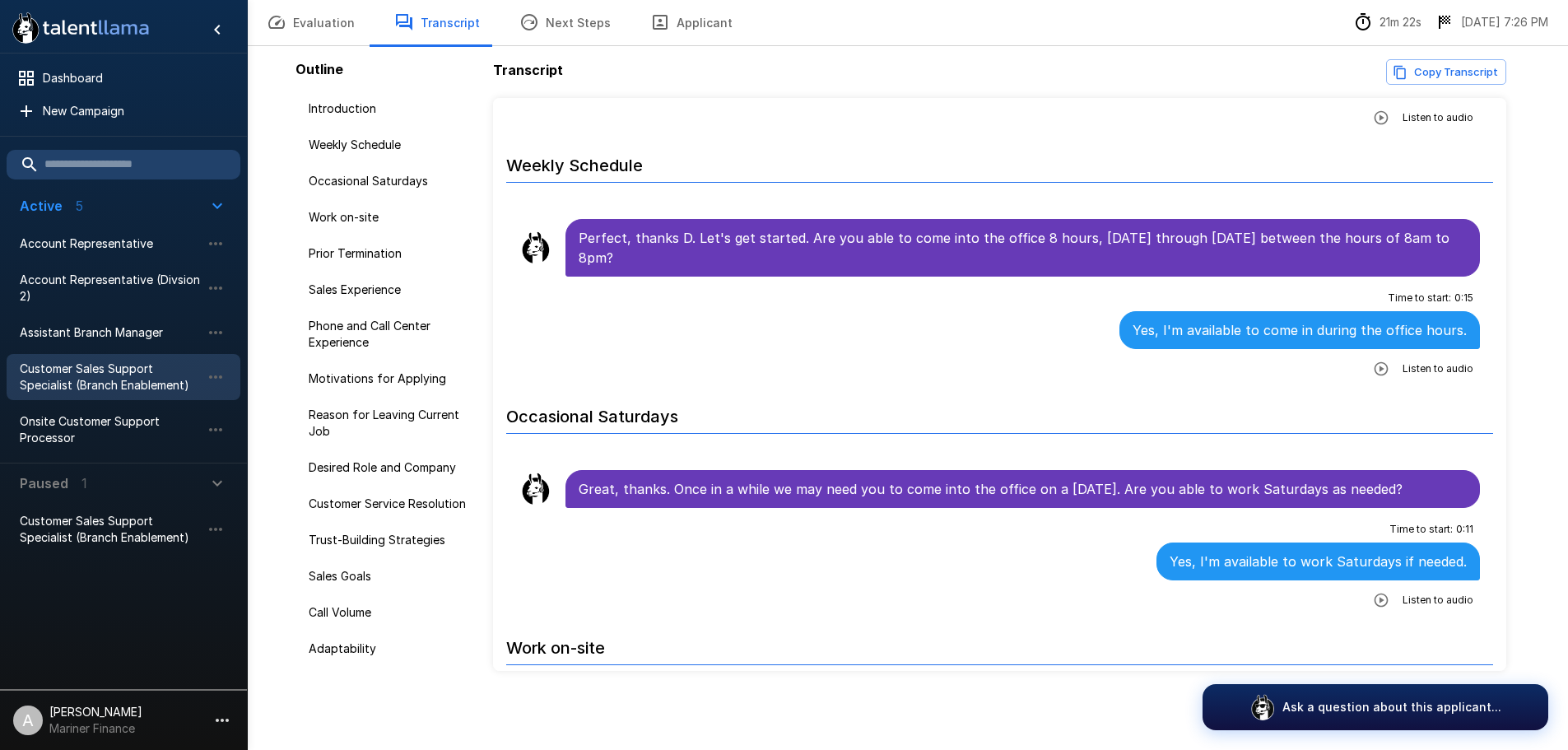 scroll, scrollTop: 0, scrollLeft: 0, axis: both 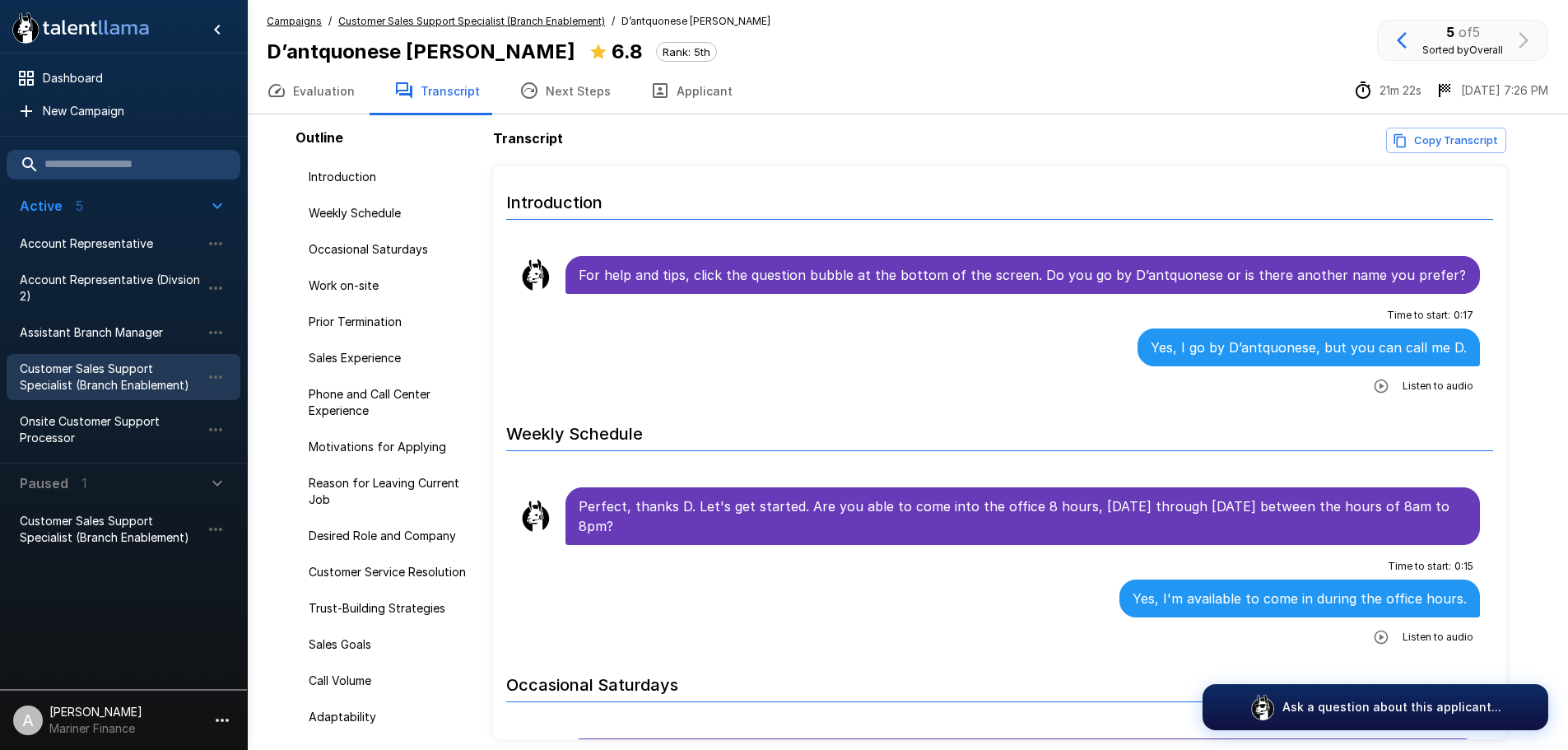 click on "Transcript" at bounding box center [437, 91] 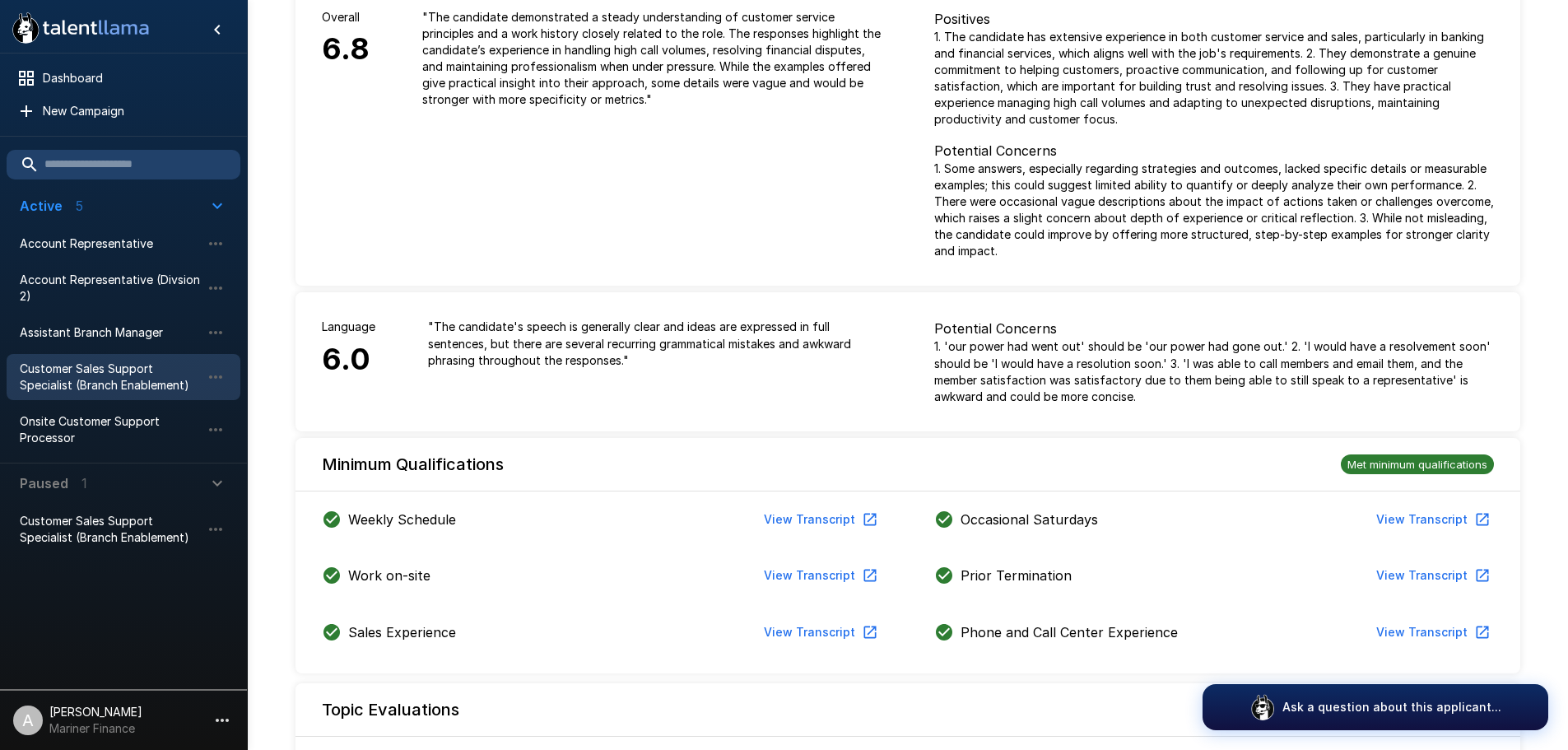 scroll, scrollTop: 0, scrollLeft: 0, axis: both 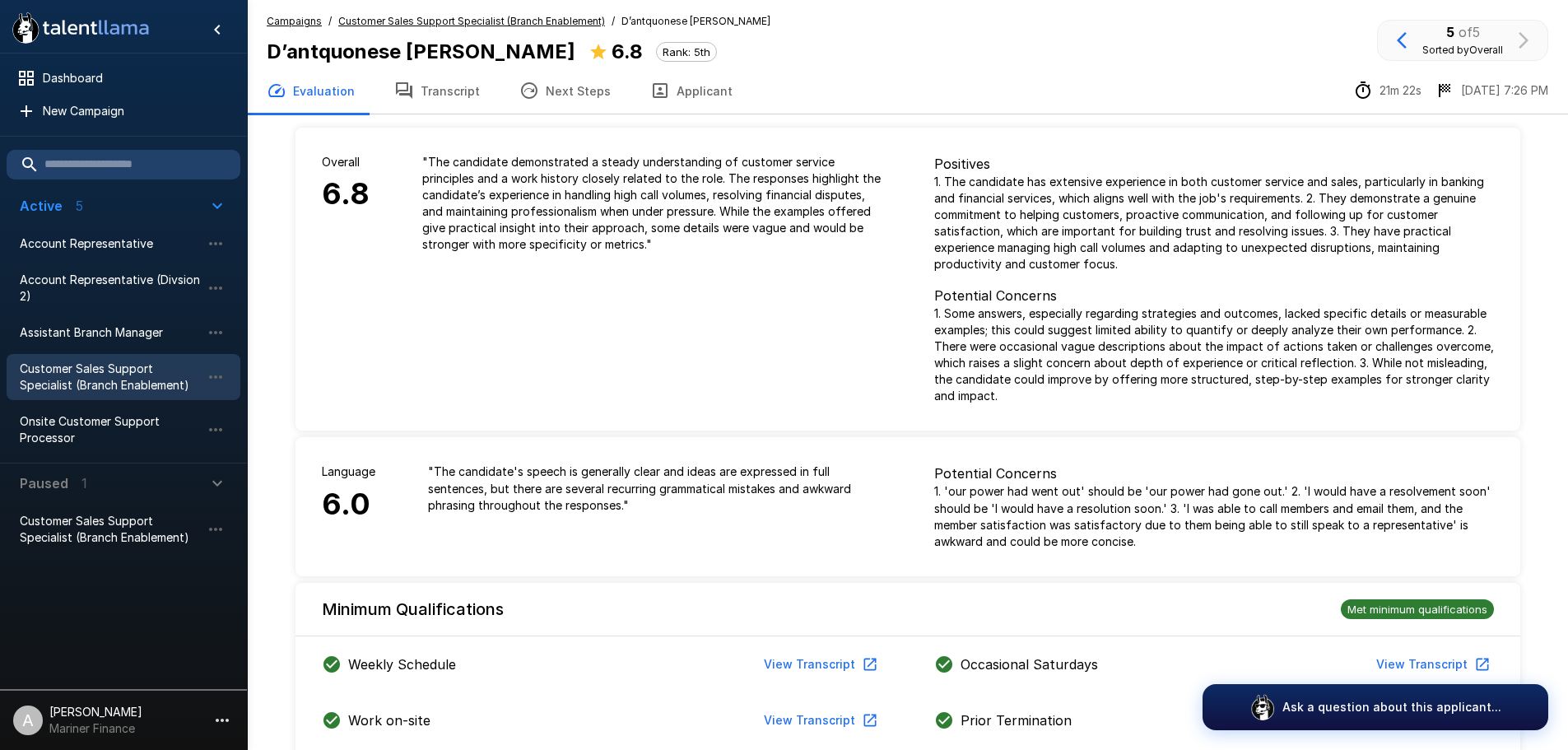 click on "Customer Sales Support Specialist (Branch Enablement)" at bounding box center (472, 21) 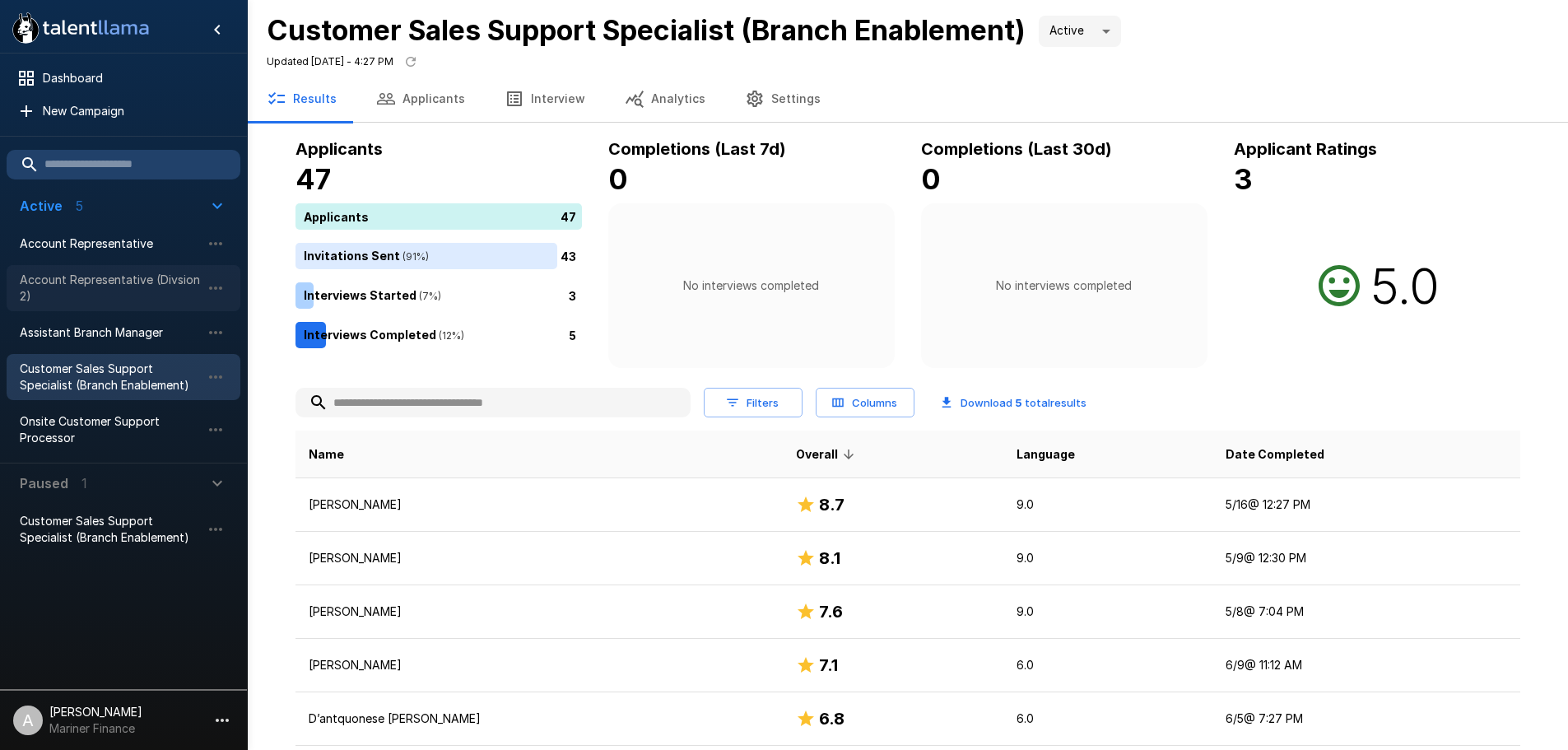click on "Account Representative (Divsion 2)" at bounding box center [110, 288] 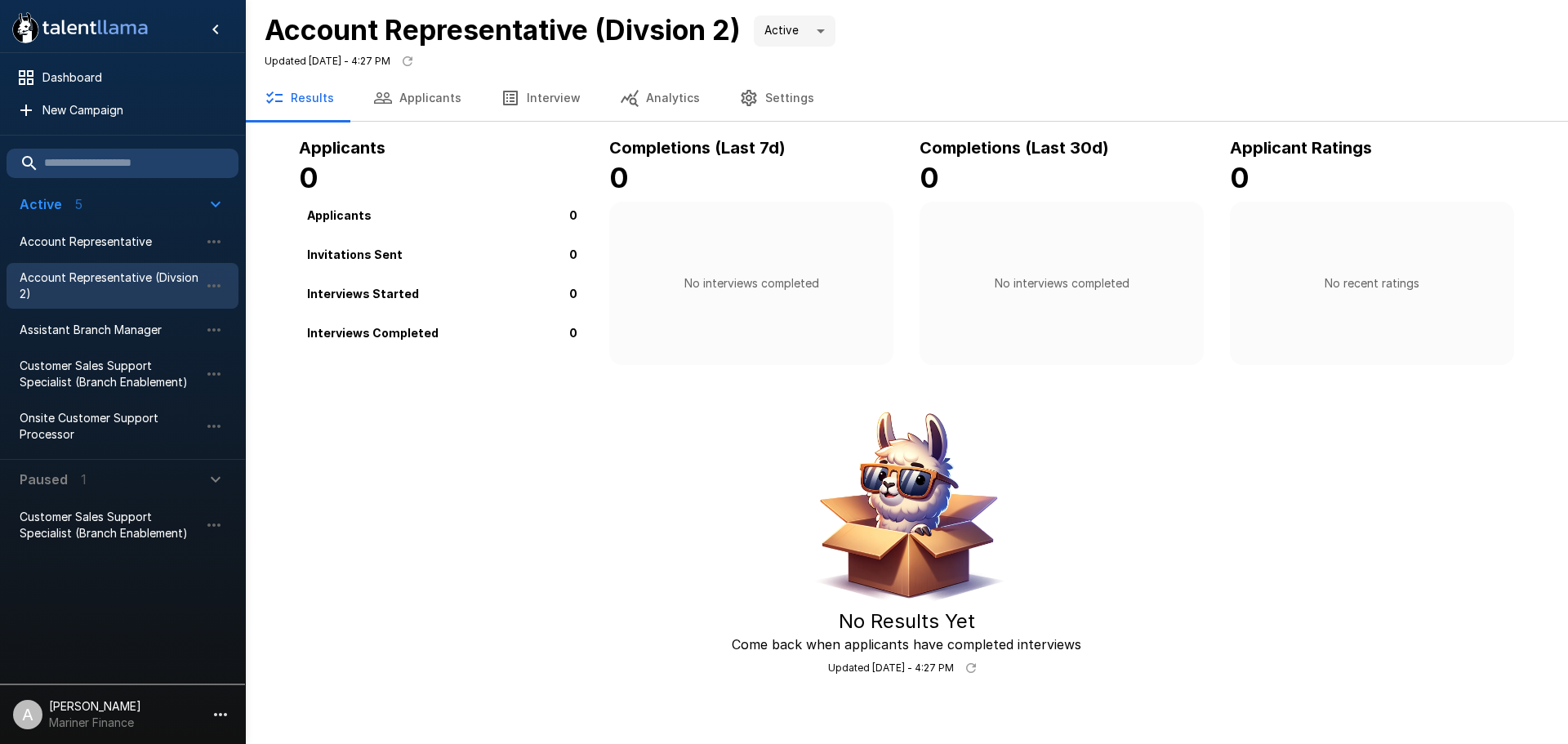 click on "Settings" at bounding box center (777, 98) 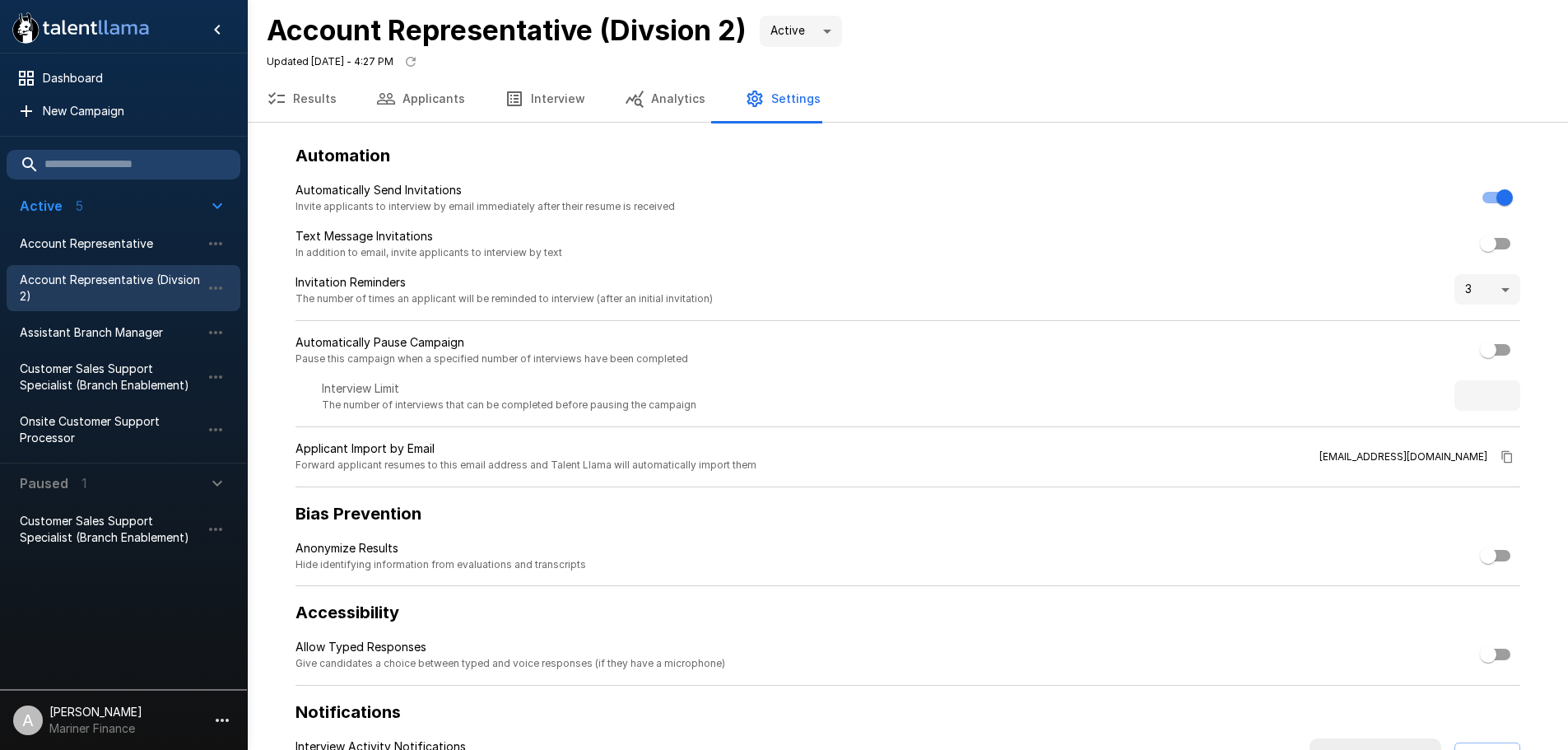 scroll, scrollTop: 62, scrollLeft: 0, axis: vertical 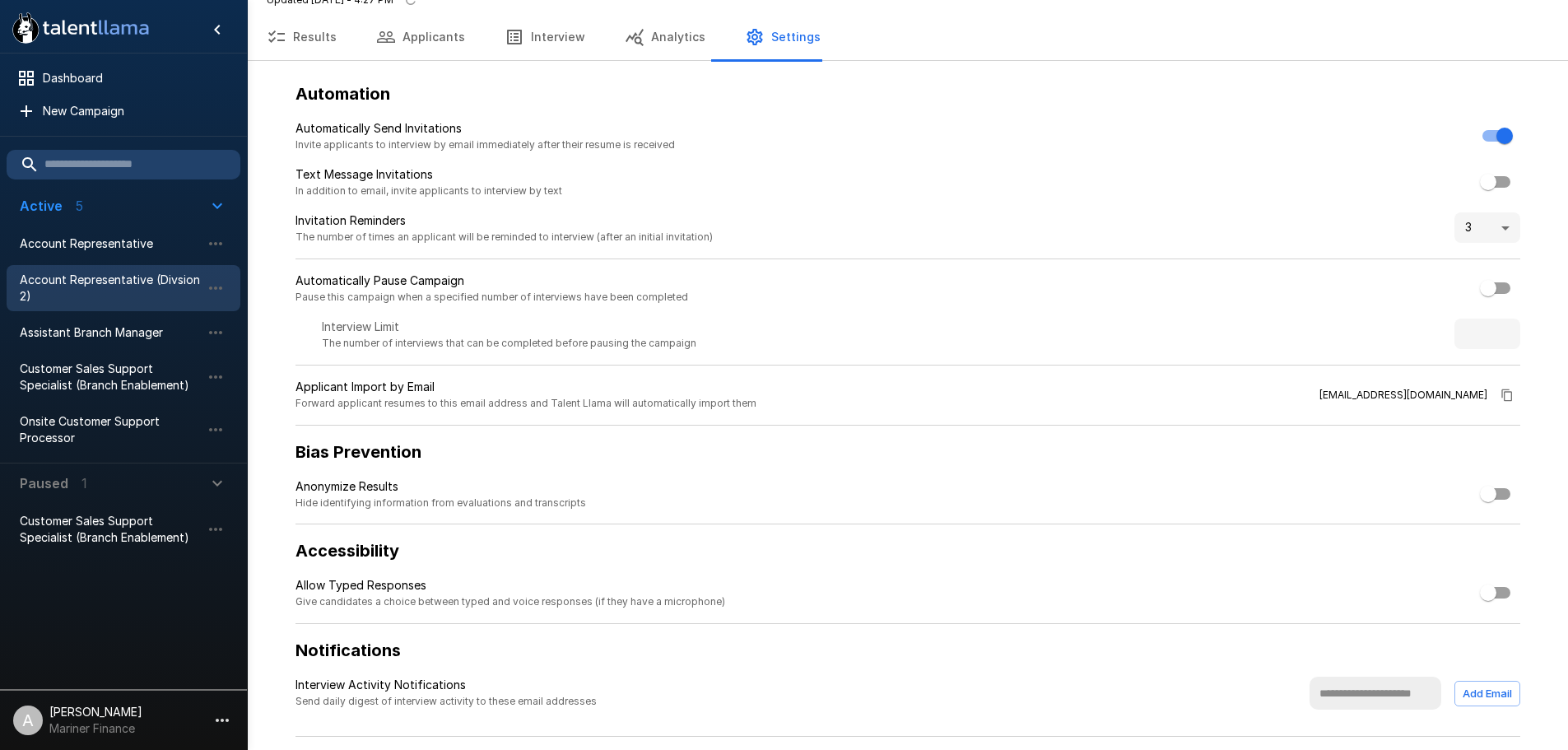 click at bounding box center (1375, 693) 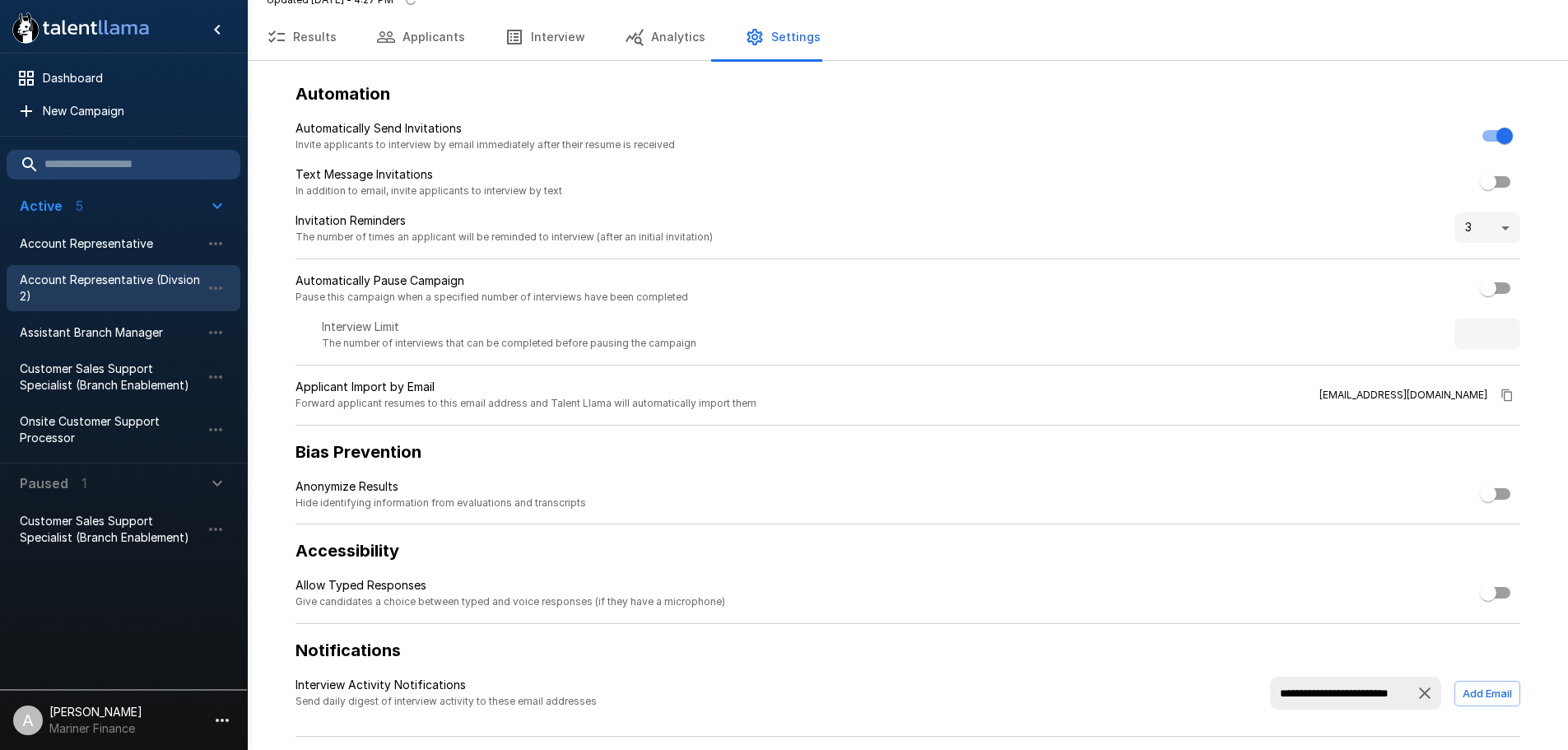 scroll, scrollTop: 0, scrollLeft: 2, axis: horizontal 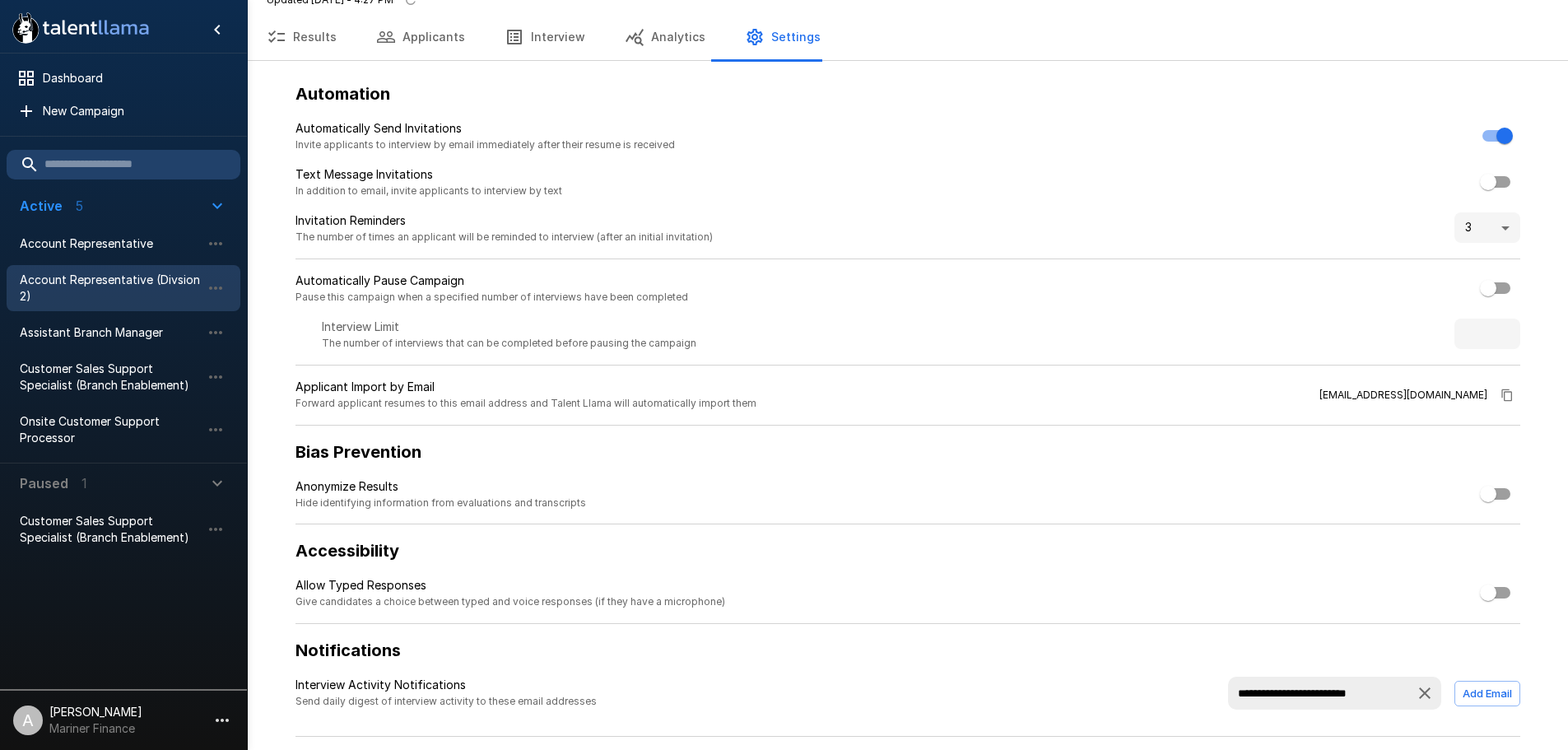click on "Add Email" at bounding box center [1487, 693] 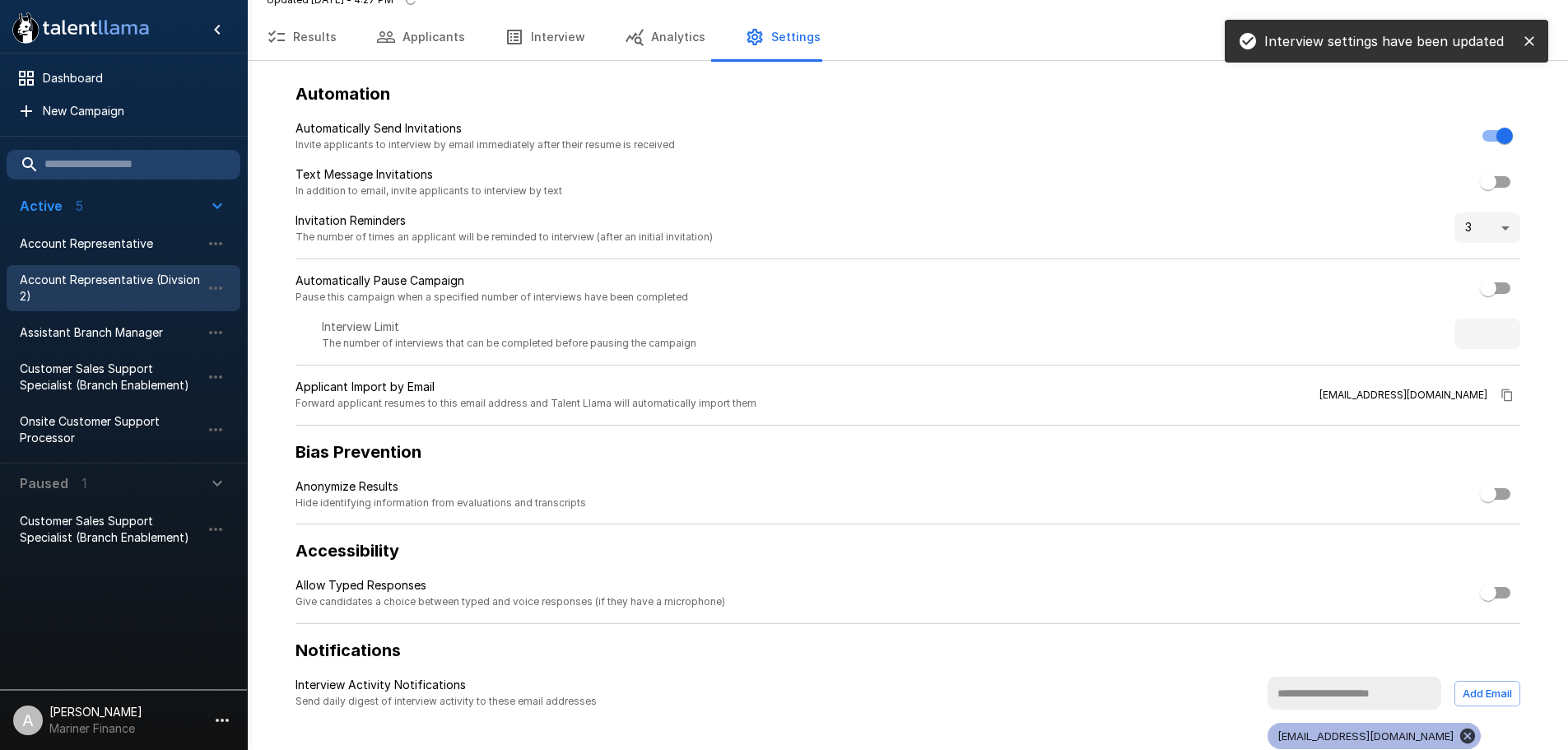 scroll, scrollTop: 0, scrollLeft: 0, axis: both 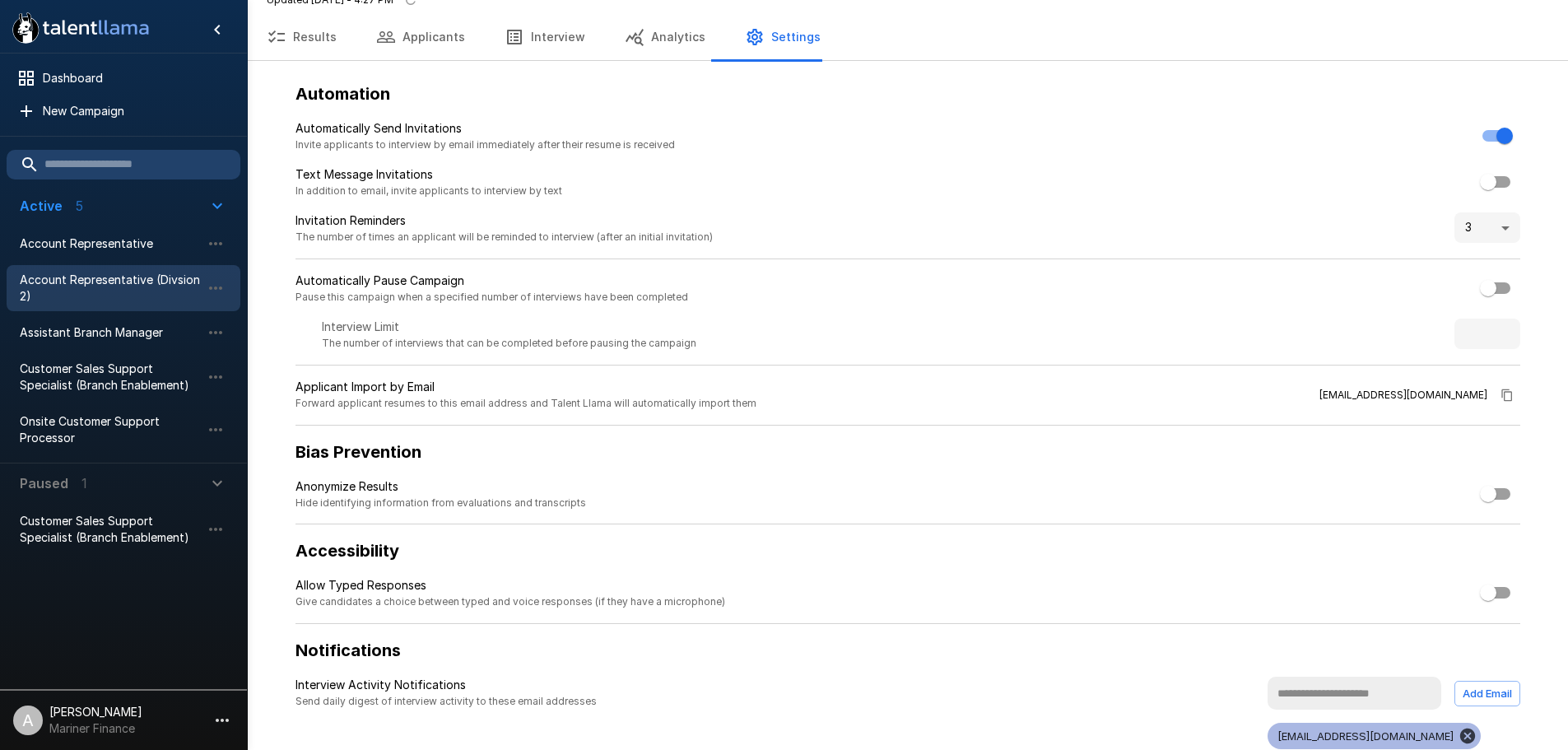 click on "Automation Automatically Send Invitations Invite applicants to interview by email immediately after their resume is received Text Message Invitations In addition to email, invite applicants to interview by text Invitation Reminders The number of times an applicant will be reminded to interview (after an initial invitation) 3 * Automatically Pause Campaign Pause this campaign when a specified number of interviews have been completed Interview Limit The number of interviews that can be completed before pausing the campaign Applicant Import by Email Forward applicant resumes to this email address and Talent Llama will automatically import them [EMAIL_ADDRESS][DOMAIN_NAME] Bias Prevention Anonymize Results Hide identifying information from evaluations and transcripts Accessibility Allow Typed Responses Give candidates a choice between typed and voice responses (if they have a microphone) Notifications Interview Activity Notifications Add Email [EMAIL_ADDRESS][DOMAIN_NAME]" at bounding box center (908, 418) 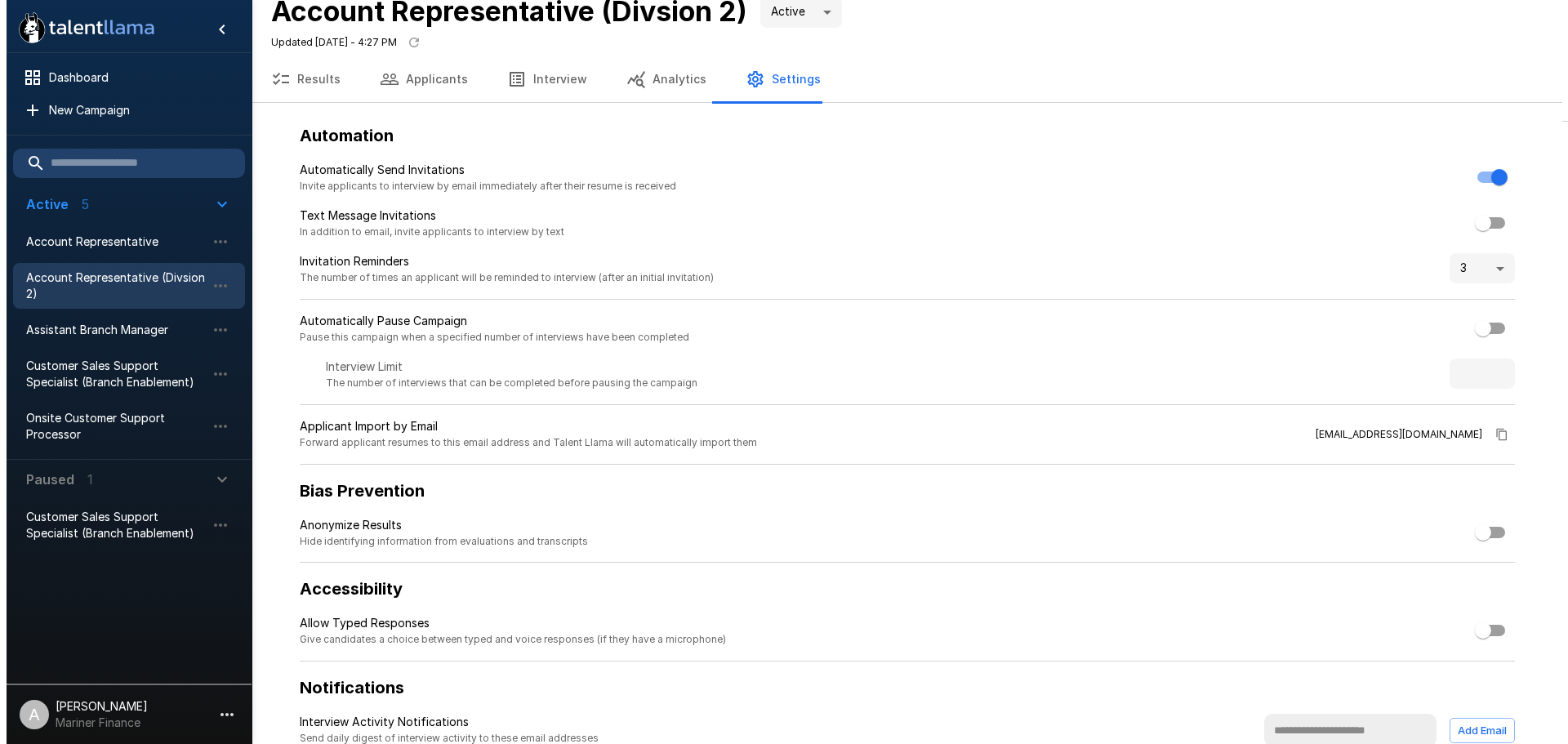 scroll, scrollTop: 0, scrollLeft: 0, axis: both 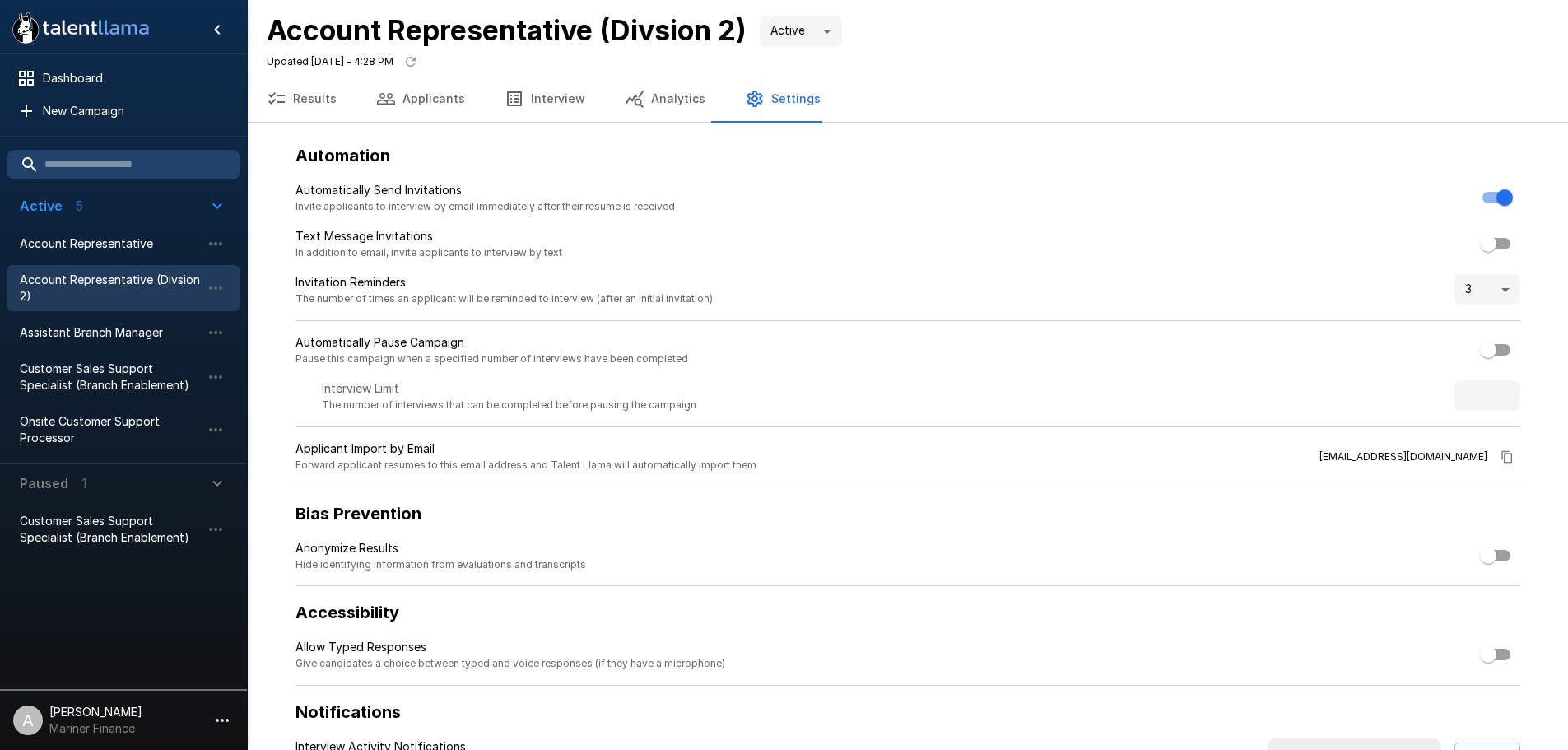click on "Results Applicants Interview Analytics Settings" at bounding box center (907, 99) 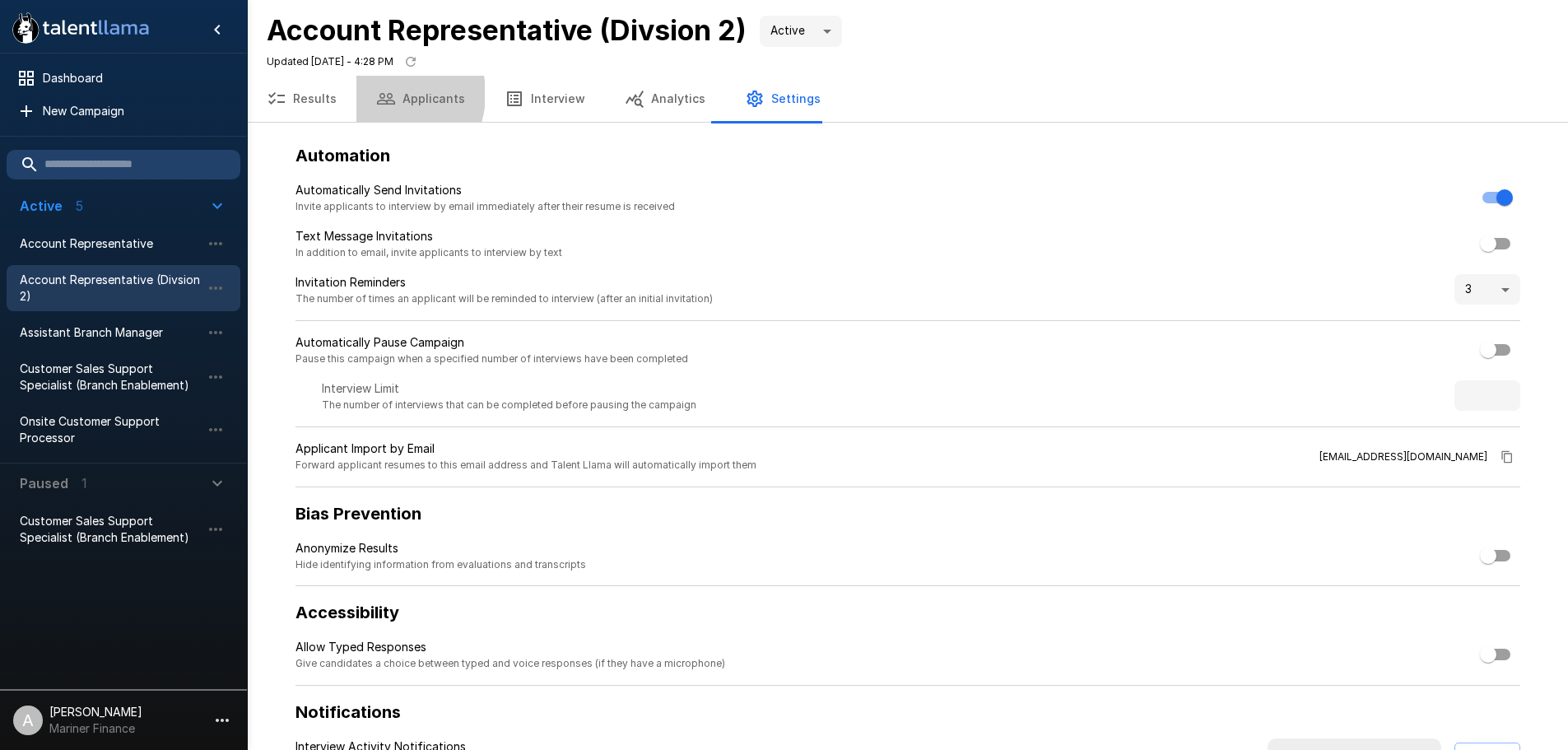 click 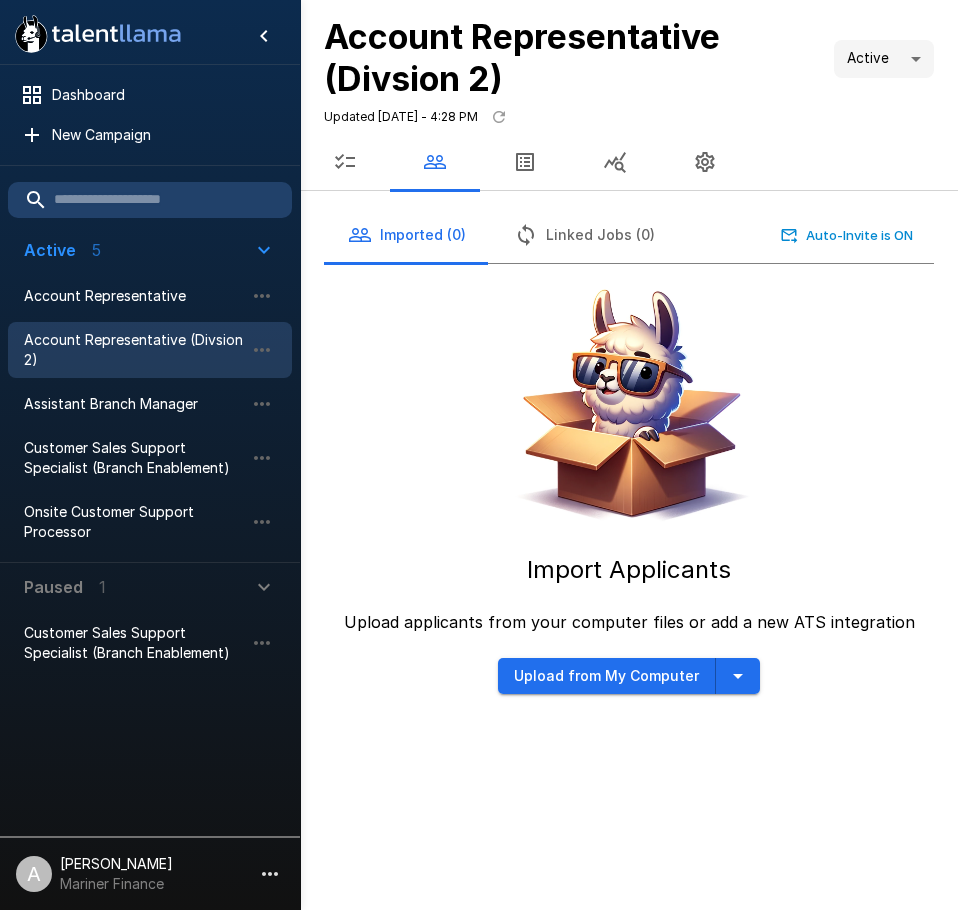 click on "Onsite Customer Support Processor" at bounding box center (150, 522) 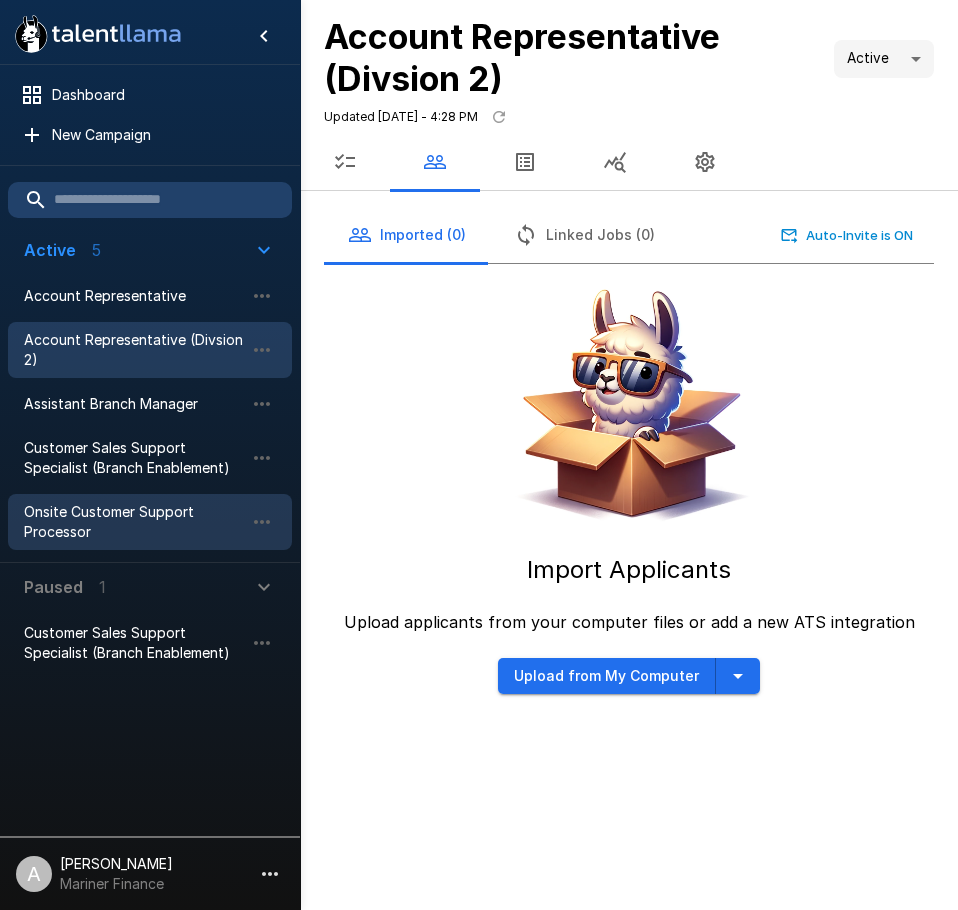 click on "Onsite Customer Support Processor" at bounding box center [134, 522] 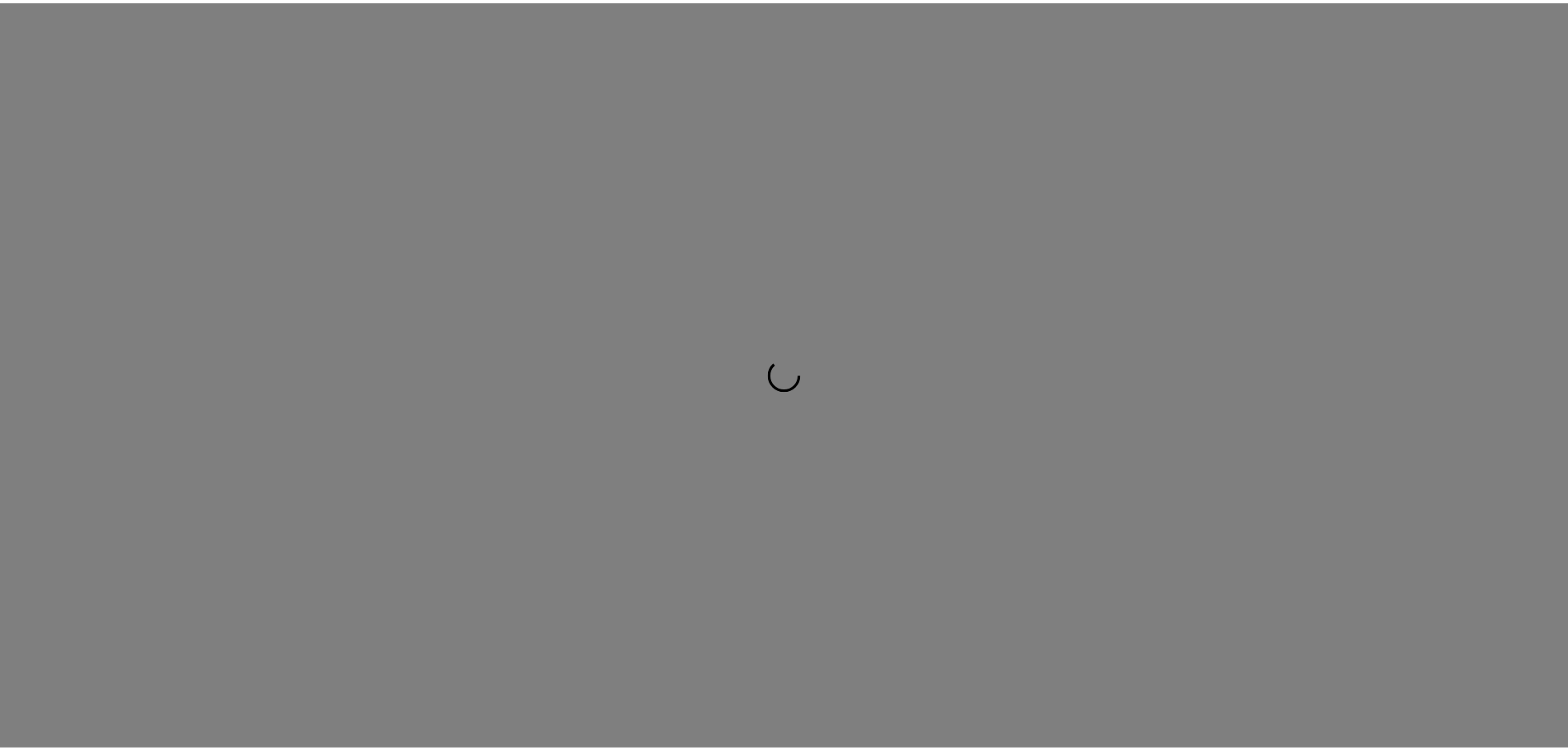 scroll, scrollTop: 0, scrollLeft: 0, axis: both 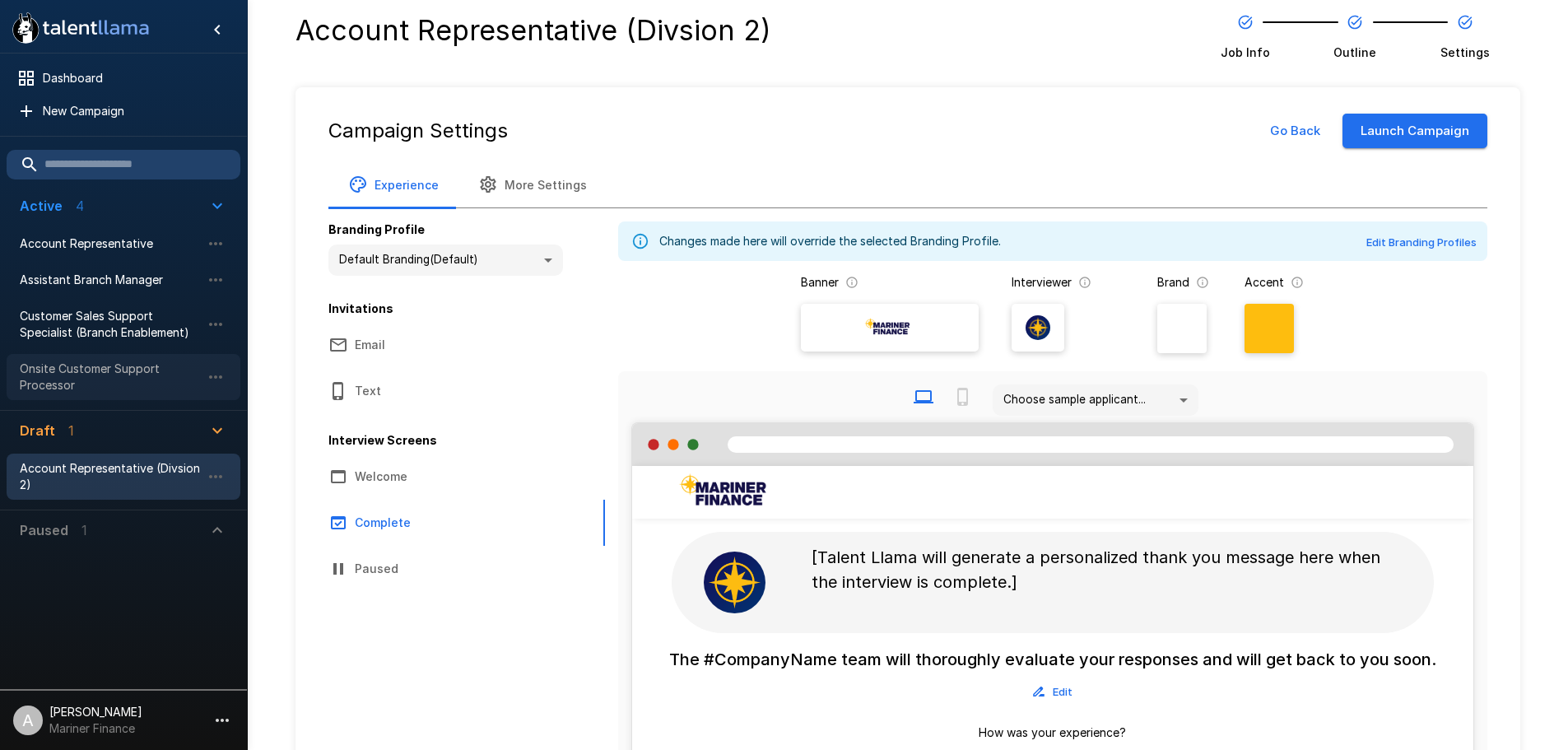 click on "Onsite Customer Support Processor" at bounding box center (110, 377) 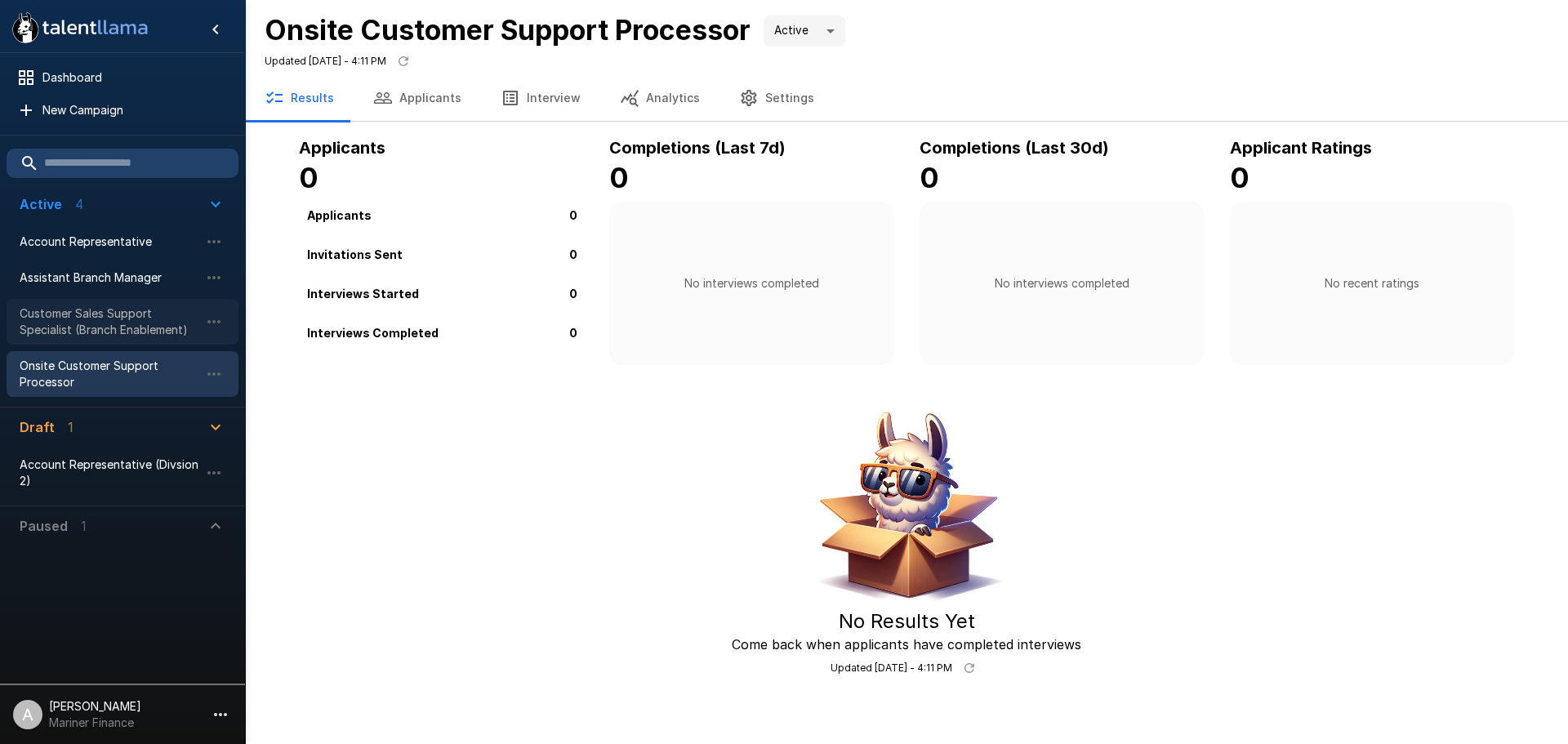 click on "Customer Sales Support Specialist (Branch Enablement)" at bounding box center (109, 322) 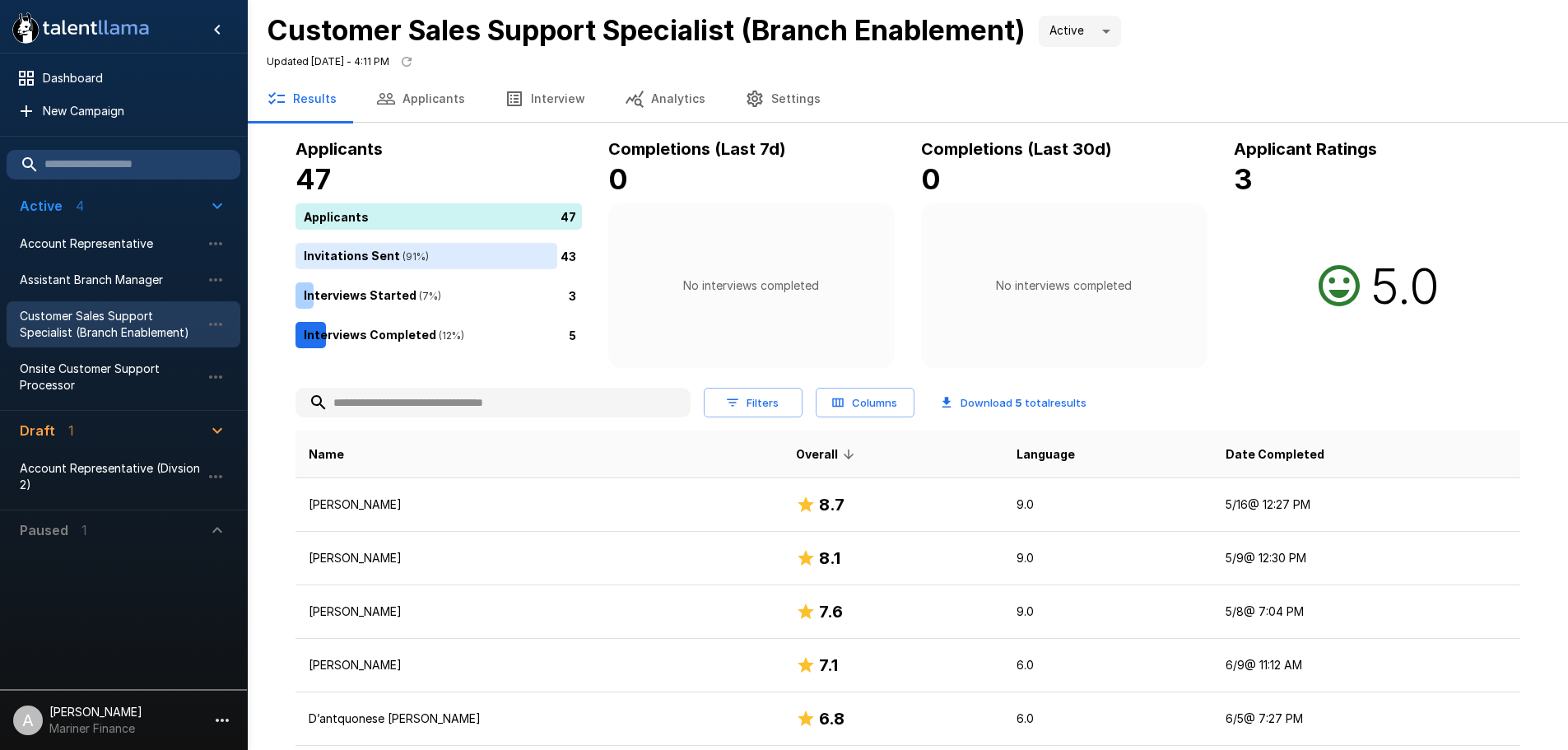 scroll, scrollTop: 77, scrollLeft: 0, axis: vertical 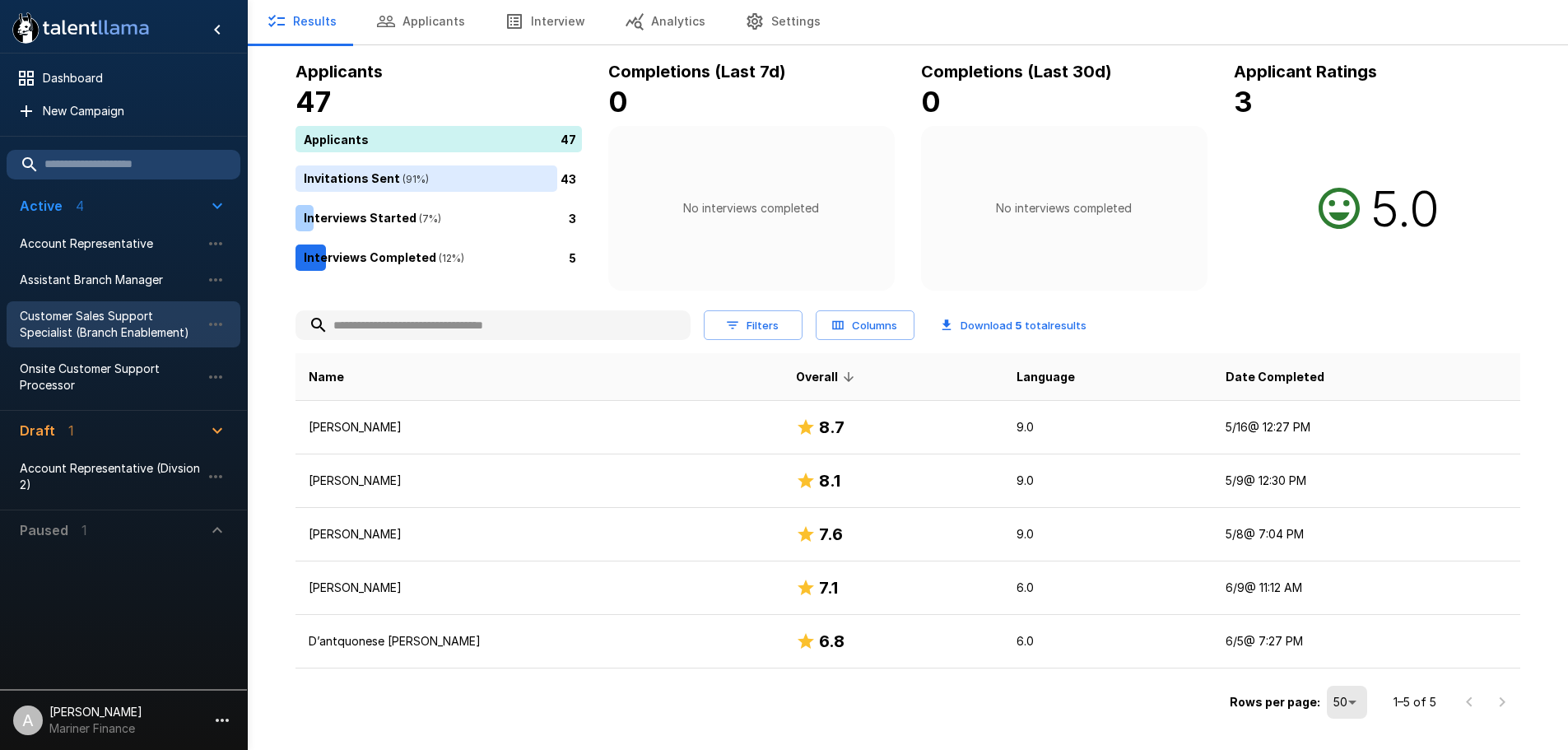 click at bounding box center [1486, 702] 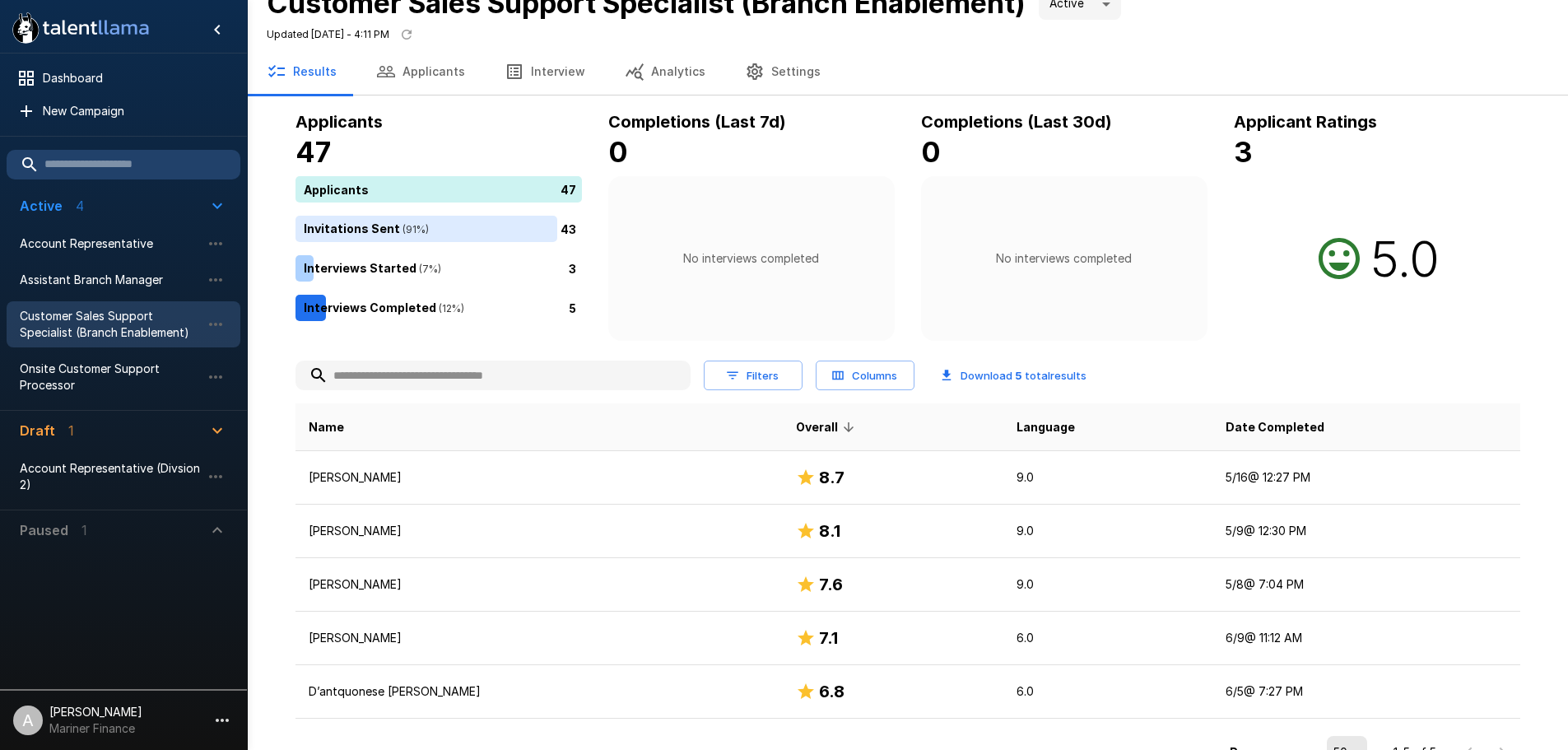 scroll, scrollTop: 0, scrollLeft: 0, axis: both 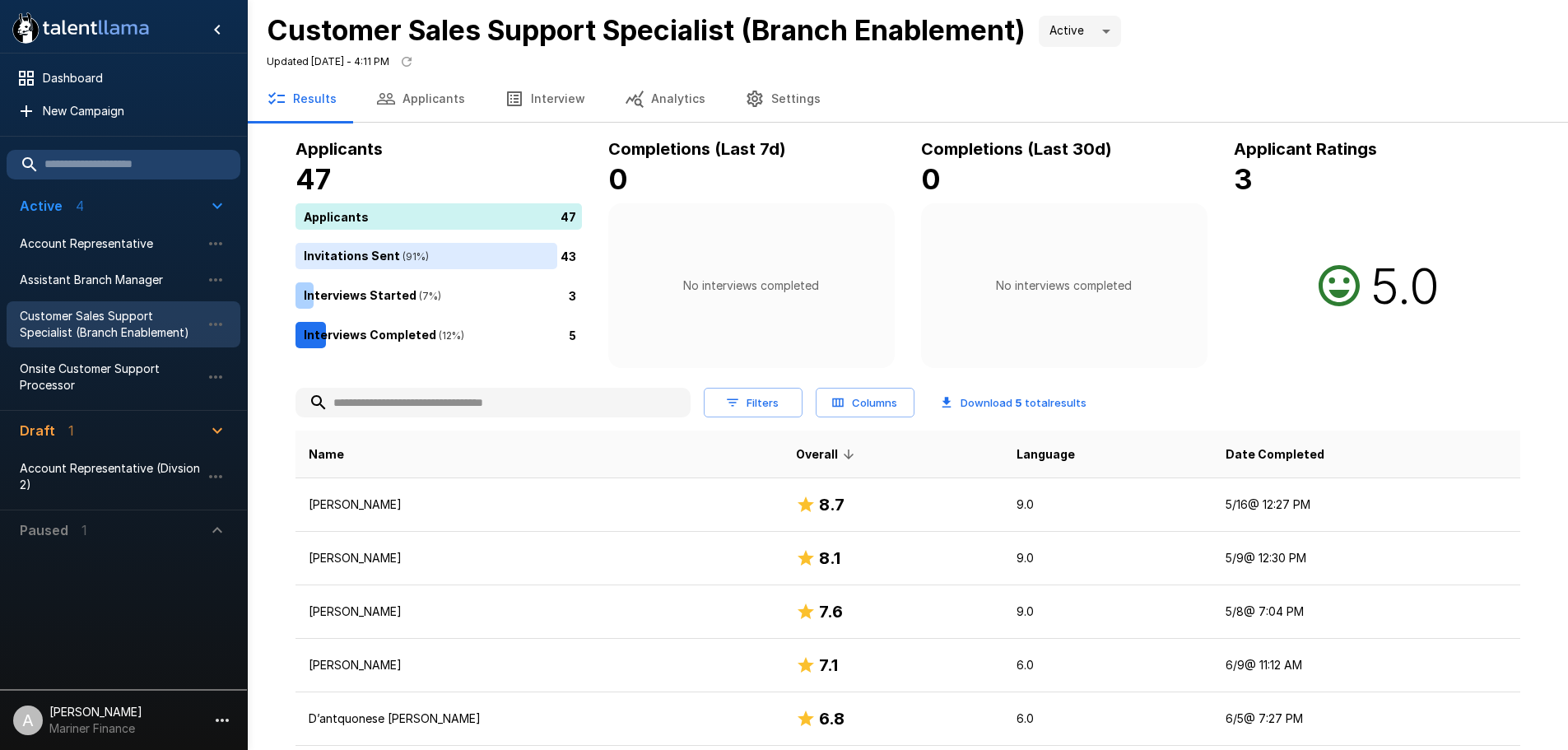 click on "Applicants" at bounding box center [421, 99] 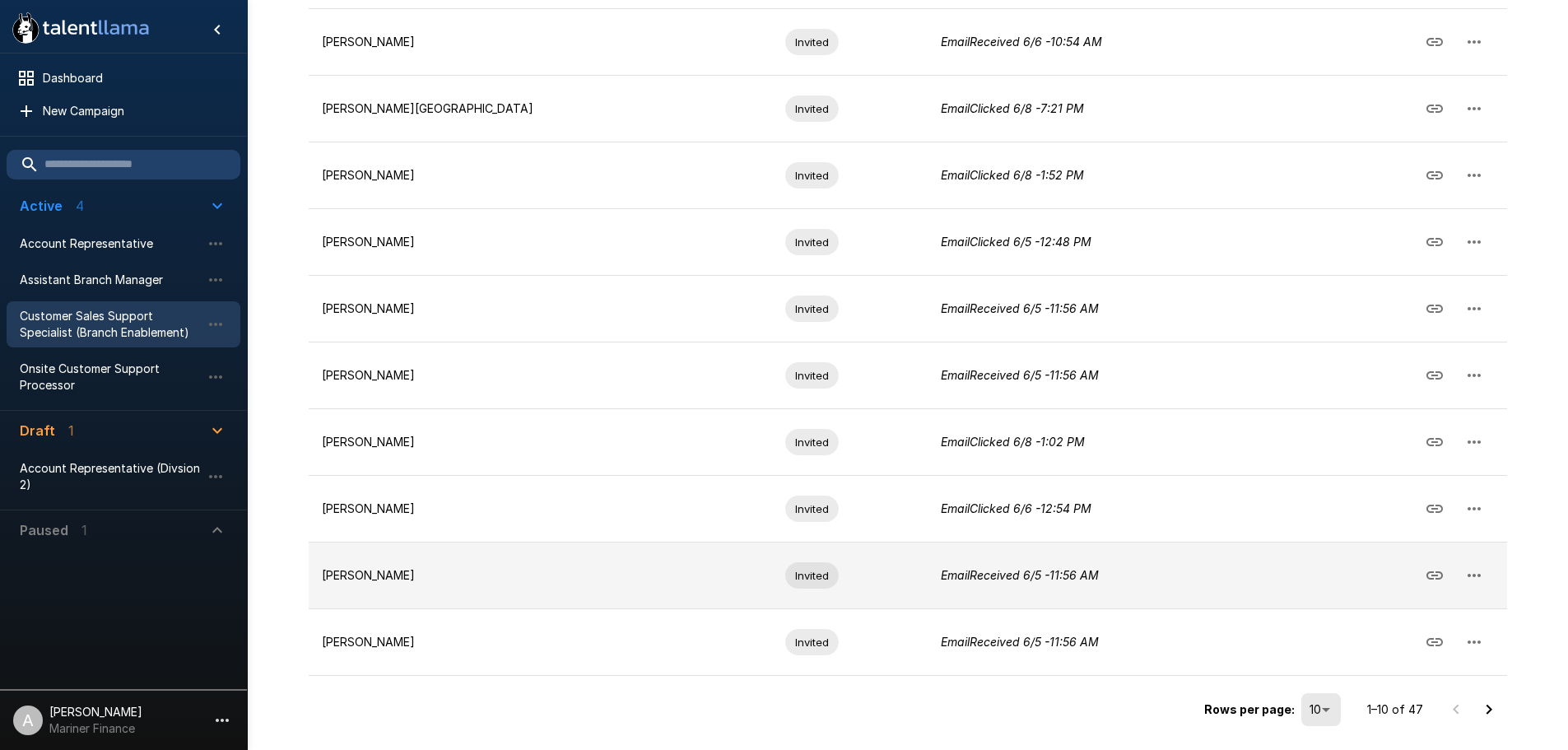 scroll, scrollTop: 355, scrollLeft: 0, axis: vertical 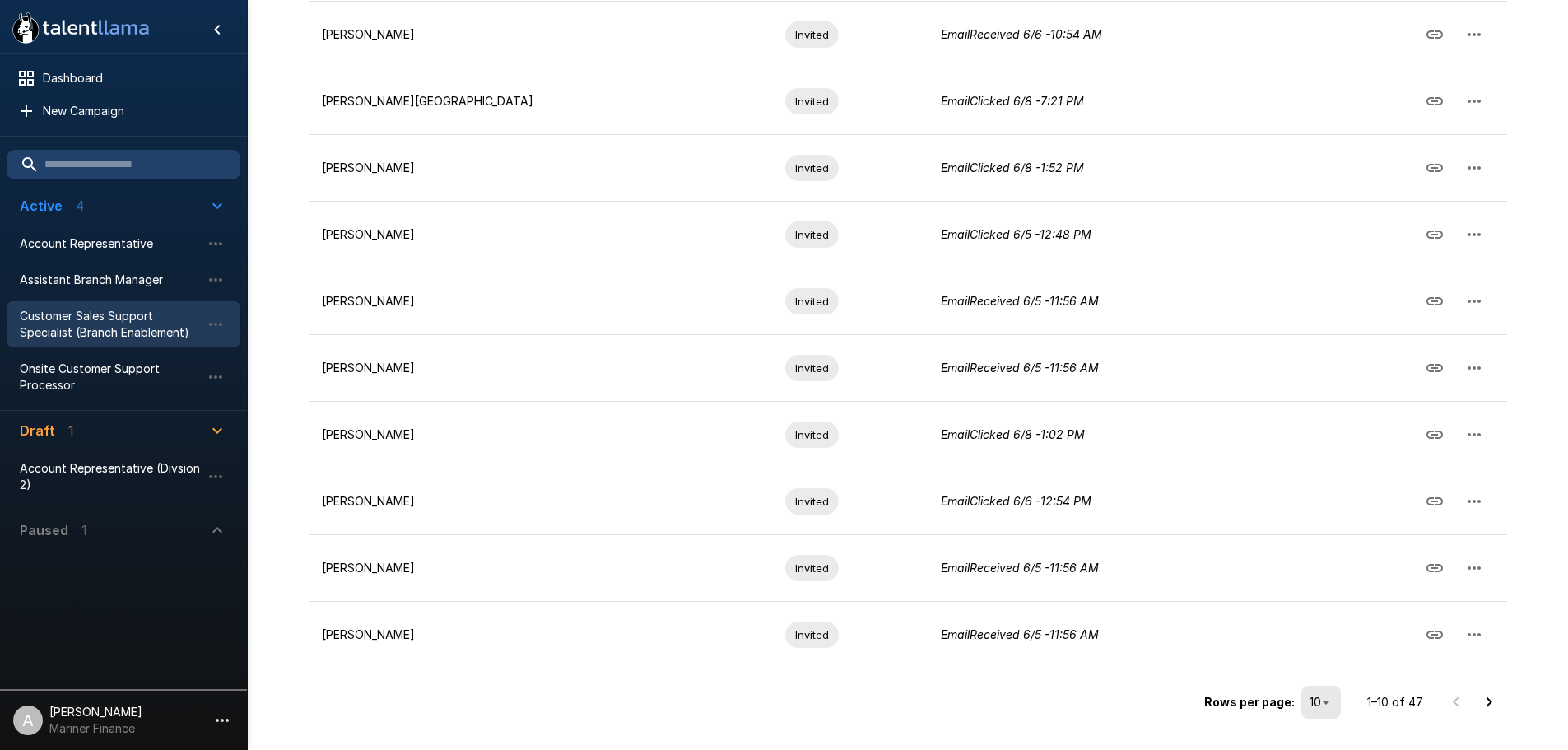 click 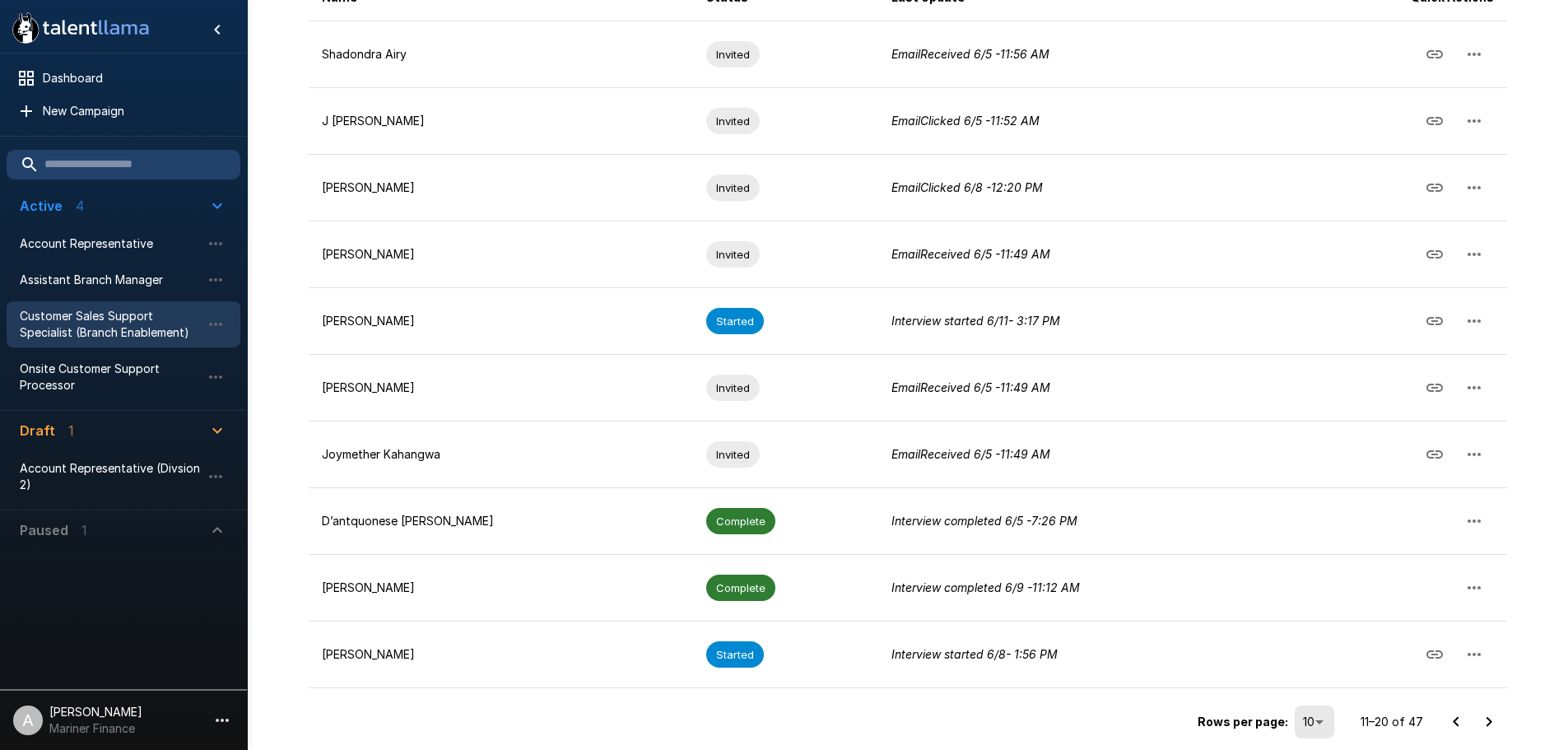 scroll, scrollTop: 355, scrollLeft: 0, axis: vertical 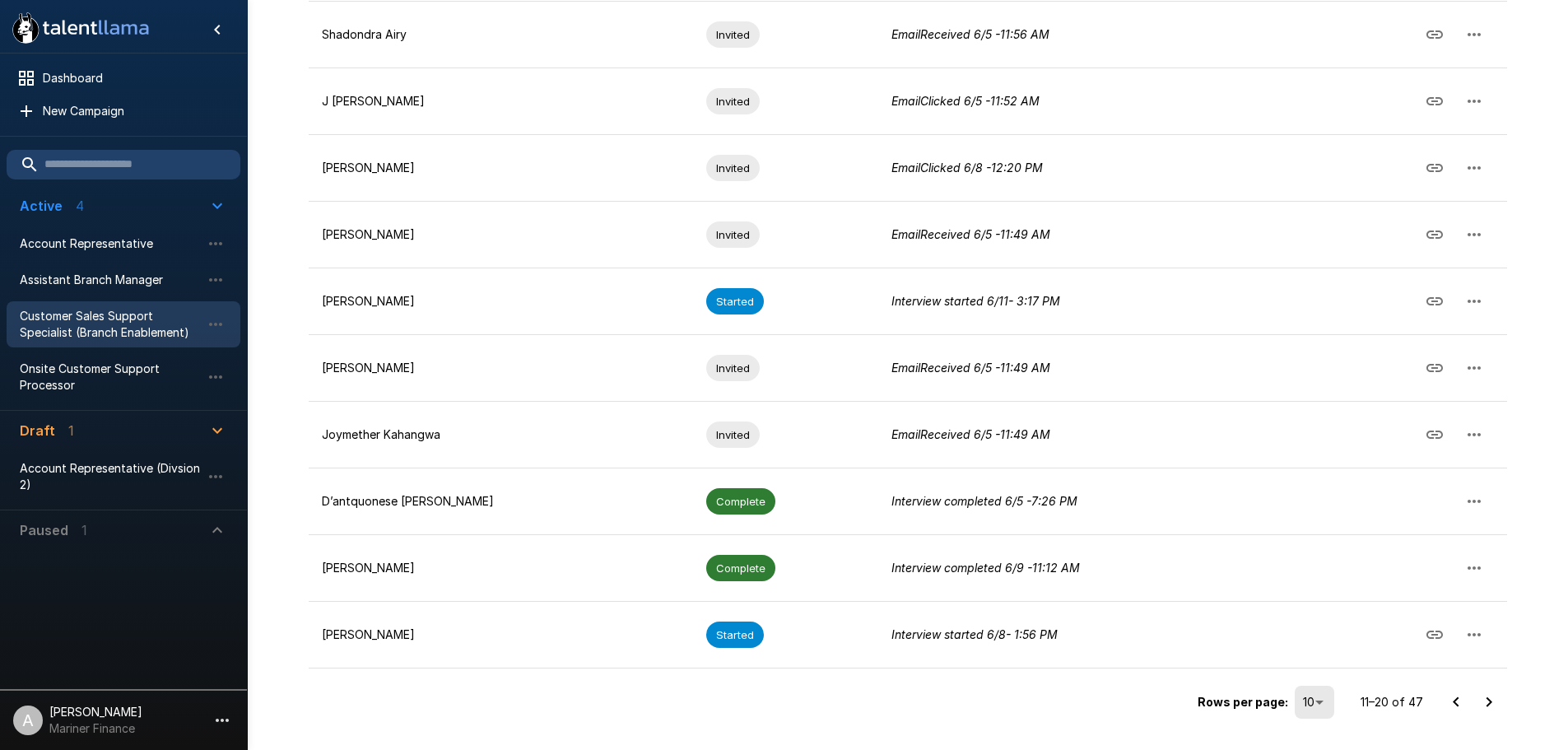 click at bounding box center [1489, 702] 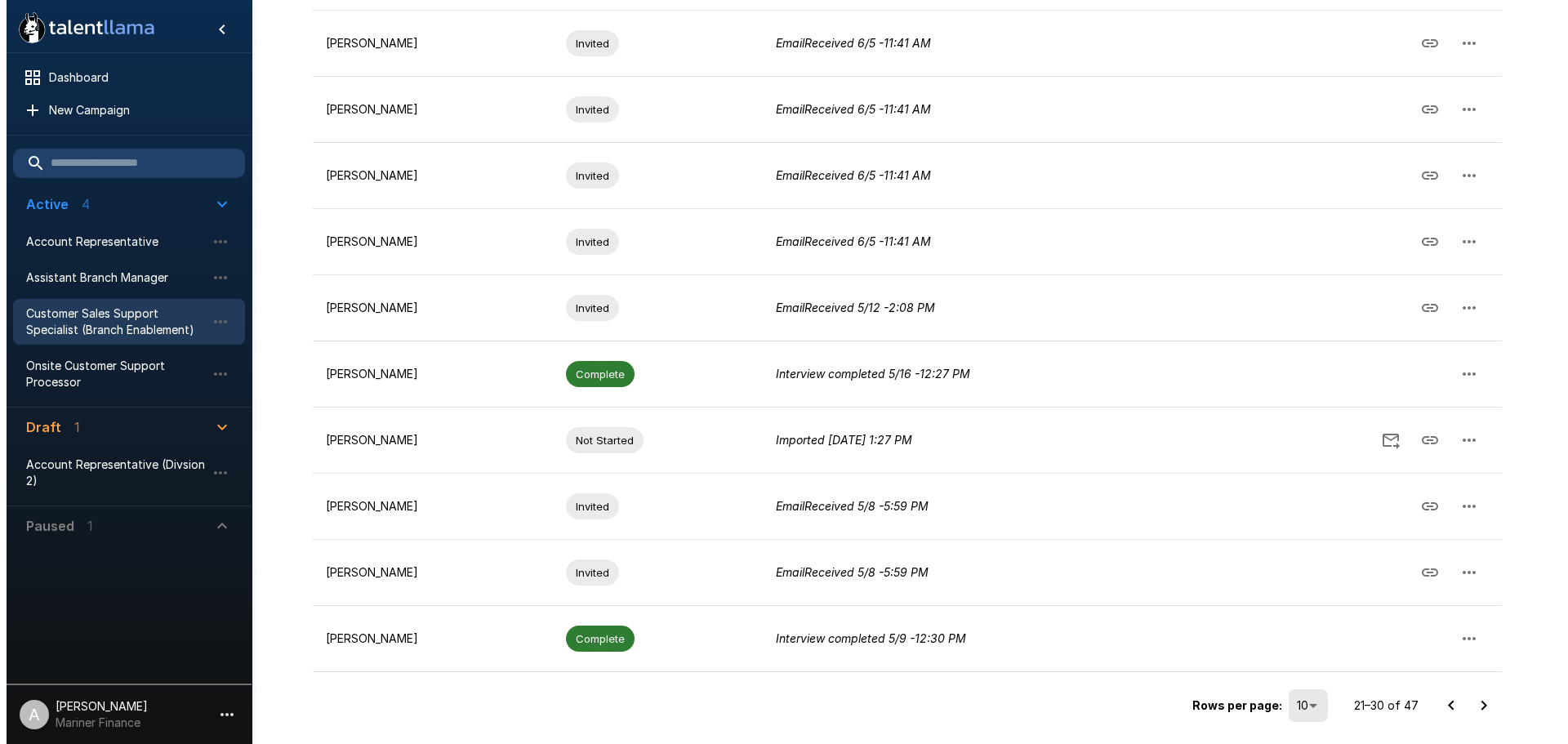 scroll, scrollTop: 352, scrollLeft: 0, axis: vertical 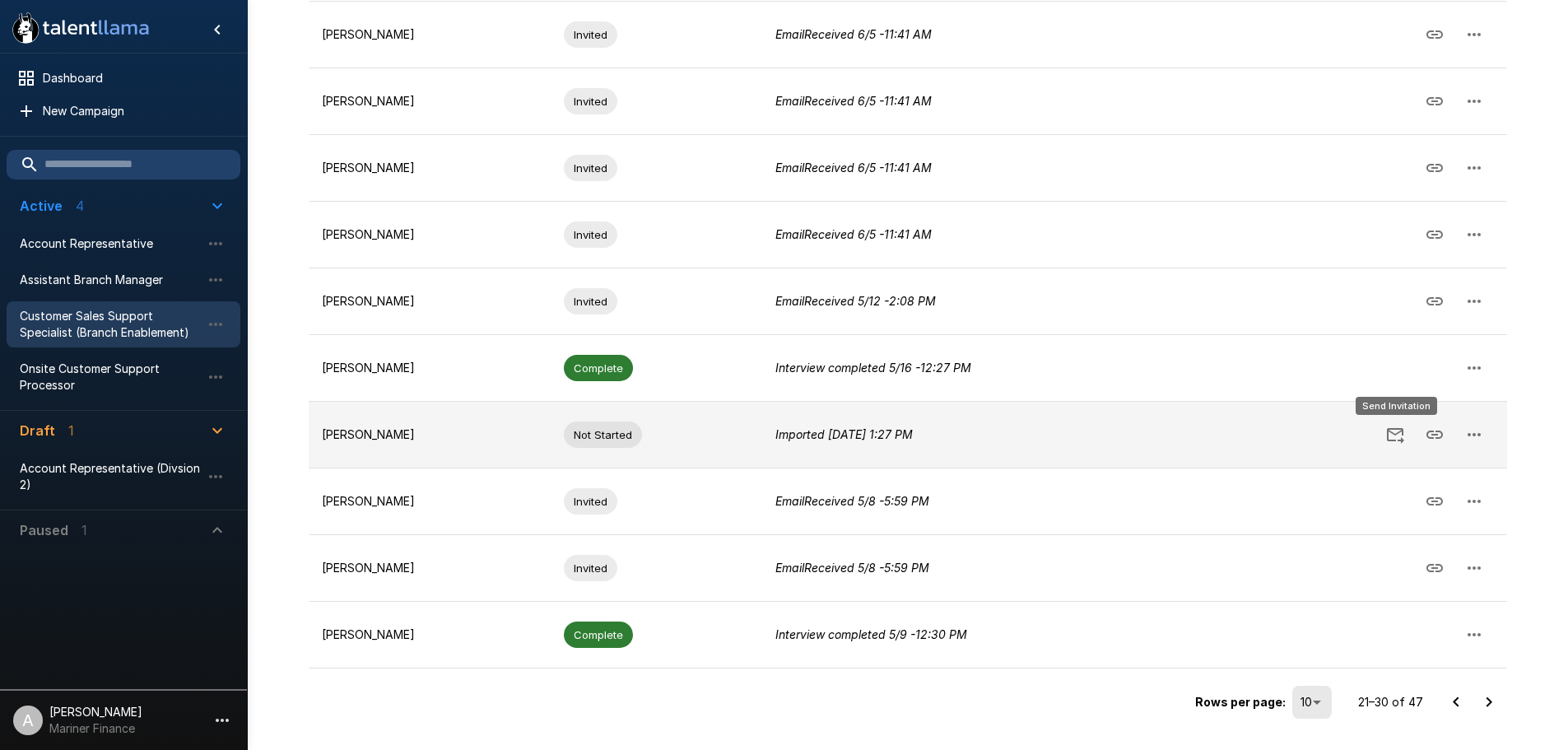 click 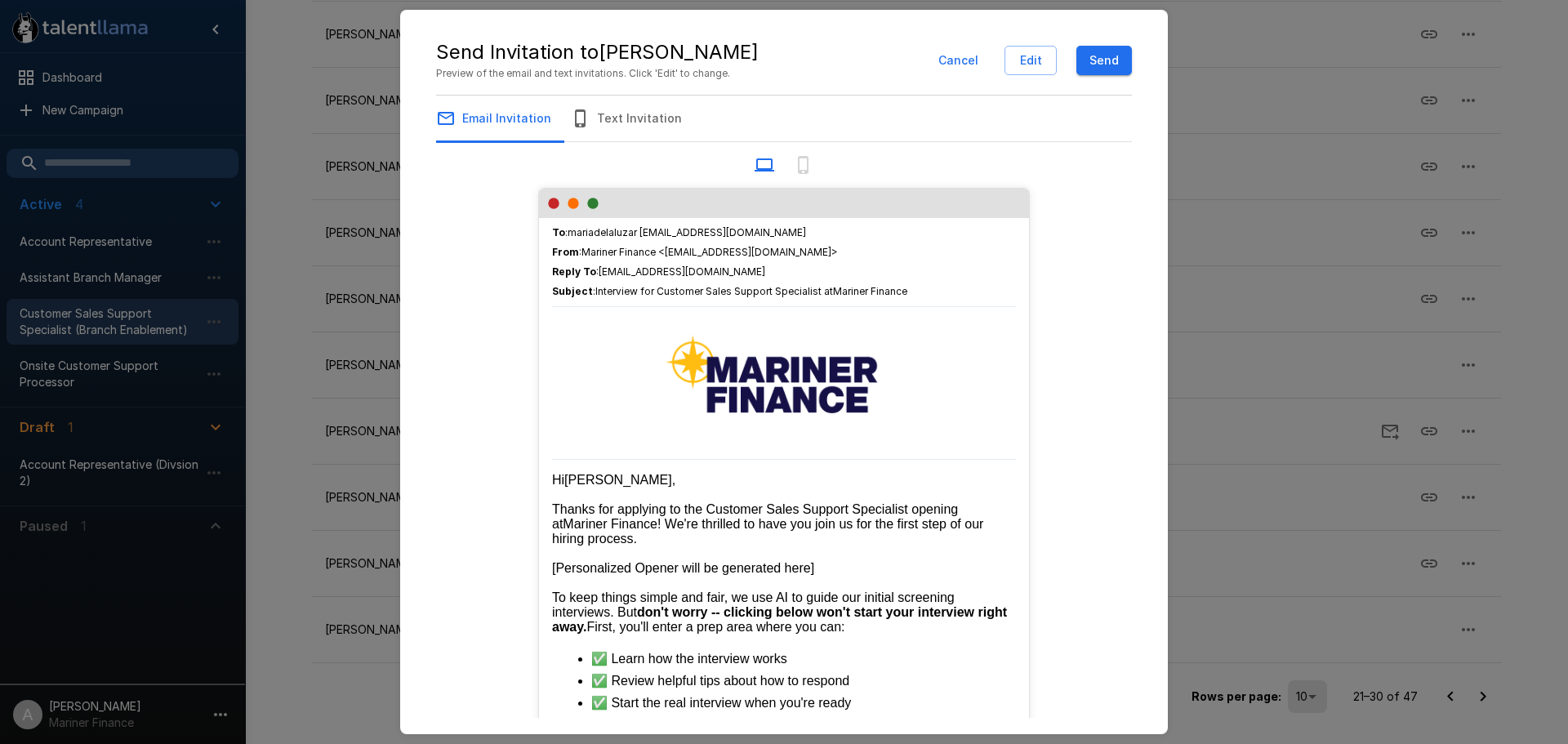 click on "Edit" at bounding box center (1031, 60) 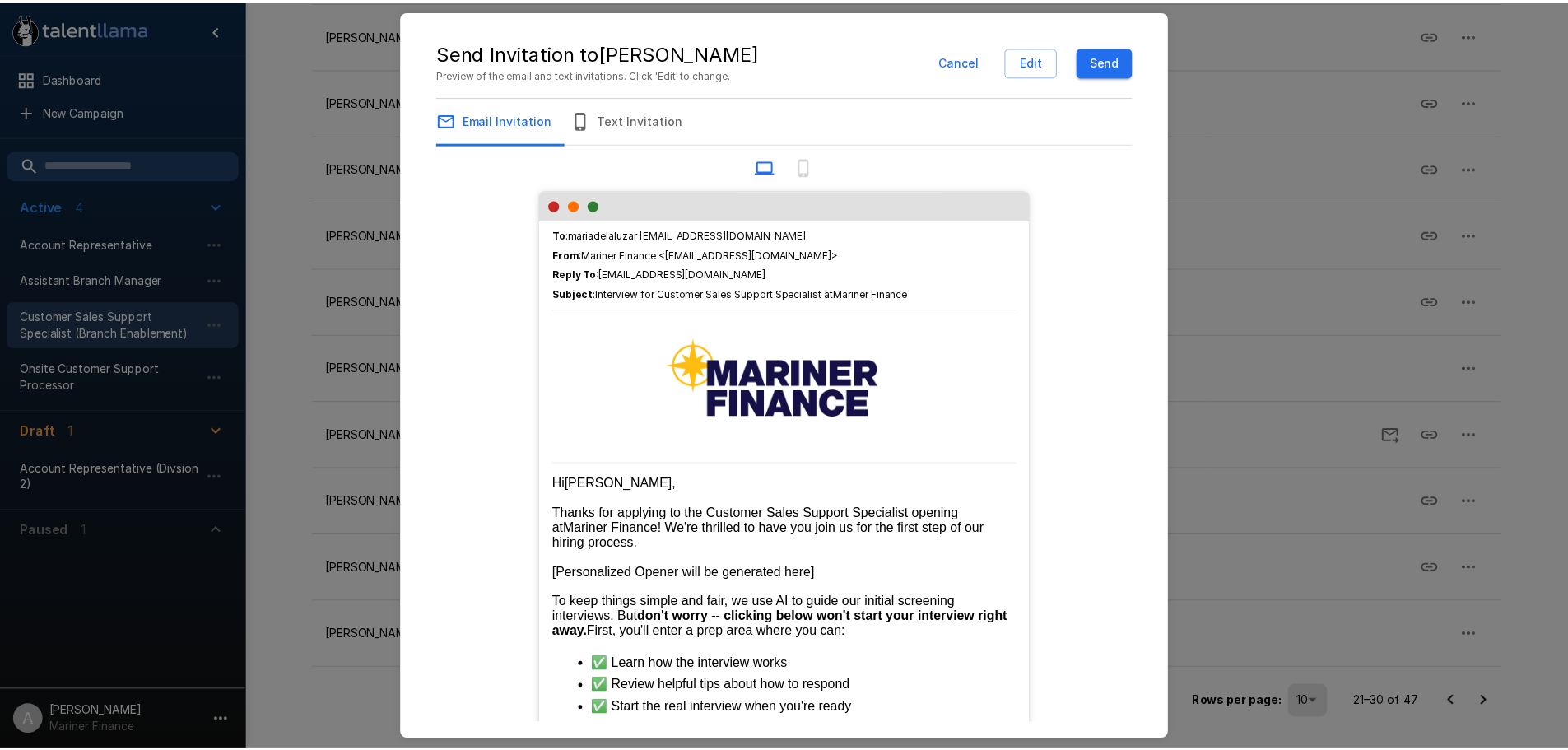 scroll, scrollTop: 0, scrollLeft: 0, axis: both 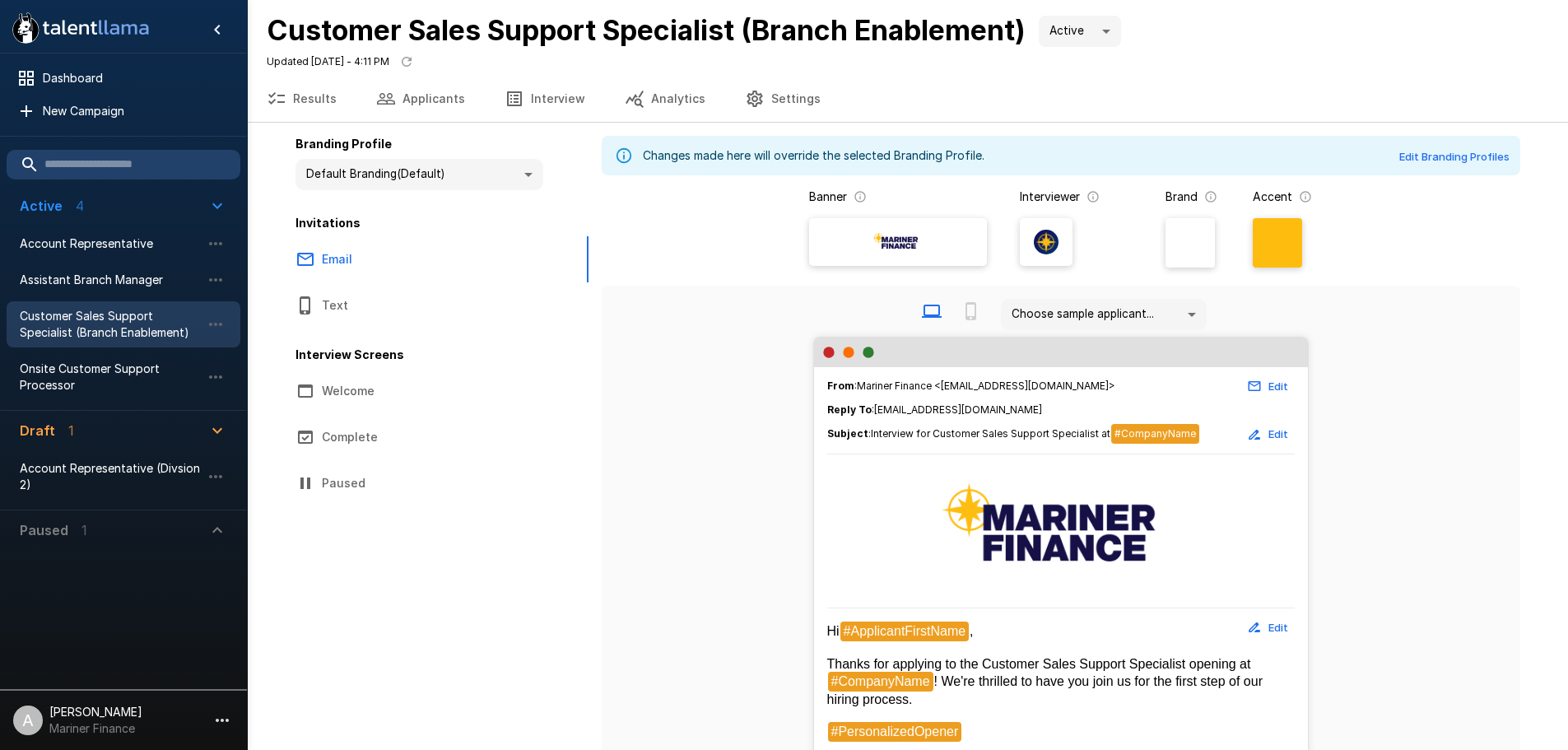 click on "Complete" at bounding box center [424, 437] 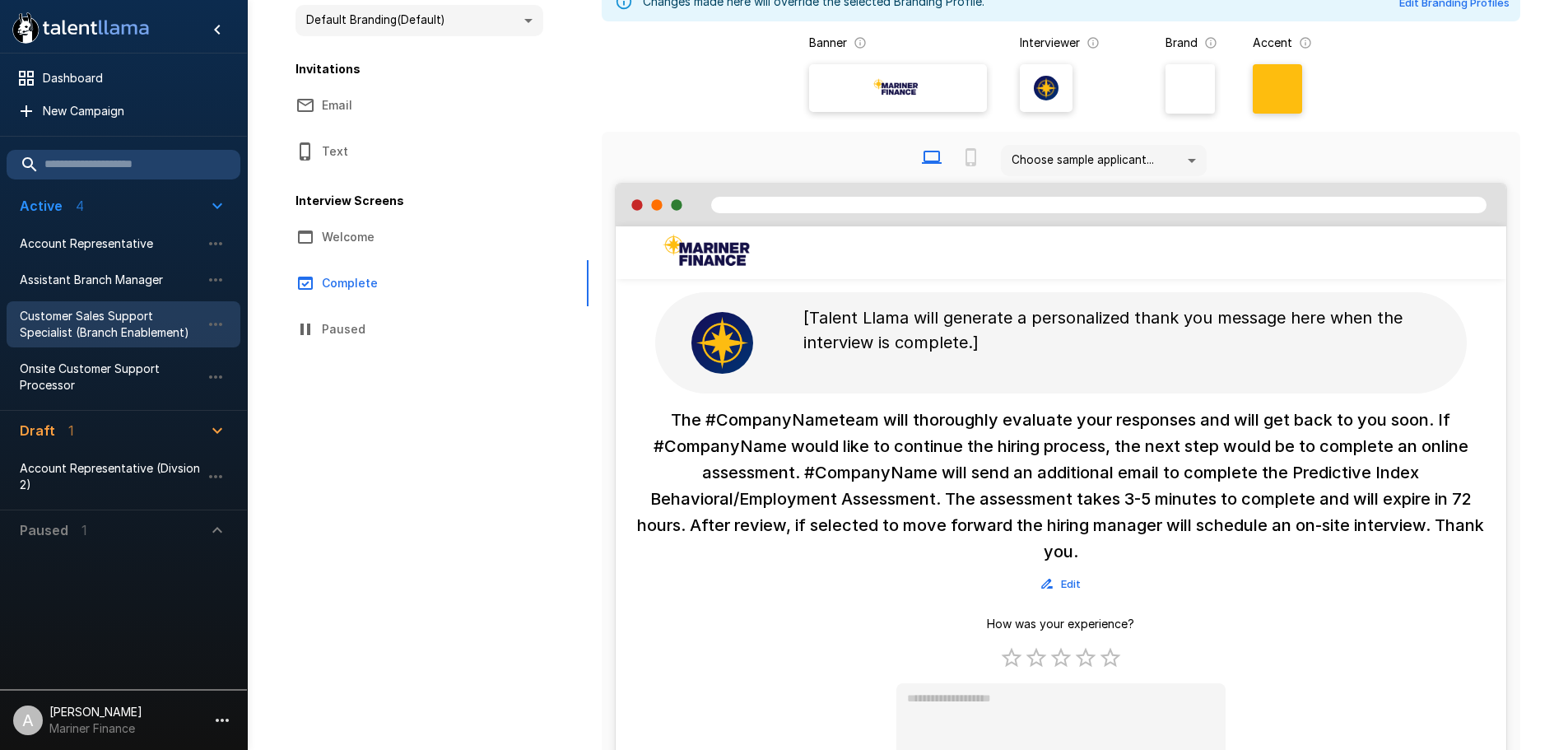 scroll, scrollTop: 165, scrollLeft: 0, axis: vertical 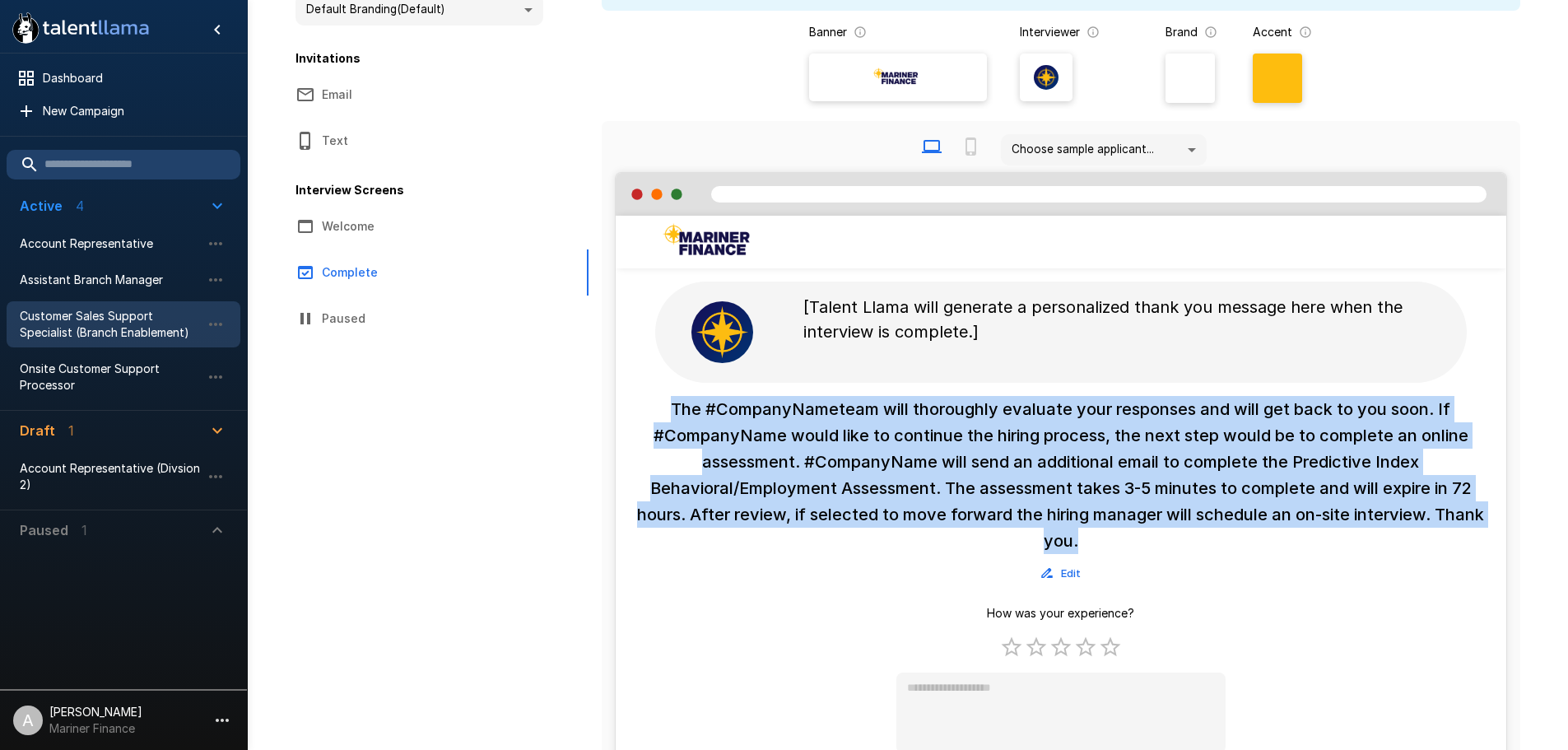 drag, startPoint x: 1100, startPoint y: 545, endPoint x: 668, endPoint y: 408, distance: 453.20305 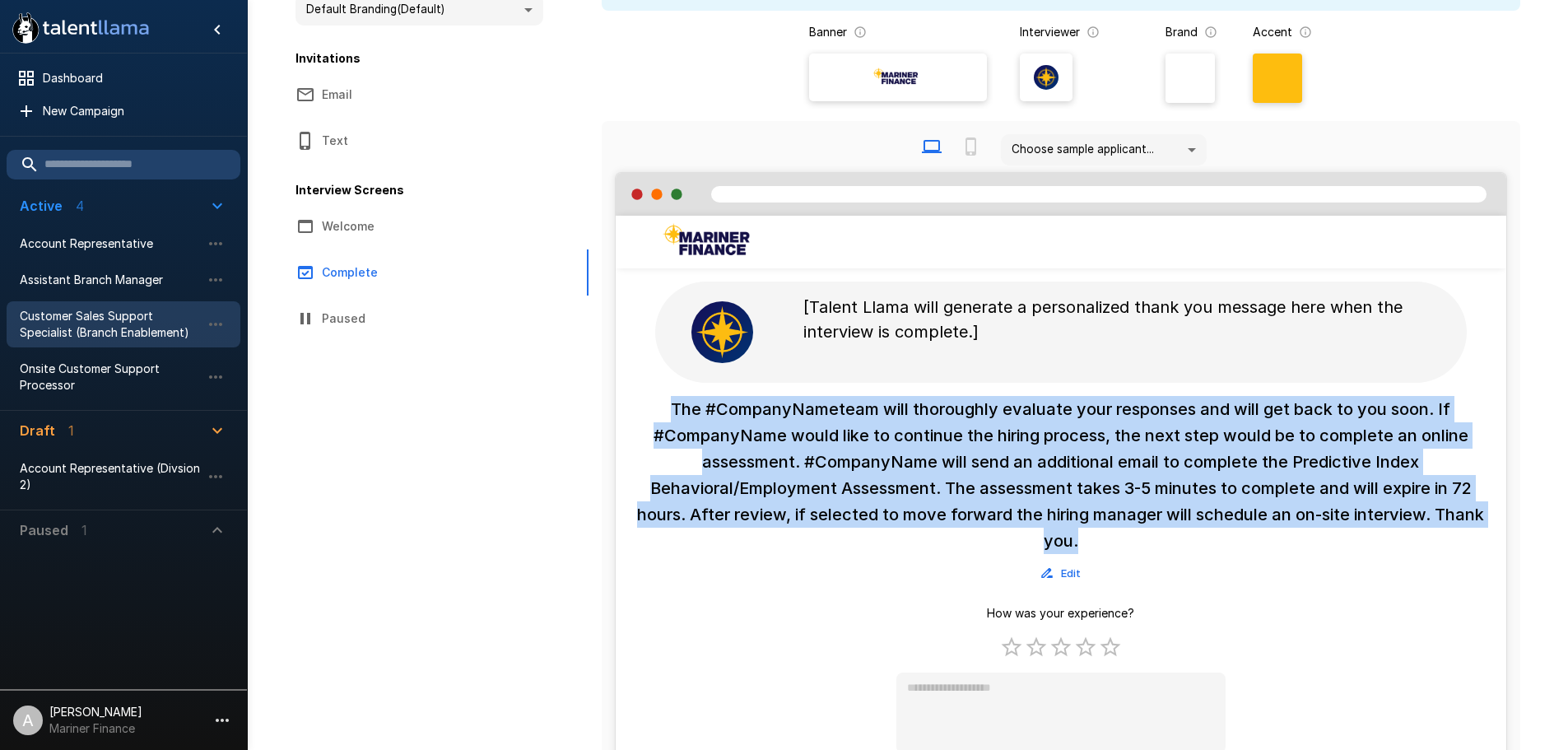 click on "The #CompanyNameteam will thoroughly evaluate your responses and will get back to you soon. If #CompanyName would like to continue the hiring process, the next step would be to complete an online assessment. #CompanyName will send an additional email to complete the Predictive Index Behavioral/Employment Assessment. The assessment takes 3-5 minutes to complete and will expire in 72 hours. After review, if selected to move forward the hiring manager will schedule an on-site interview. Thank you." at bounding box center [1061, 475] 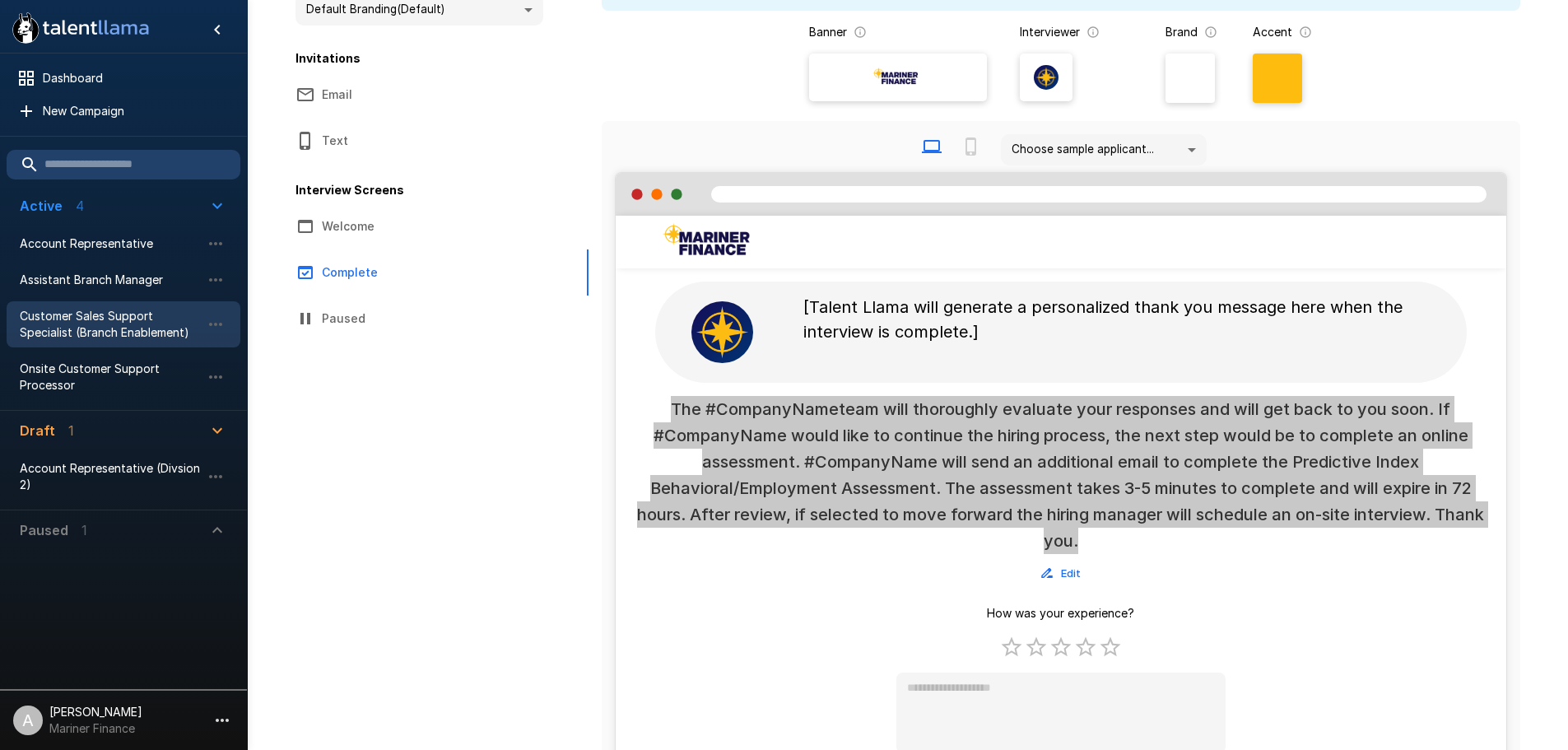 type on "*" 